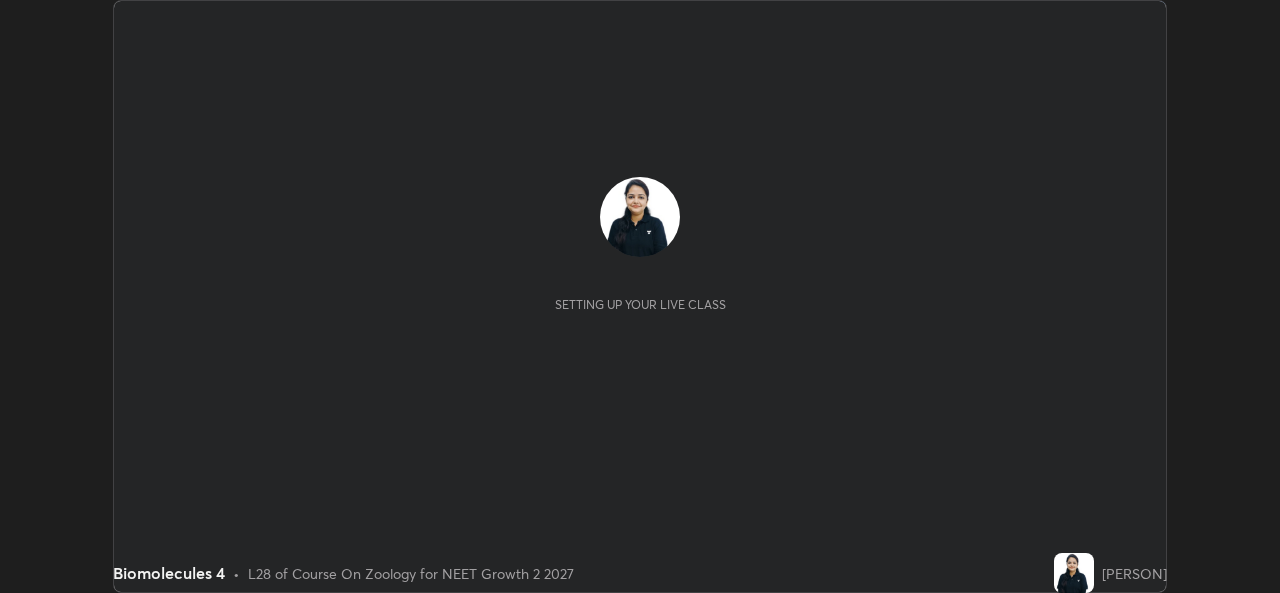 scroll, scrollTop: 0, scrollLeft: 0, axis: both 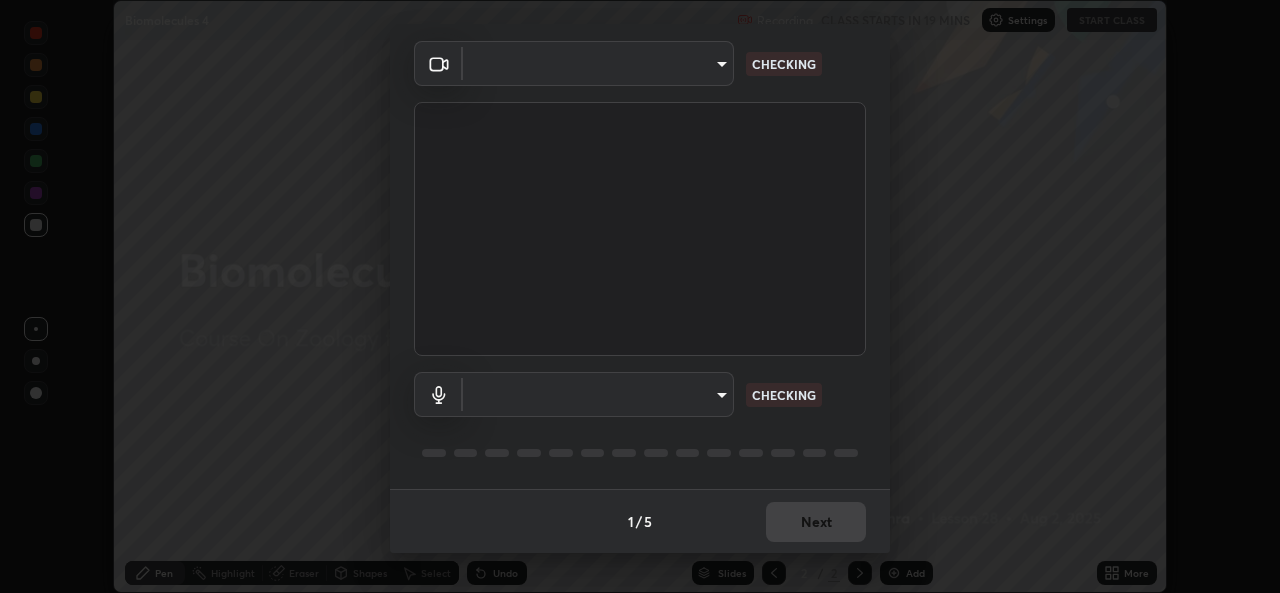 type on "a434b0bb675b4afe23526f72caf62f20b8336972c3250352fa126fe46eaa8015" 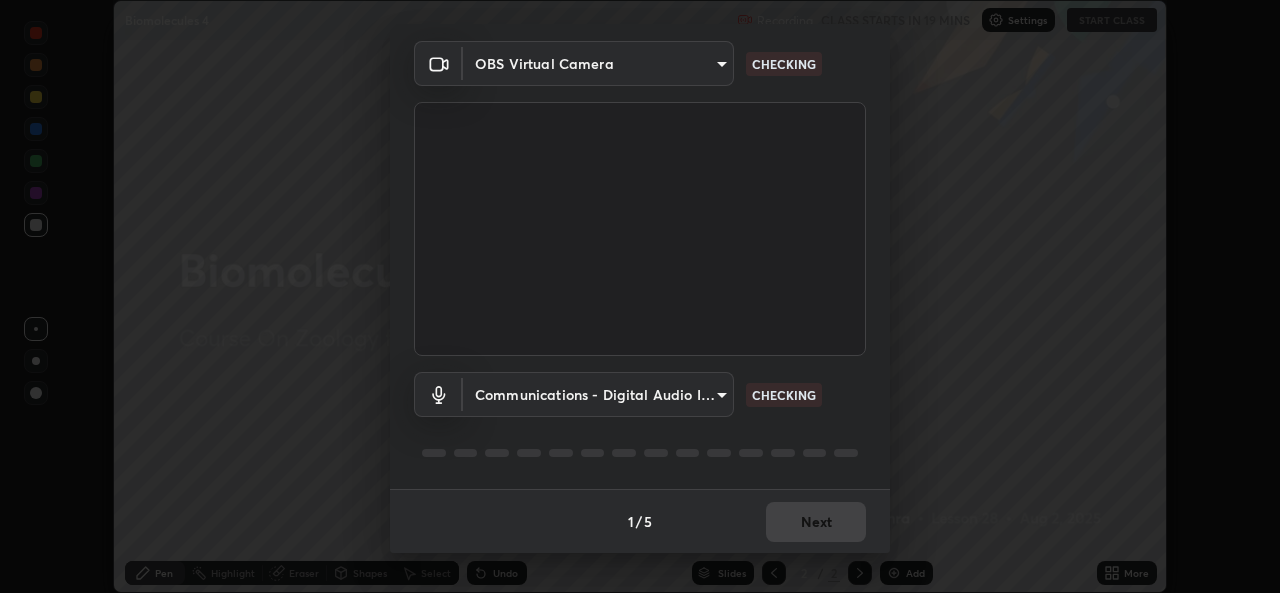 click on "Erase all Biomolecules 4 Recording CLASS STARTS IN 19 MINS Settings START CLASS Setting up your live class Biomolecules 4 • L28 of Course On Zoology for NEET Growth 2 2027 [PERSON] Pen Highlight Eraser Shapes Select Undo Slides 2 / 2 Add More No doubts shared Encourage your learners to ask a doubt for better clarity Report an issue Reason for reporting Buffering Chat not working Audio - Video sync issue Educator video quality low ​ Attach an image Report Media settings OBS Virtual Camera a434b0bb675b4afe23526f72caf62f20b8336972c3250352fa126fe46eaa8015 CHECKING Communications - Digital Audio Interface (5- Cam Link 4K) communications CHECKING 1 / 5 Next" at bounding box center [640, 296] 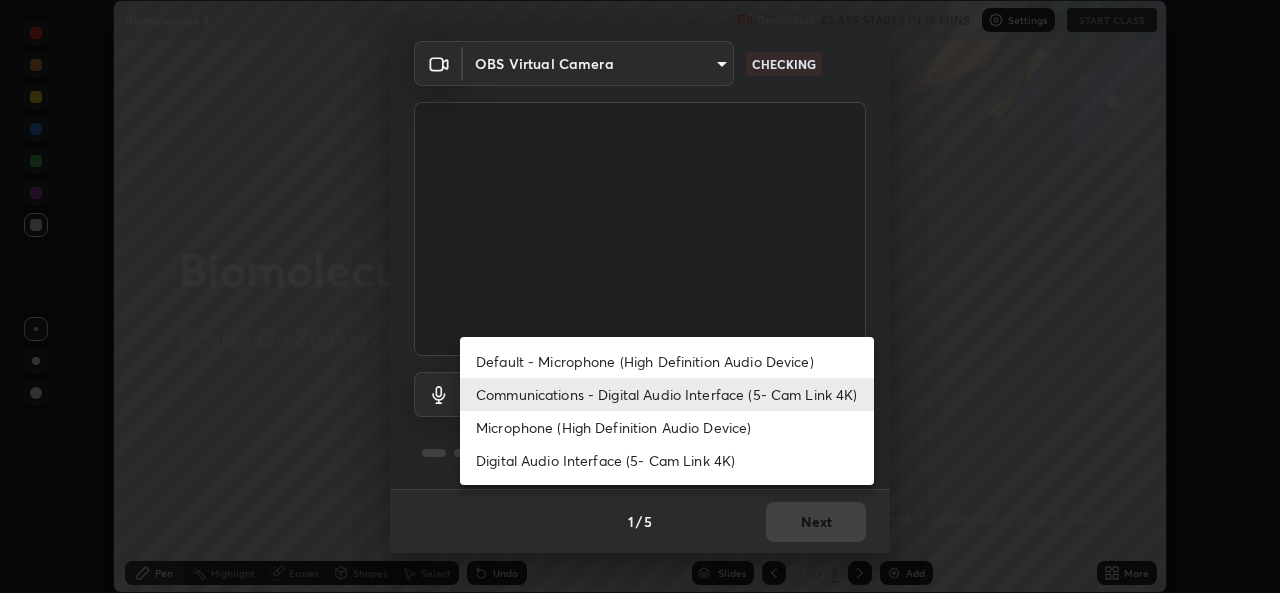 click on "Default - Microphone (High Definition Audio Device)" at bounding box center [667, 361] 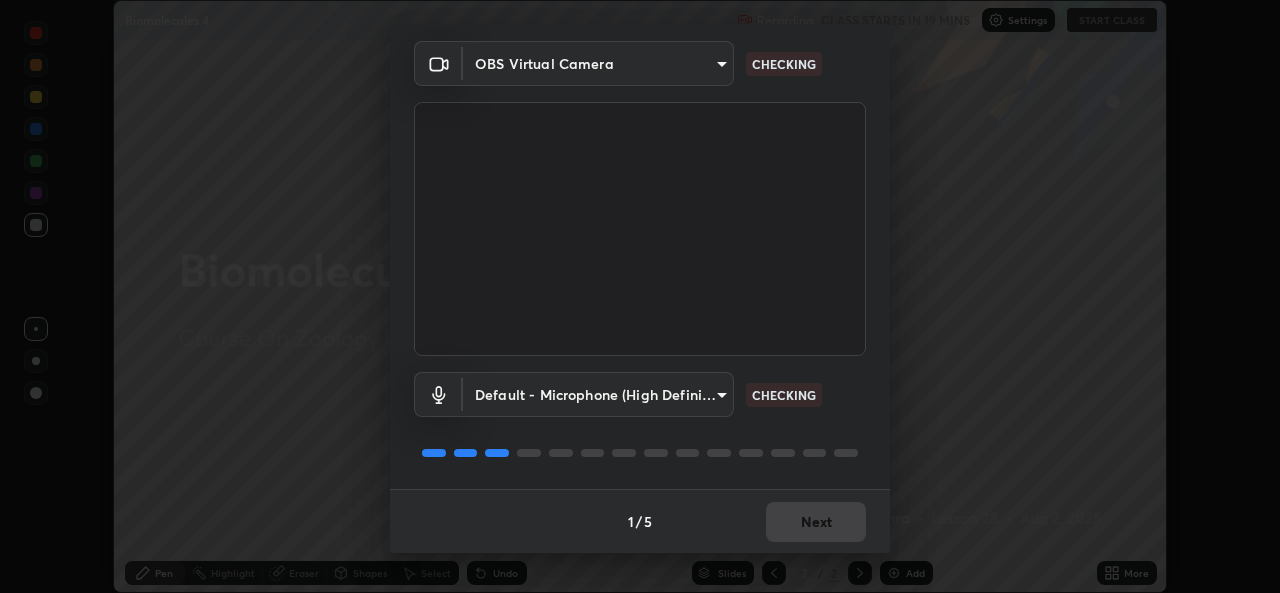 click on "Erase all Biomolecules 4 Recording CLASS STARTS IN 19 MINS Settings START CLASS Setting up your live class Biomolecules 4 • L28 of Course On Zoology for NEET Growth 2 2027 [PERSON] Pen Highlight Eraser Shapes Select Undo Slides 2 / 2 Add More No doubts shared Encourage your learners to ask a doubt for better clarity Report an issue Reason for reporting Buffering Chat not working Audio - Video sync issue Educator video quality low ​ Attach an image Report Media settings OBS Virtual Camera a434b0bb675b4afe23526f72caf62f20b8336972c3250352fa126fe46eaa8015 CHECKING Default - Microphone (High Definition Audio Device) default CHECKING 1 / 5 Next" at bounding box center (640, 296) 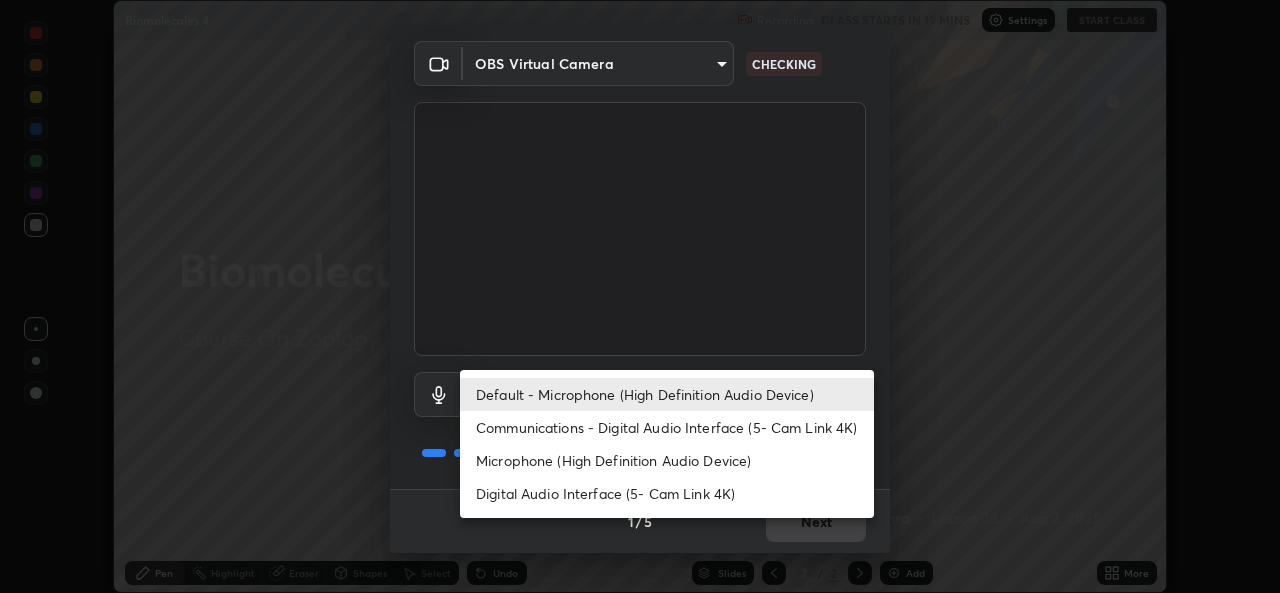 click on "Communications - Digital Audio Interface (5- Cam Link 4K)" at bounding box center [667, 427] 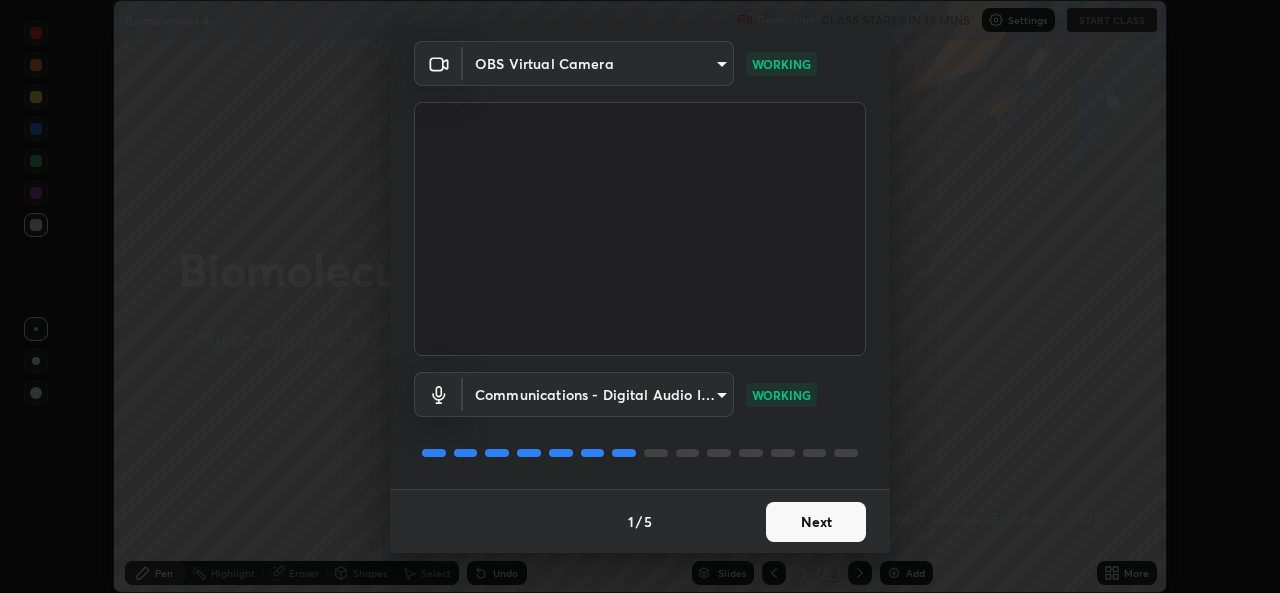 click on "Next" at bounding box center (816, 522) 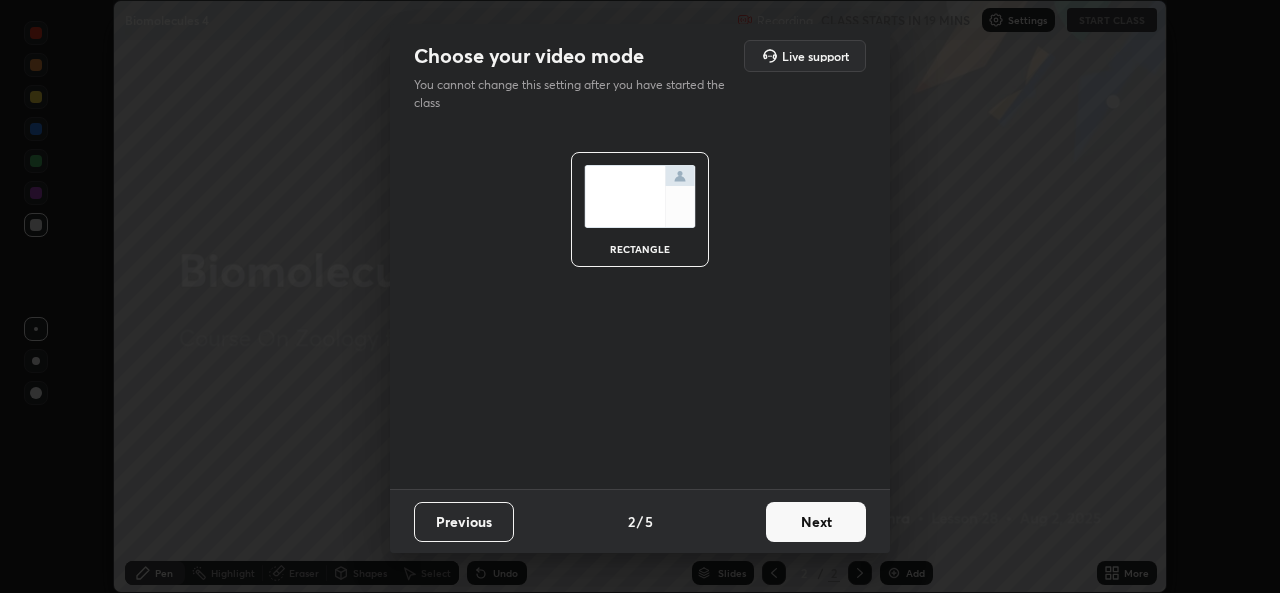 scroll, scrollTop: 0, scrollLeft: 0, axis: both 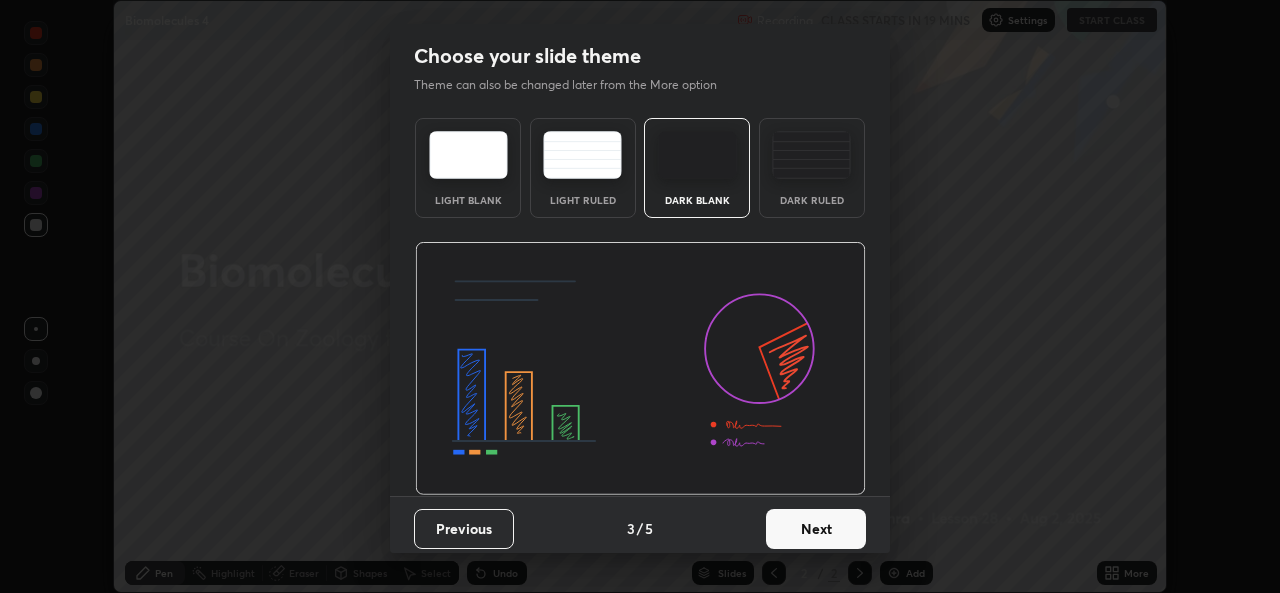 click on "Next" at bounding box center (816, 529) 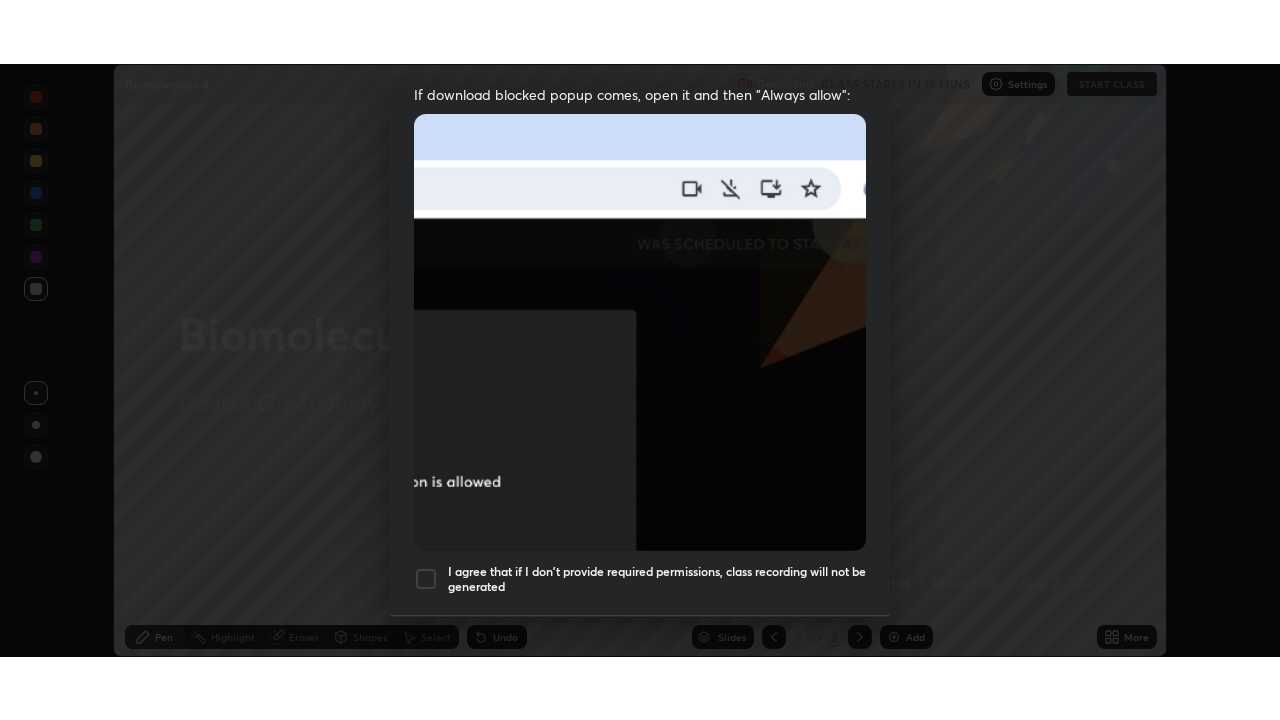 scroll, scrollTop: 471, scrollLeft: 0, axis: vertical 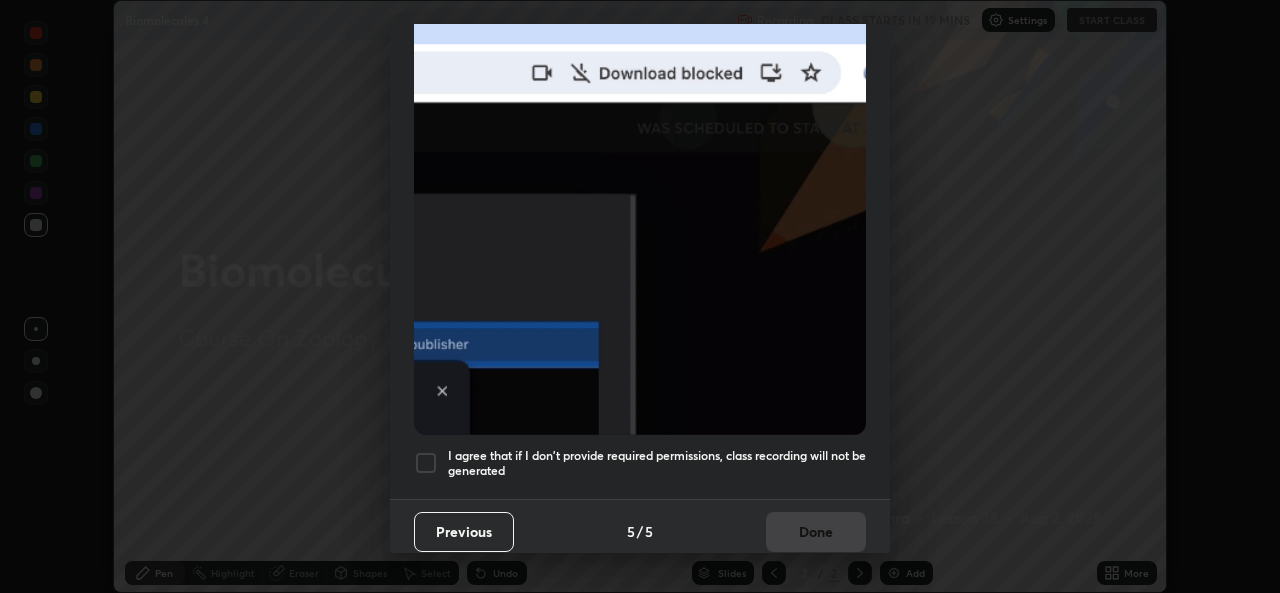 click on "I agree that if I don't provide required permissions, class recording will not be generated" at bounding box center (657, 463) 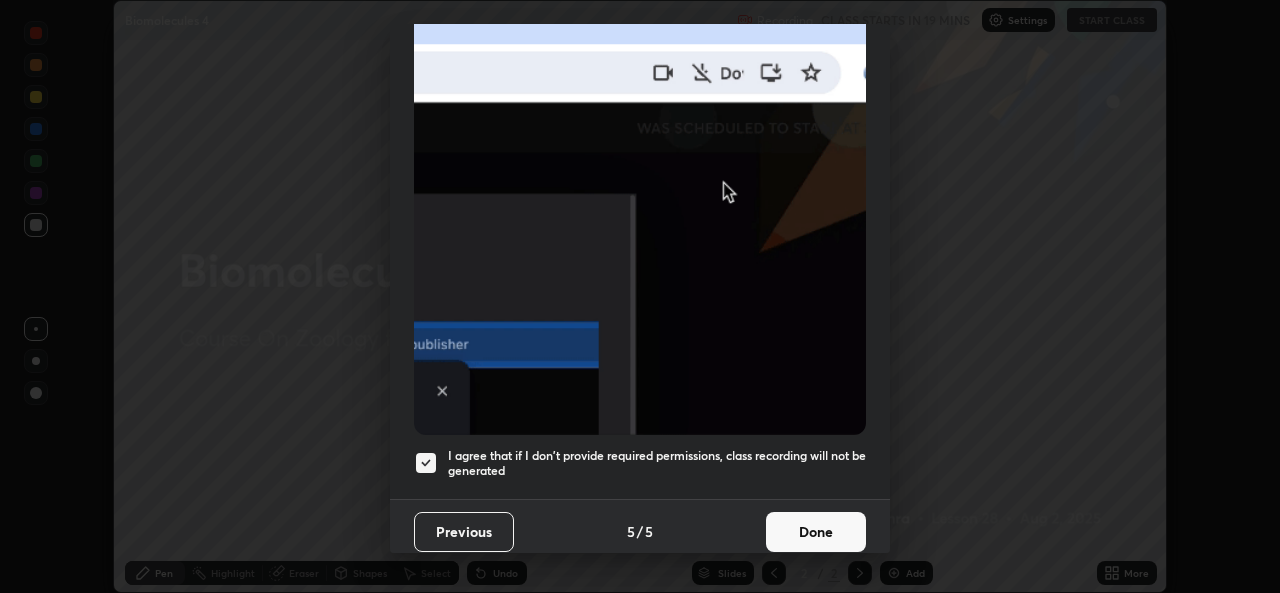 click on "Done" at bounding box center (816, 532) 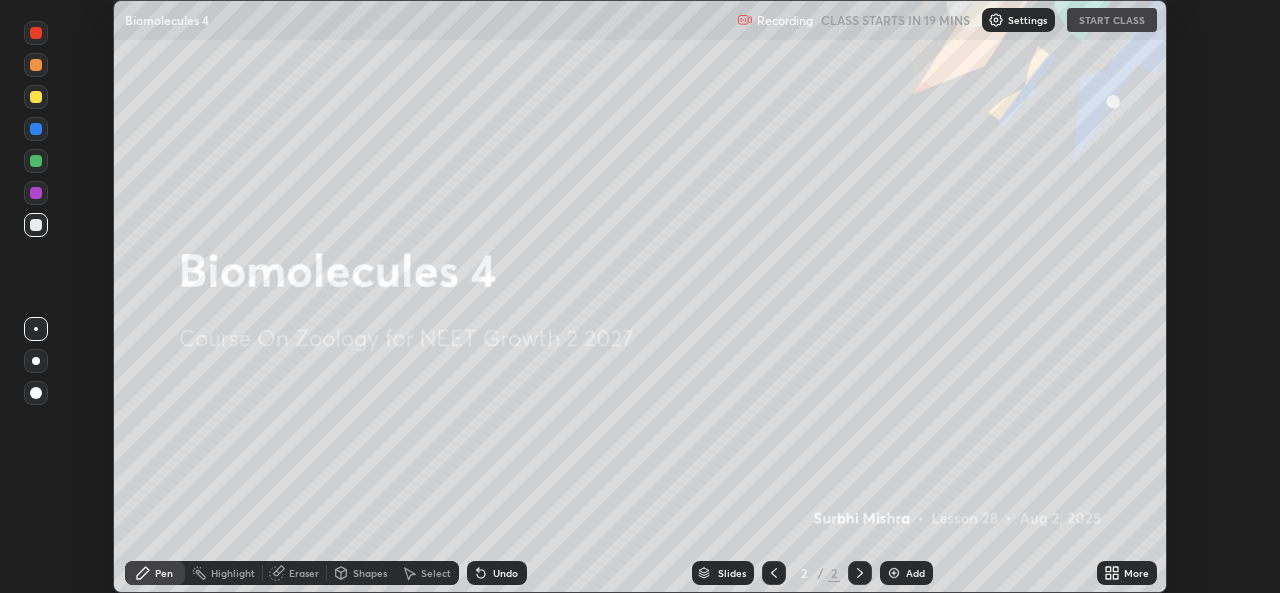 click 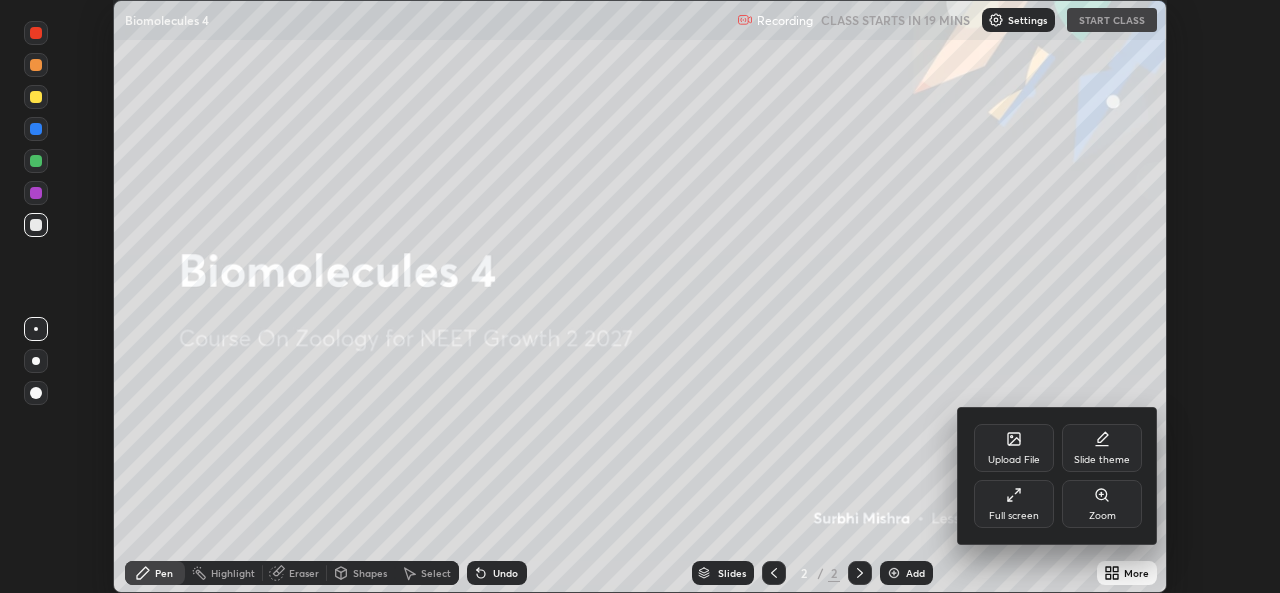 click on "Full screen" at bounding box center [1014, 504] 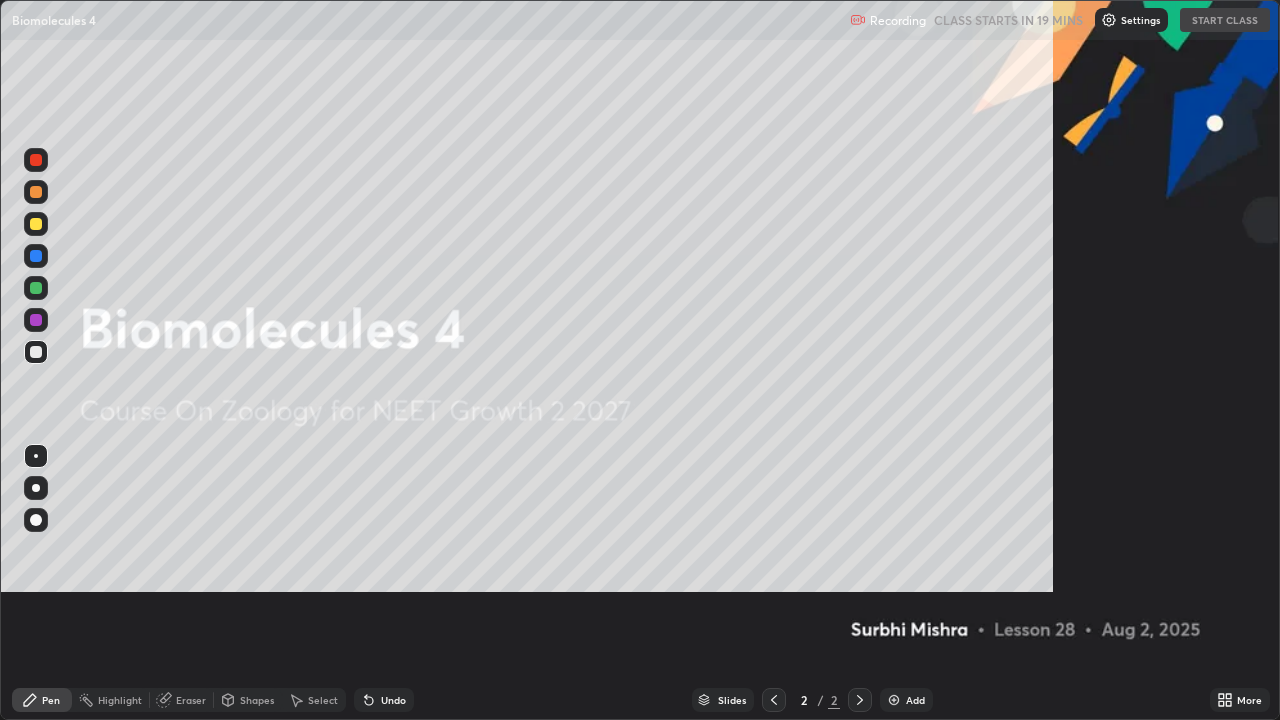 scroll, scrollTop: 99280, scrollLeft: 98720, axis: both 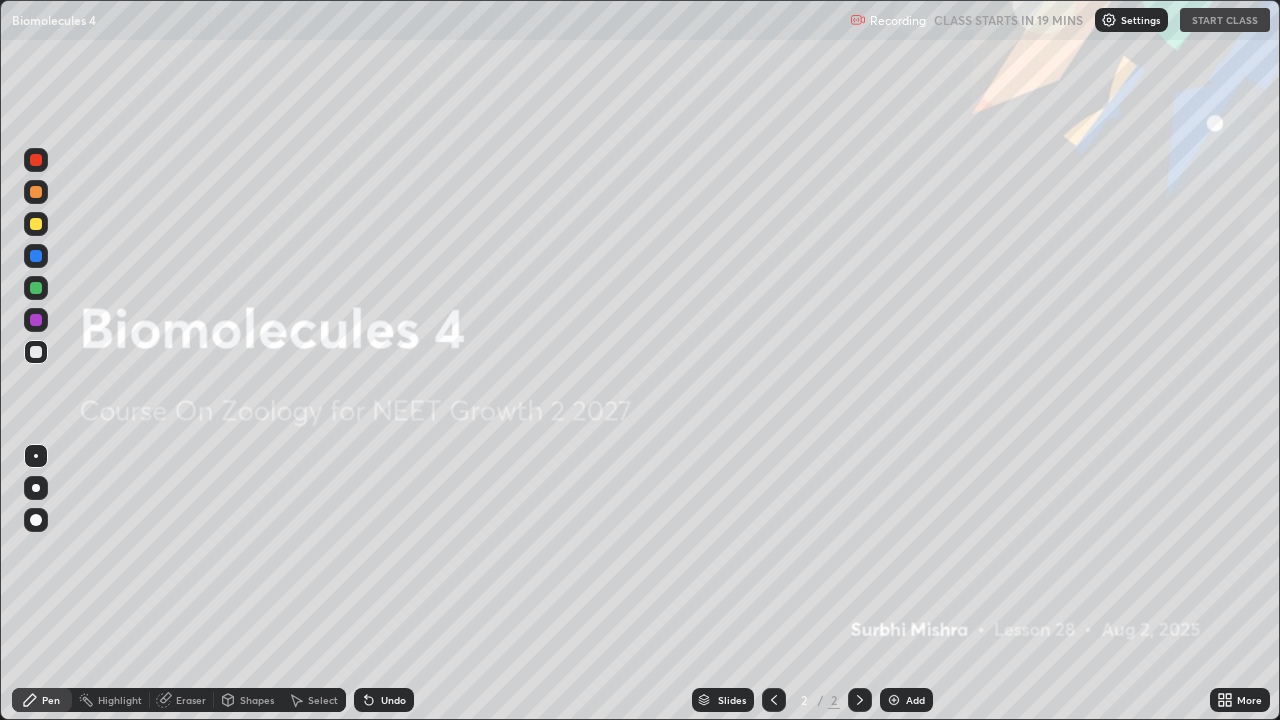 click 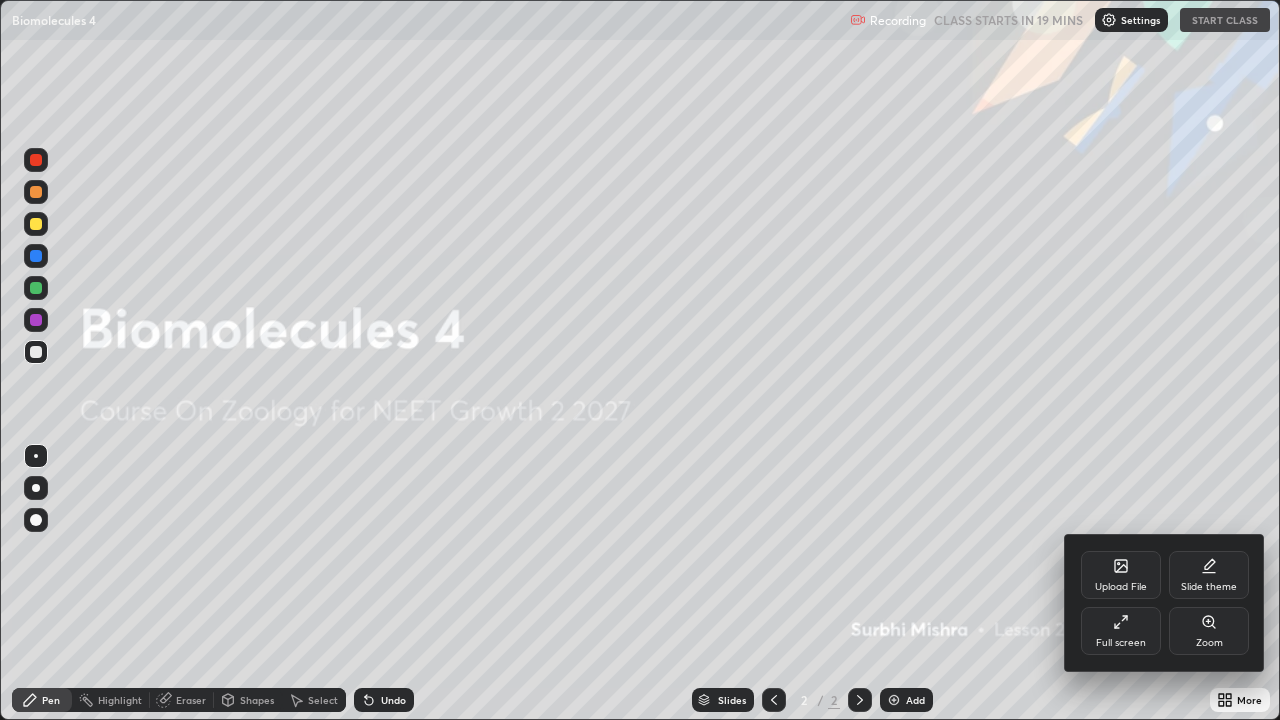 click on "Full screen" at bounding box center (1121, 643) 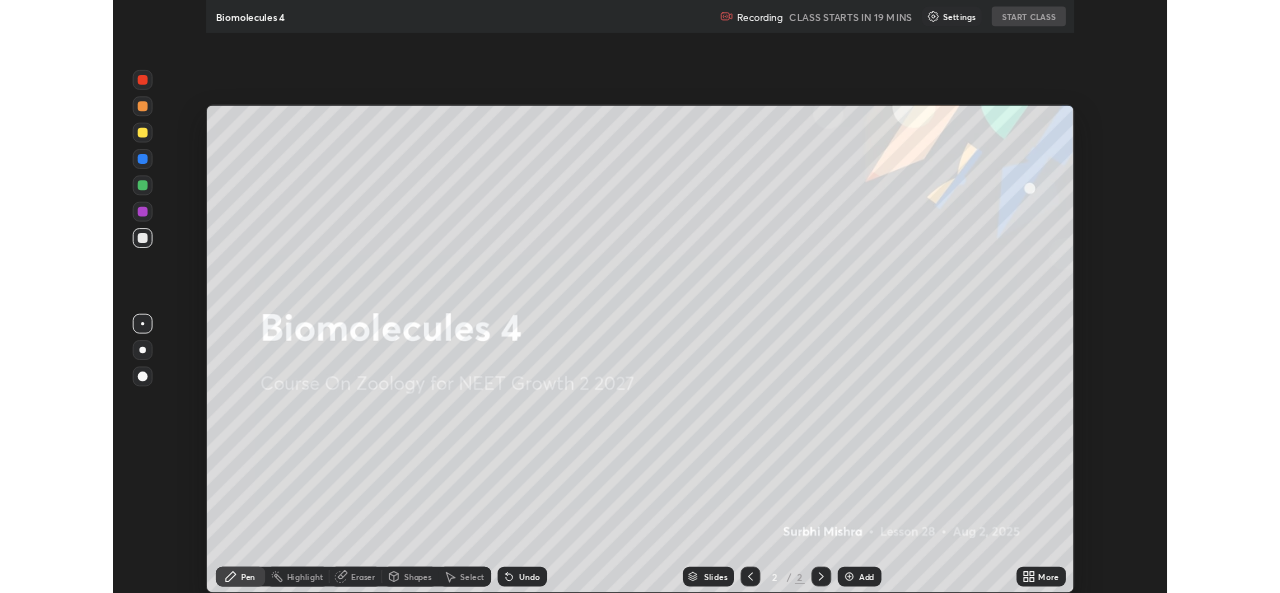 scroll, scrollTop: 593, scrollLeft: 1280, axis: both 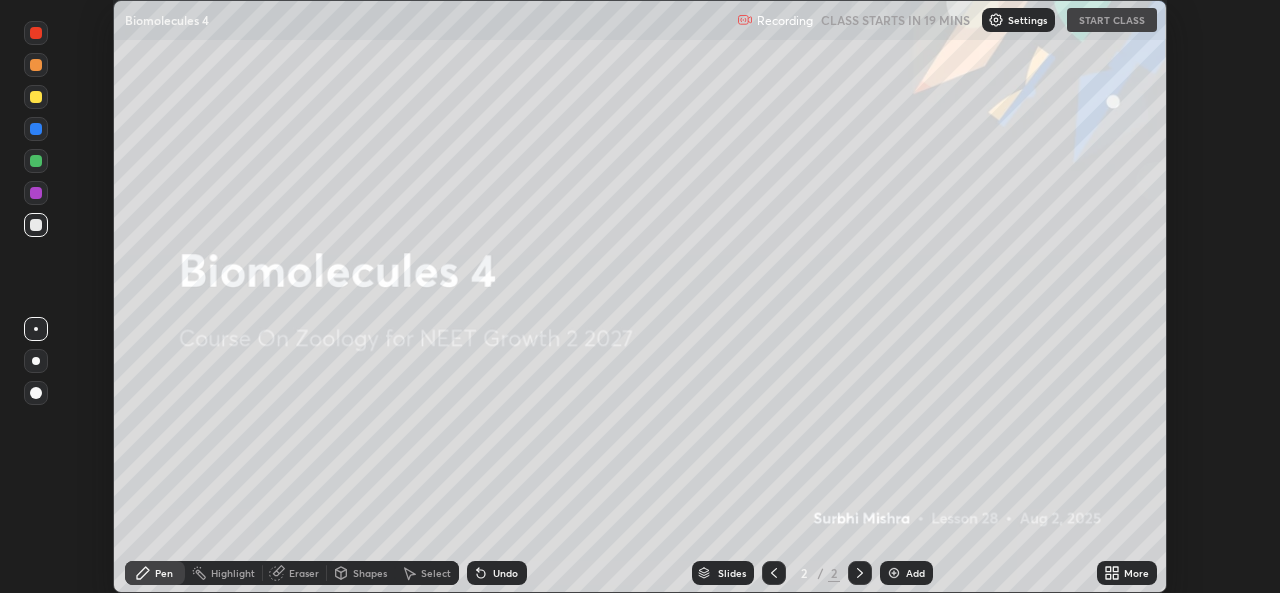 click 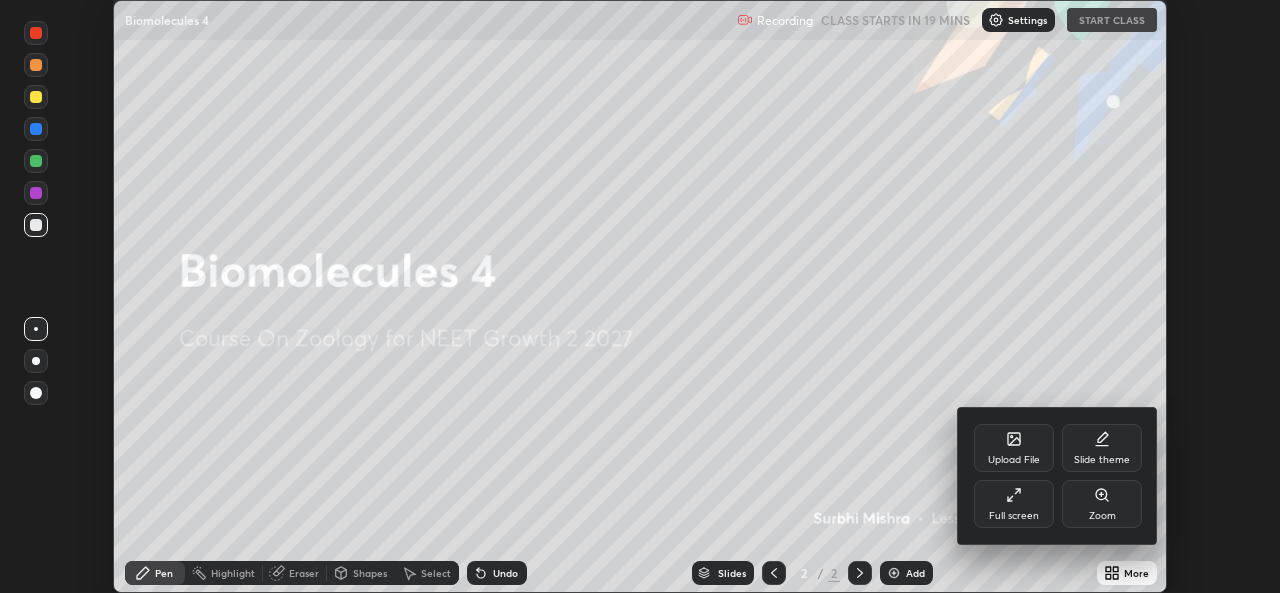 click on "Full screen" at bounding box center [1014, 516] 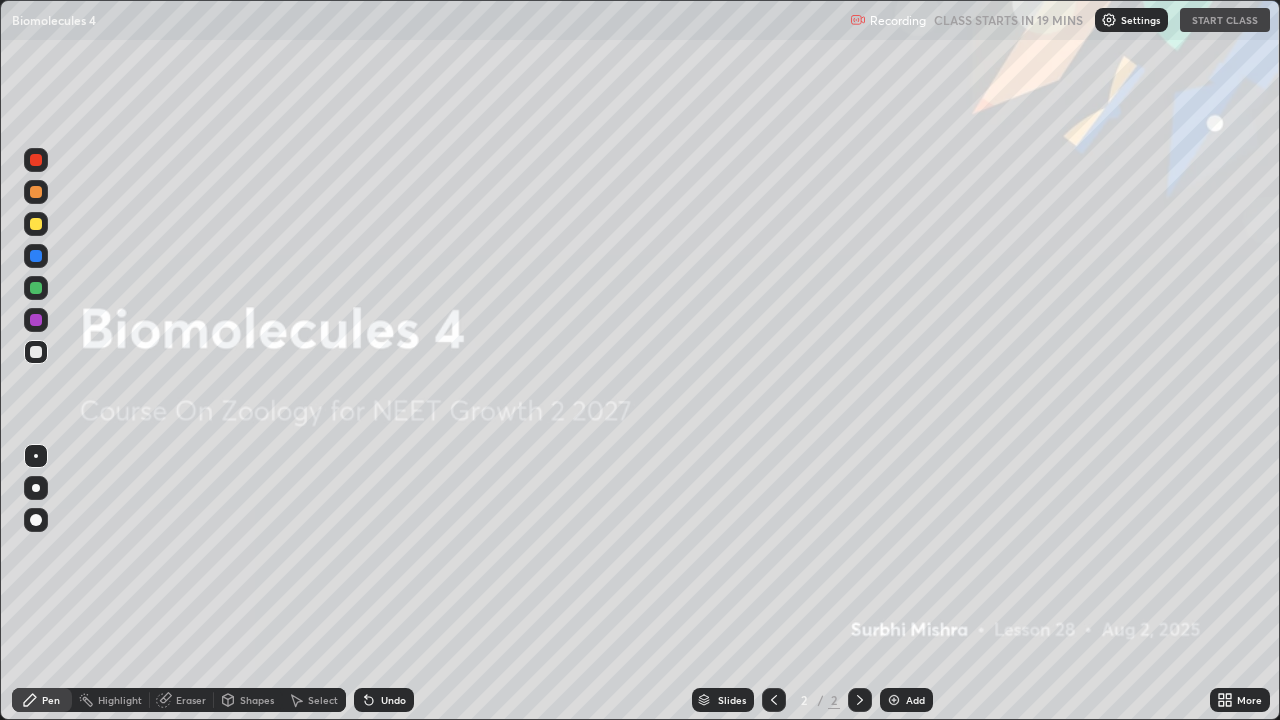 scroll, scrollTop: 99280, scrollLeft: 98720, axis: both 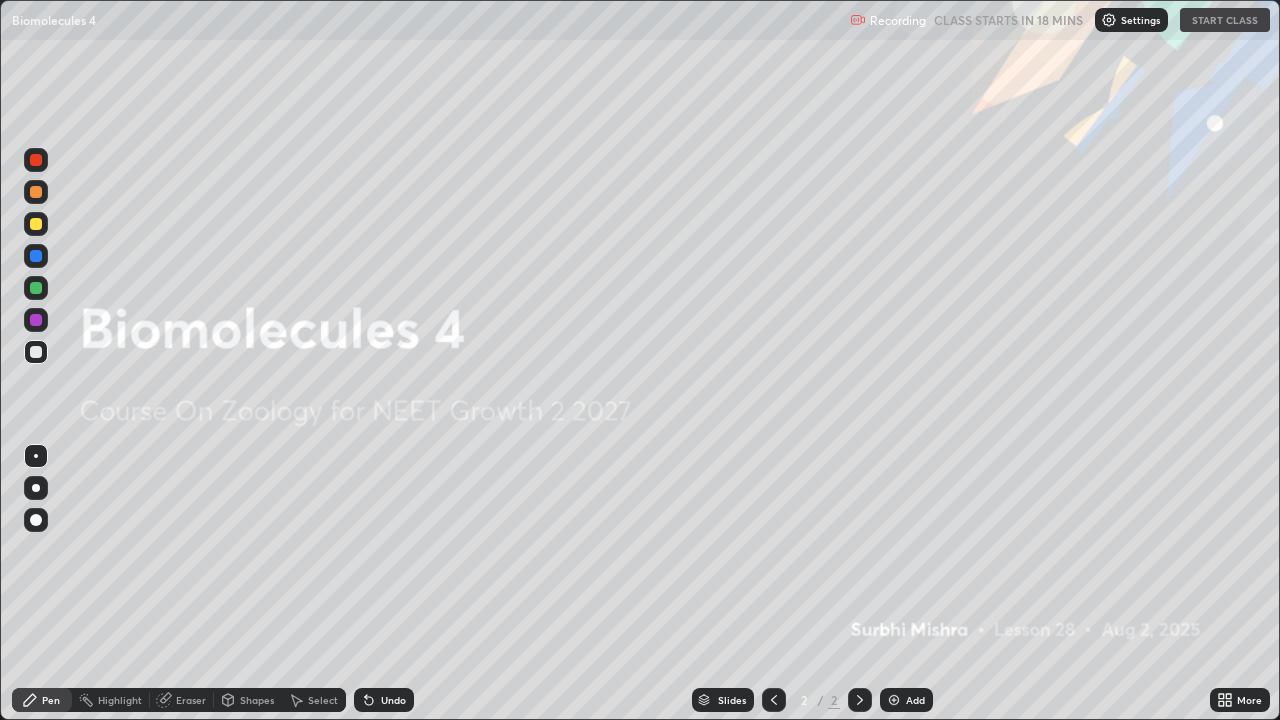 click on "Add" at bounding box center [915, 700] 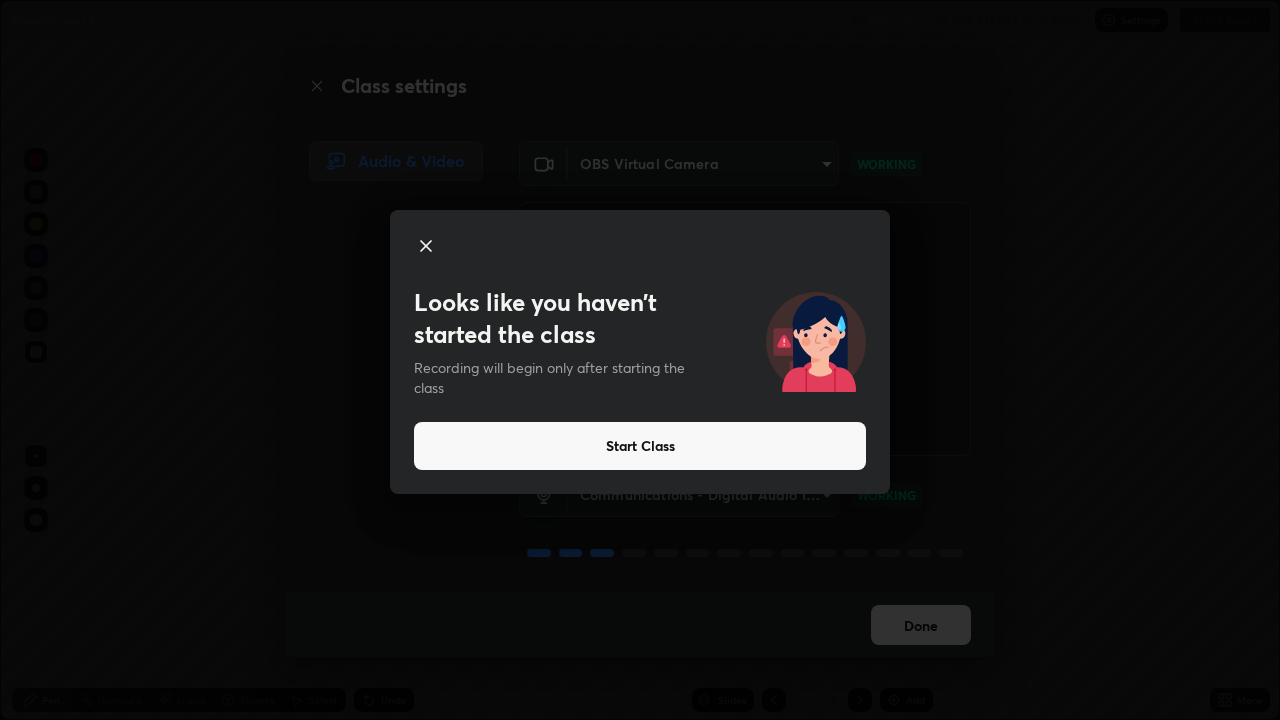 click on "Start Class" at bounding box center [640, 446] 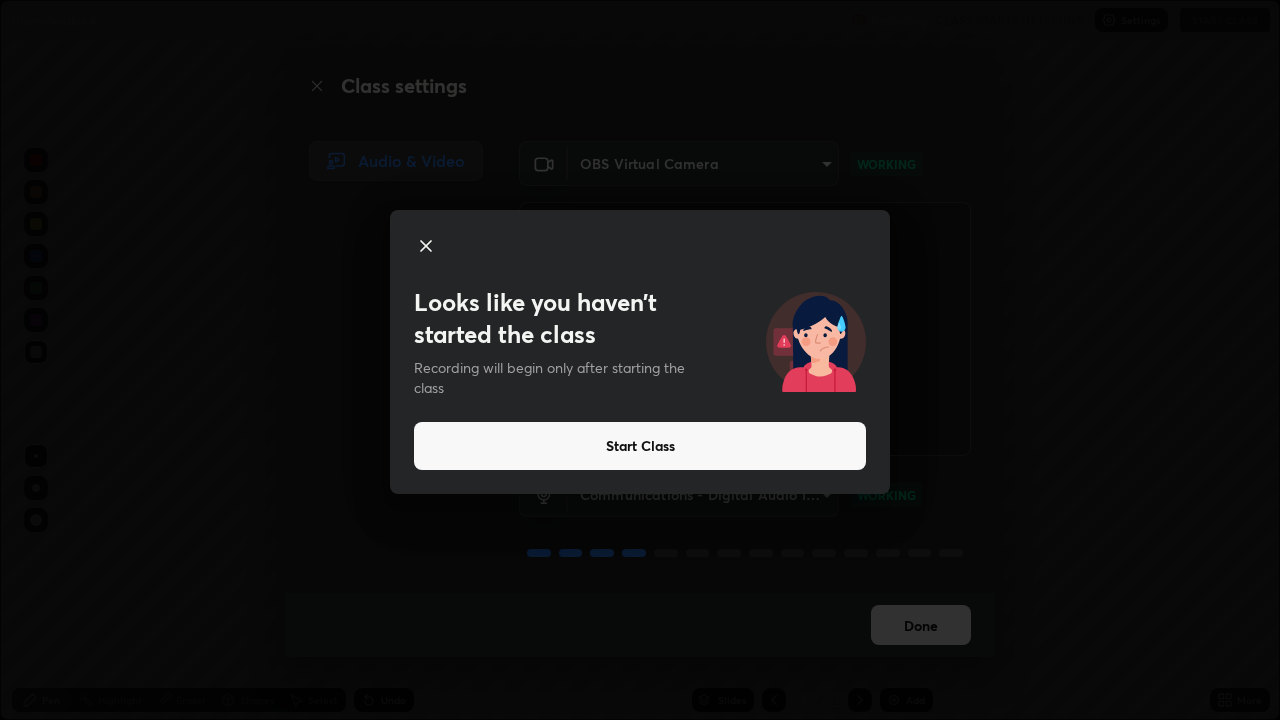 click at bounding box center (745, 329) 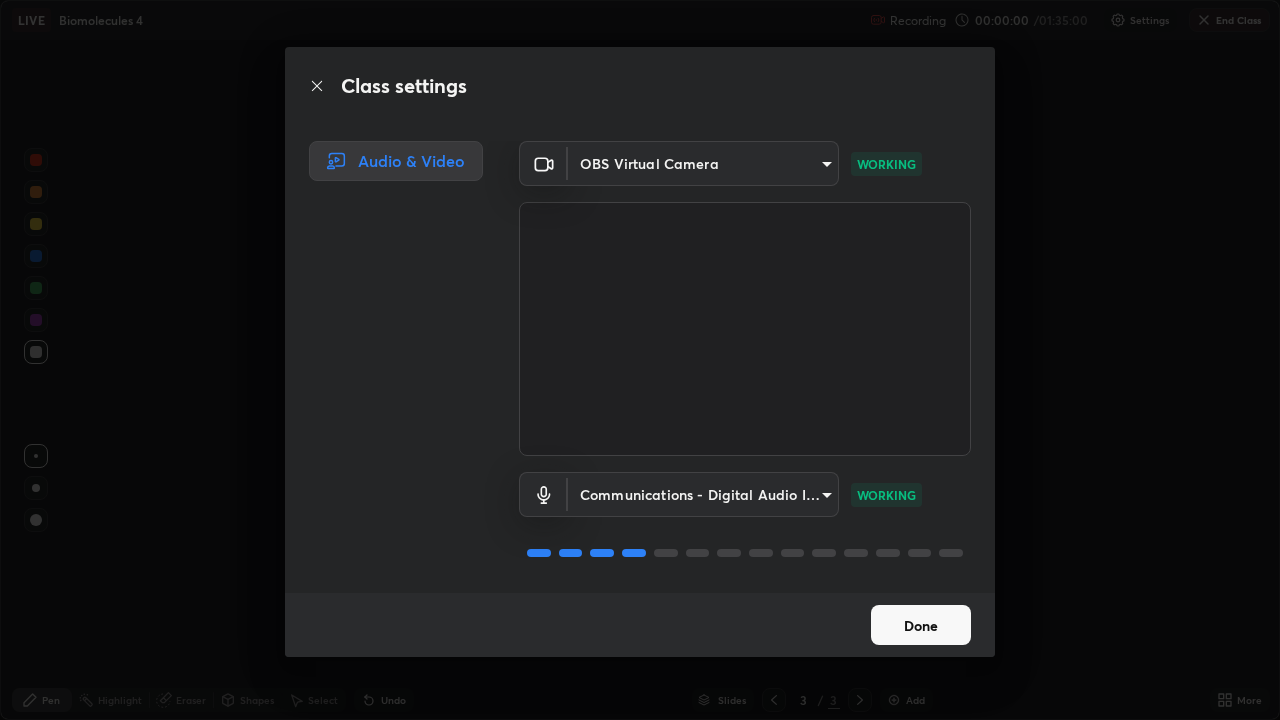 click at bounding box center (745, 329) 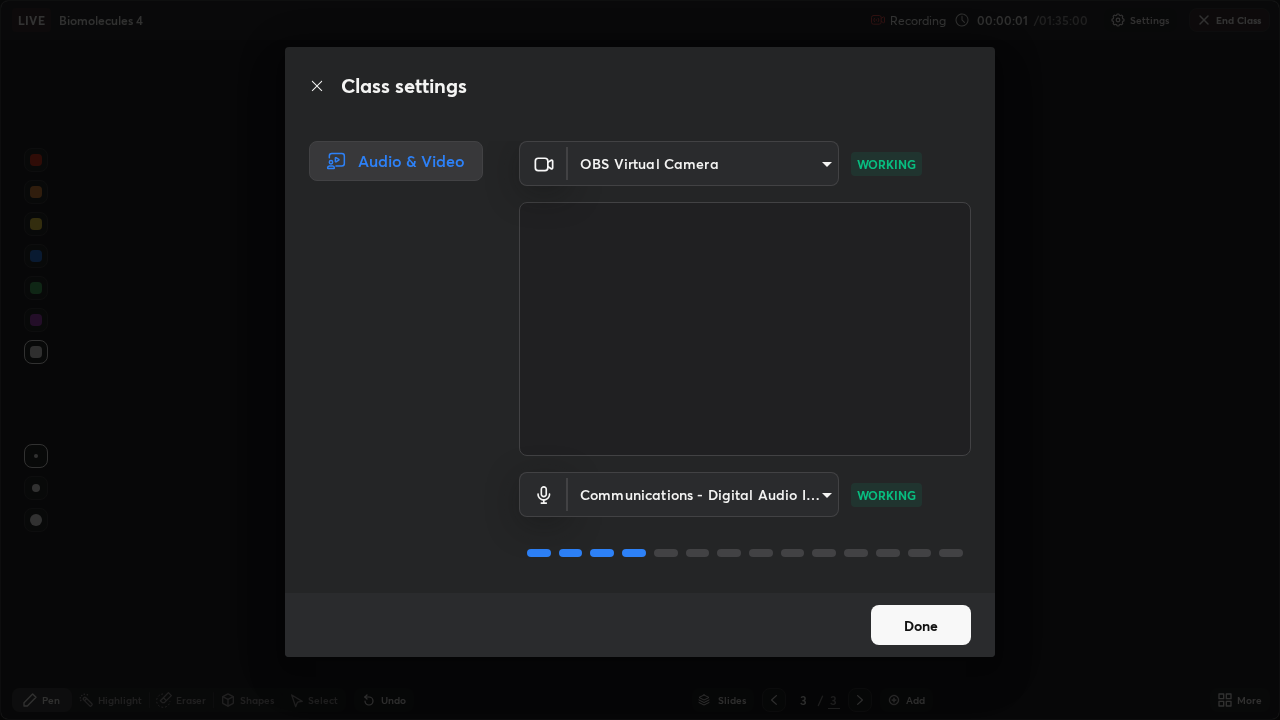 click on "Done" at bounding box center (921, 625) 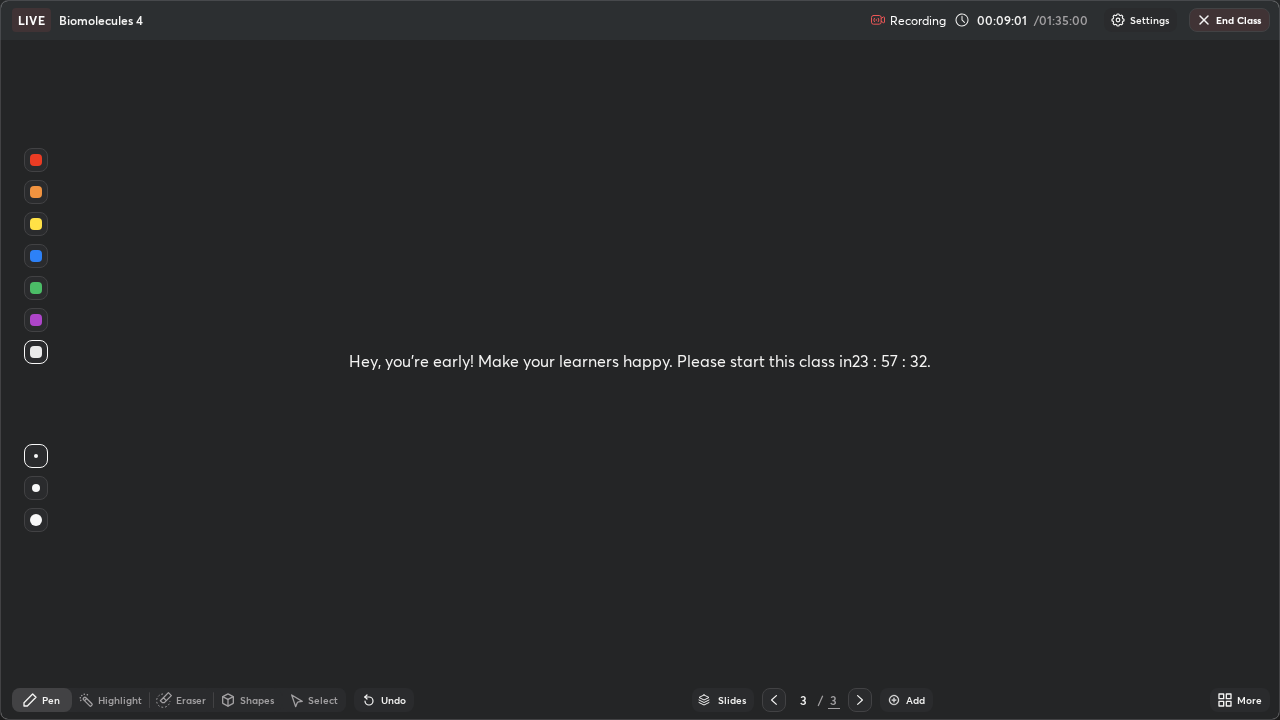 click on "End Class" at bounding box center [1229, 20] 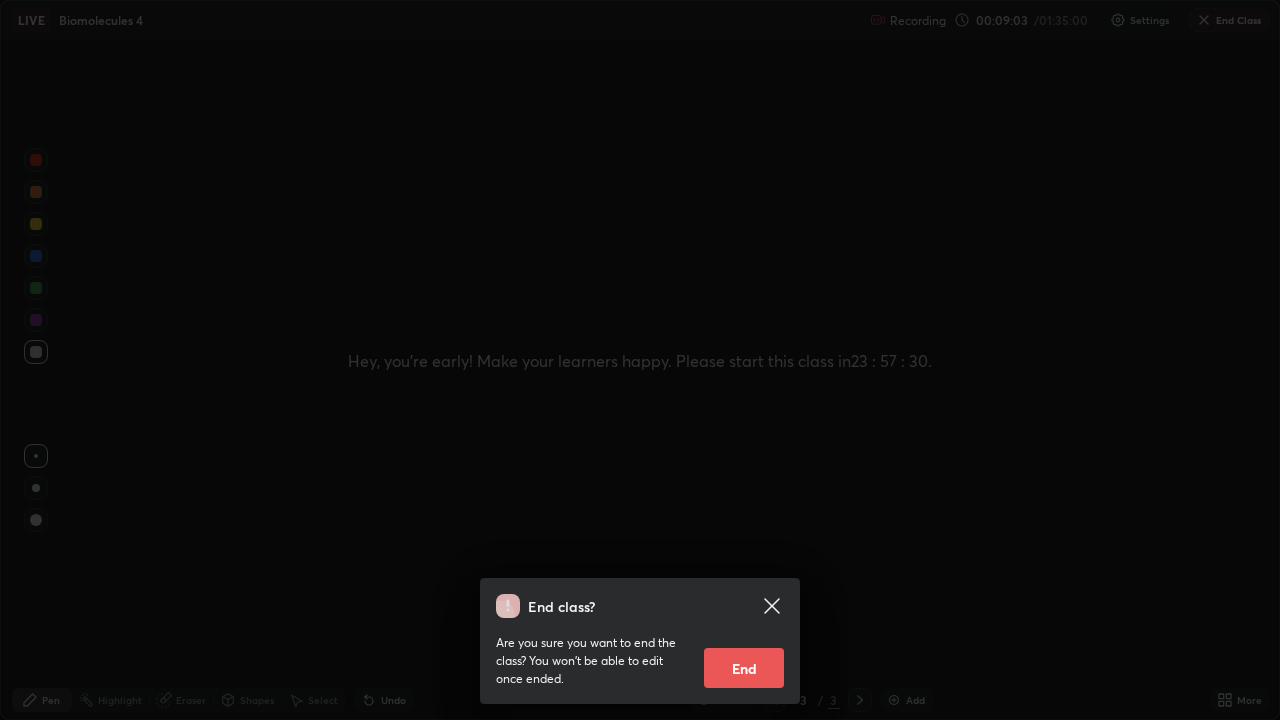 click on "End" at bounding box center (744, 668) 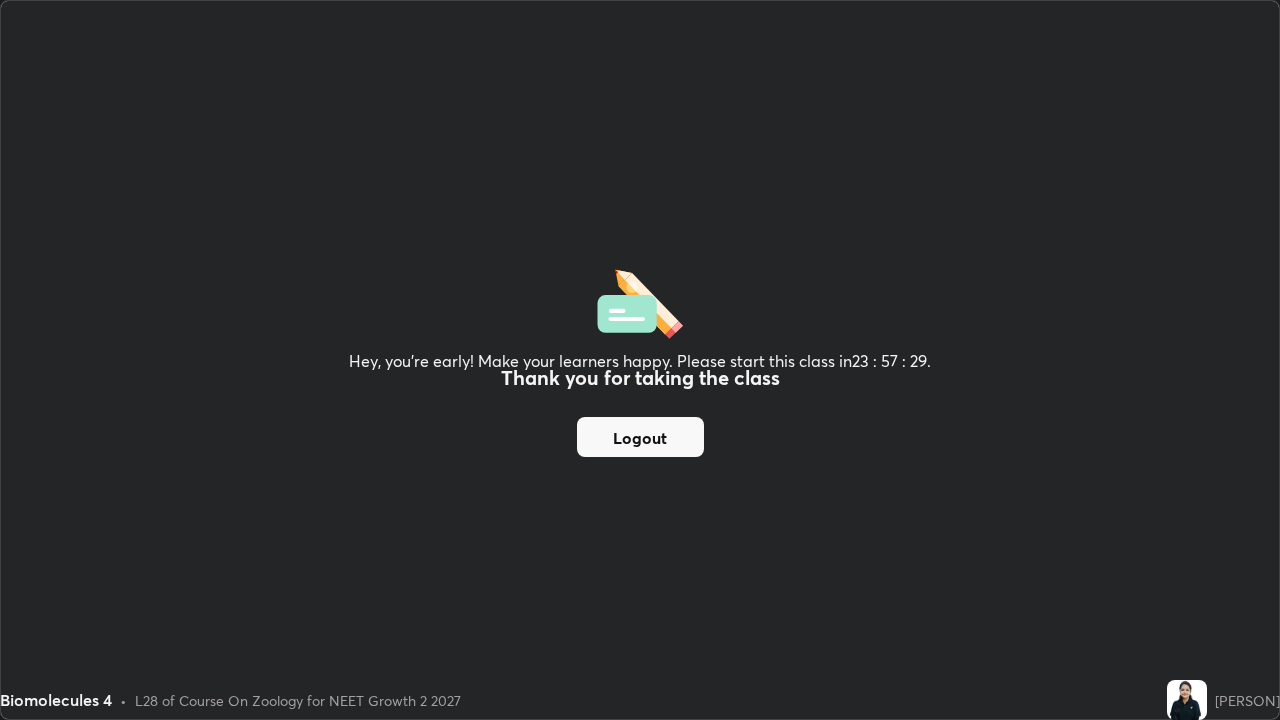 click on "Logout" at bounding box center [640, 437] 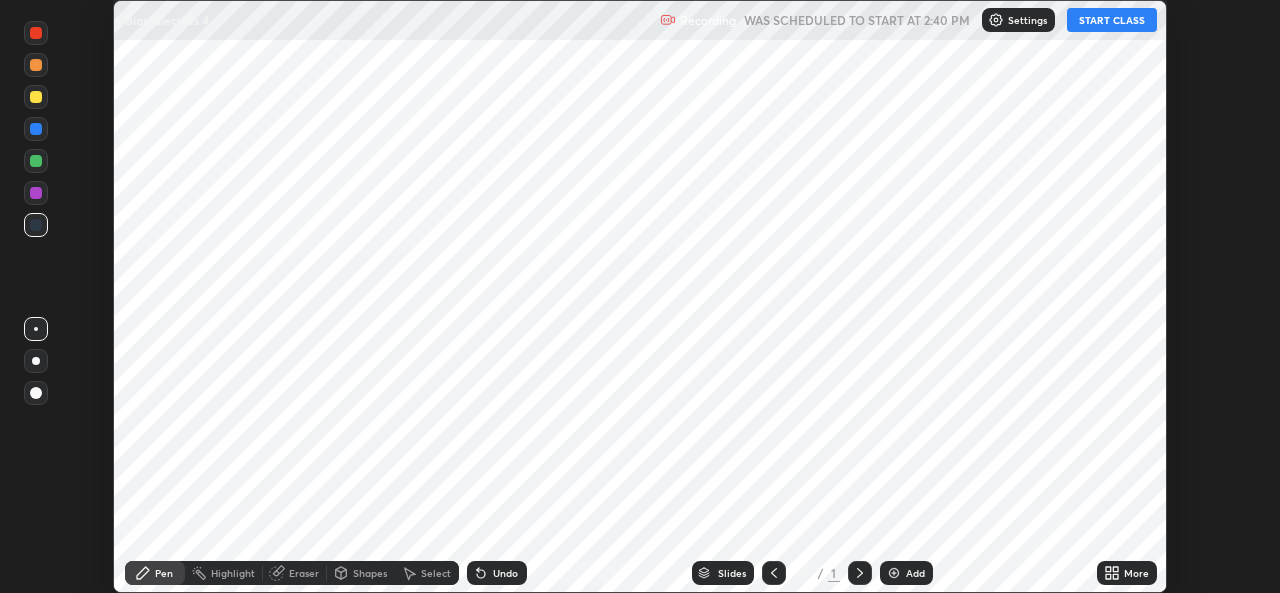 scroll, scrollTop: 0, scrollLeft: 0, axis: both 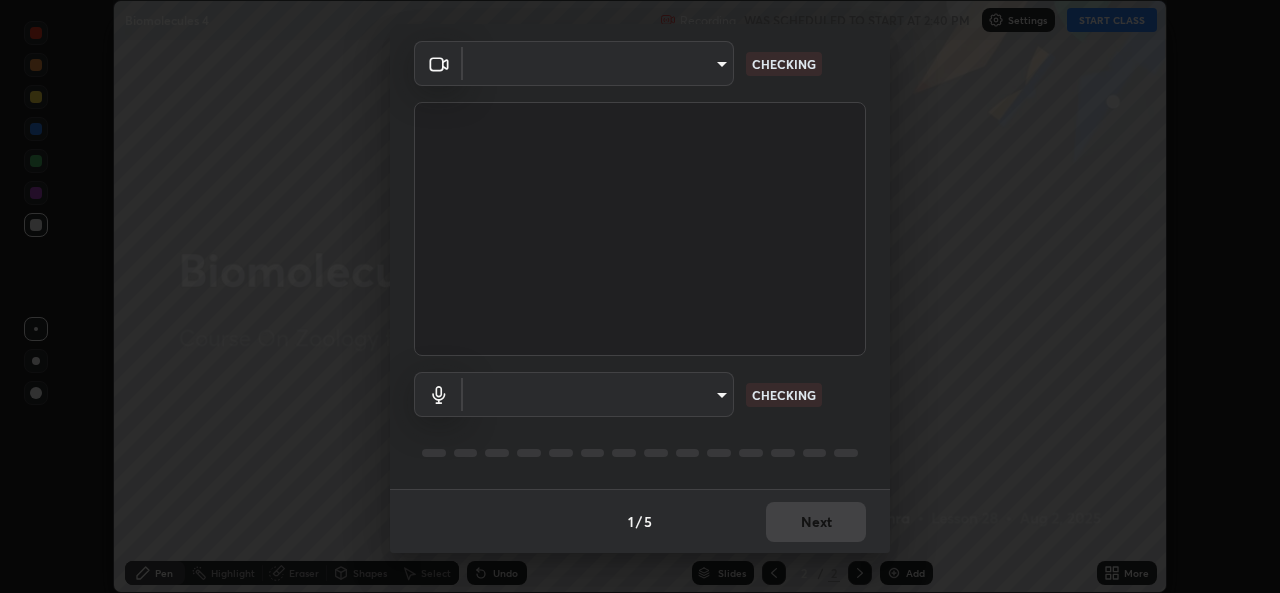 type on "a434b0bb675b4afe23526f72caf62f20b8336972c3250352fa126fe46eaa8015" 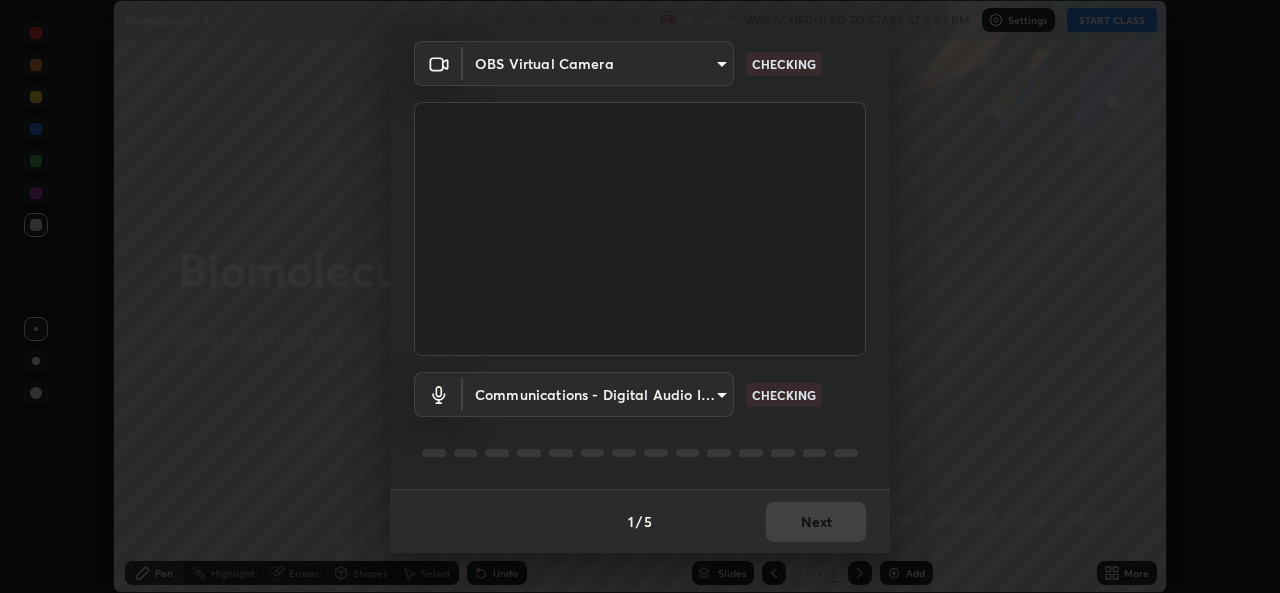 click on "Erase all Biomolecules 4 Recording WAS SCHEDULED TO START AT  2:40 PM Settings START CLASS Setting up your live class Biomolecules 4 • L28 of Course On Zoology for NEET Growth 2 2027 [PERSON] Pen Highlight Eraser Shapes Select Undo Slides 2 / 2 Add More No doubts shared Encourage your learners to ask a doubt for better clarity Report an issue Reason for reporting Buffering Chat not working Audio - Video sync issue Educator video quality low ​ Attach an image Report Media settings OBS Virtual Camera a434b0bb675b4afe23526f72caf62f20b8336972c3250352fa126fe46eaa8015 CHECKING Communications - Digital Audio Interface (5- Cam Link 4K) communications CHECKING 1 / 5 Next" at bounding box center [640, 296] 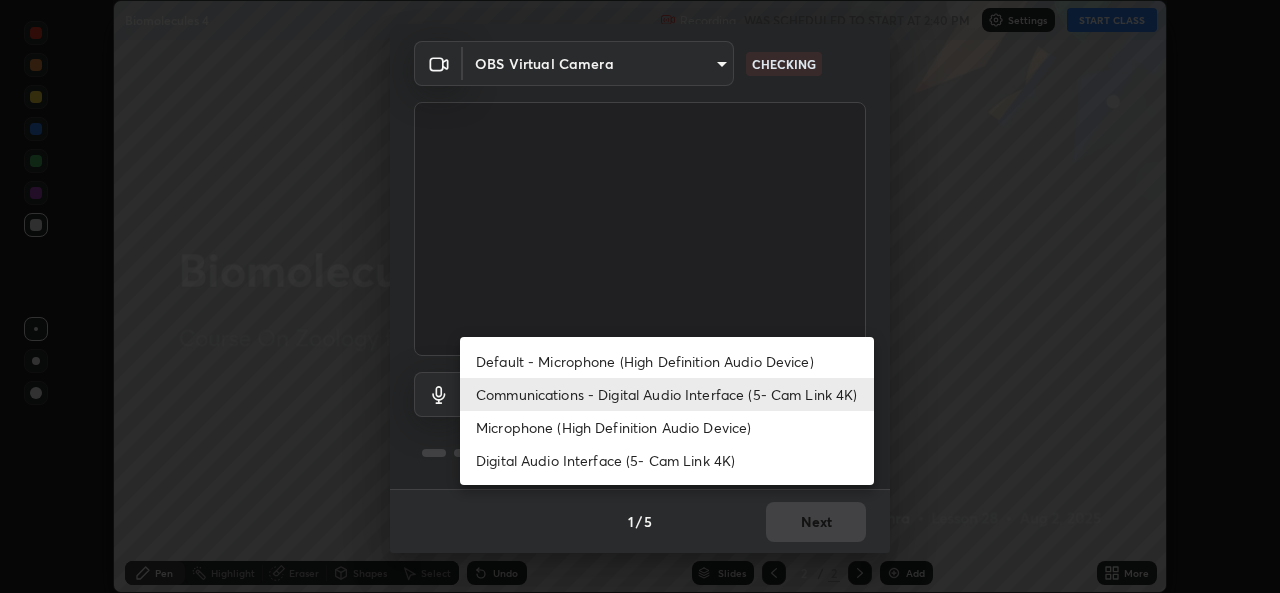 click on "Default - Microphone (High Definition Audio Device)" at bounding box center (667, 361) 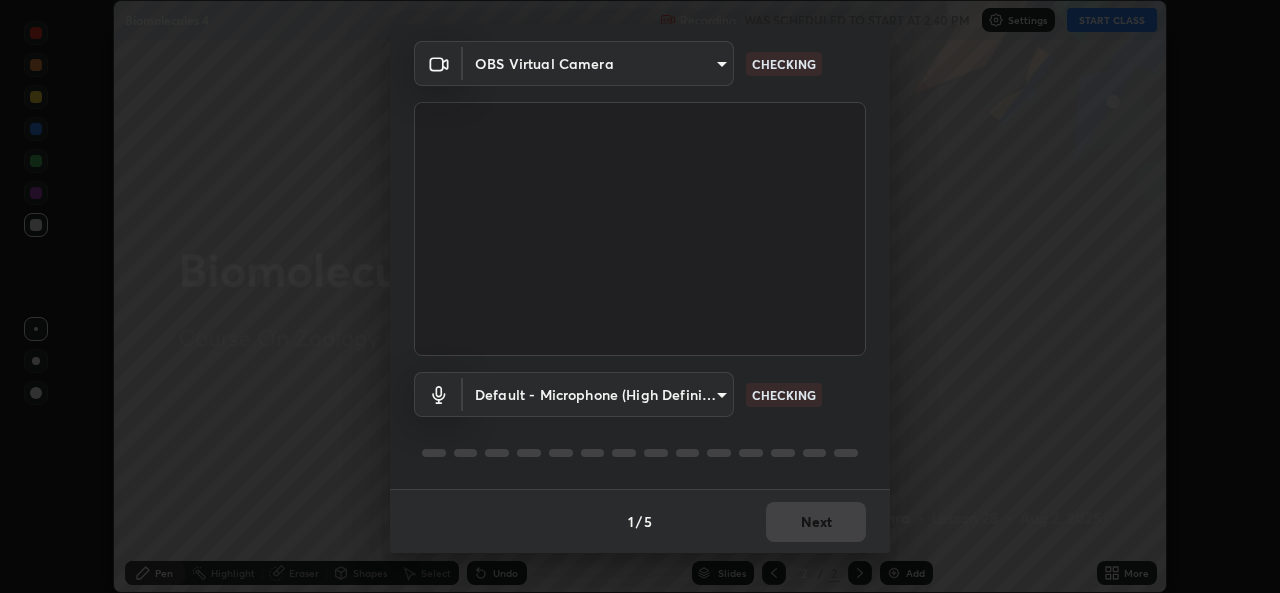 type on "default" 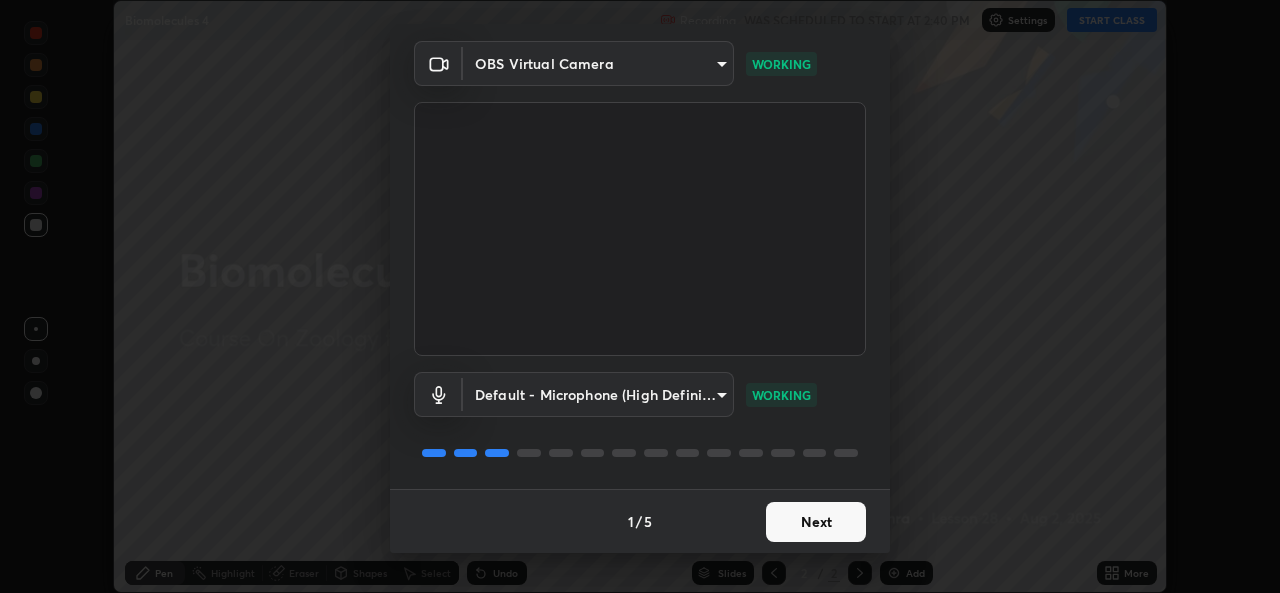 click on "Next" at bounding box center (816, 522) 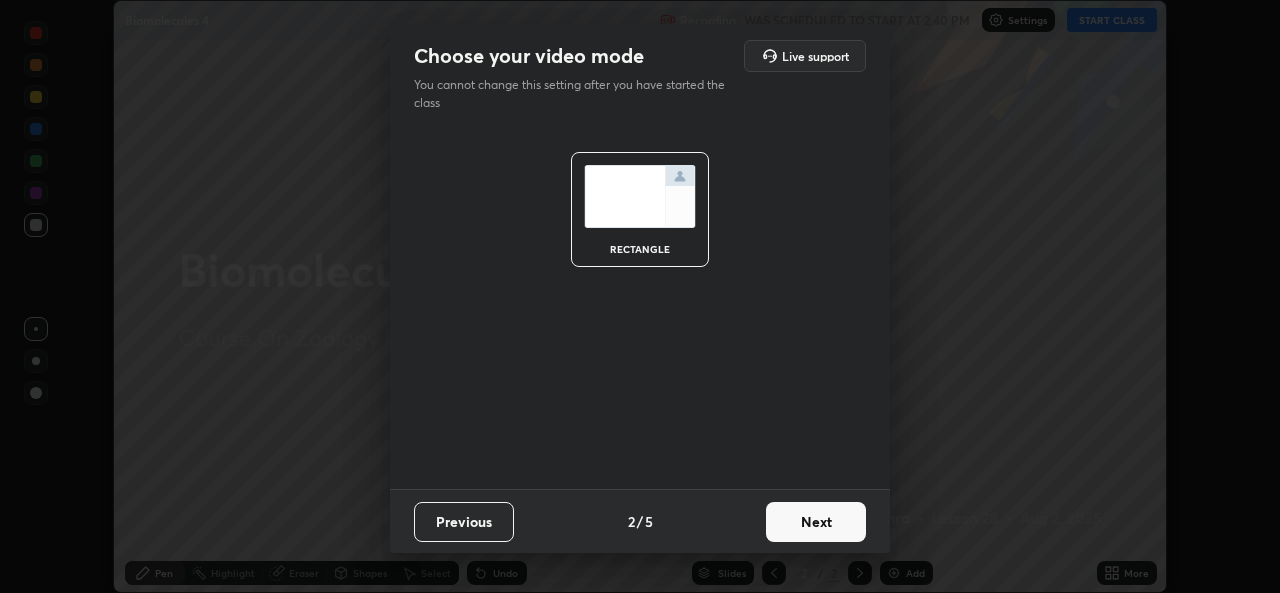 scroll, scrollTop: 0, scrollLeft: 0, axis: both 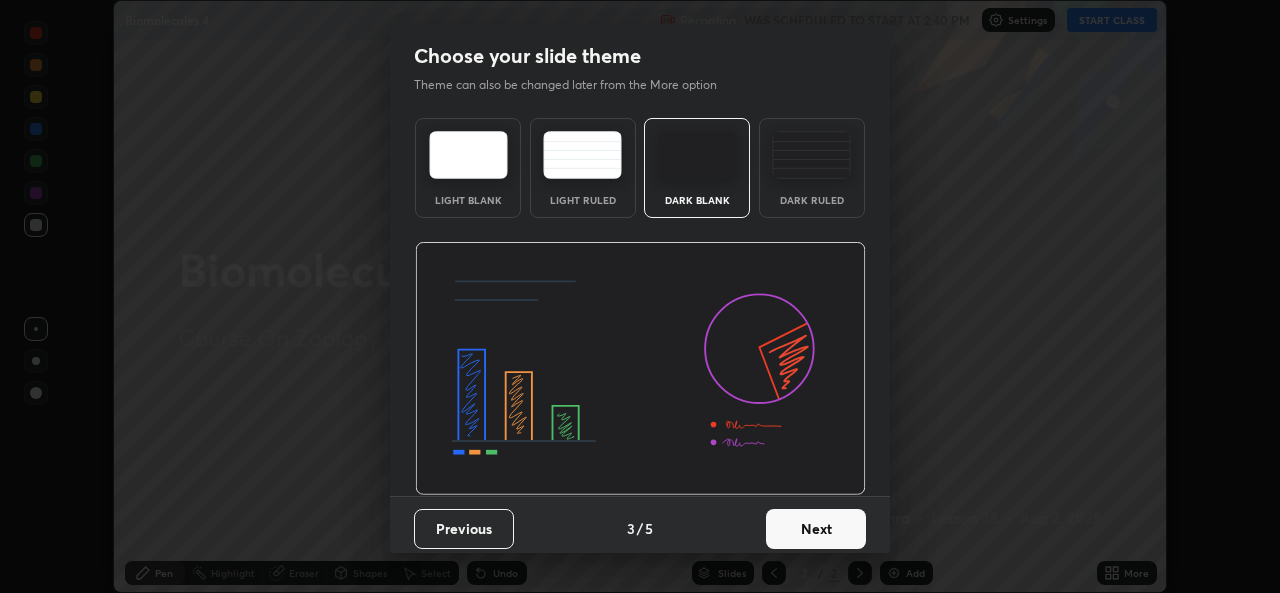 click on "Next" at bounding box center [816, 529] 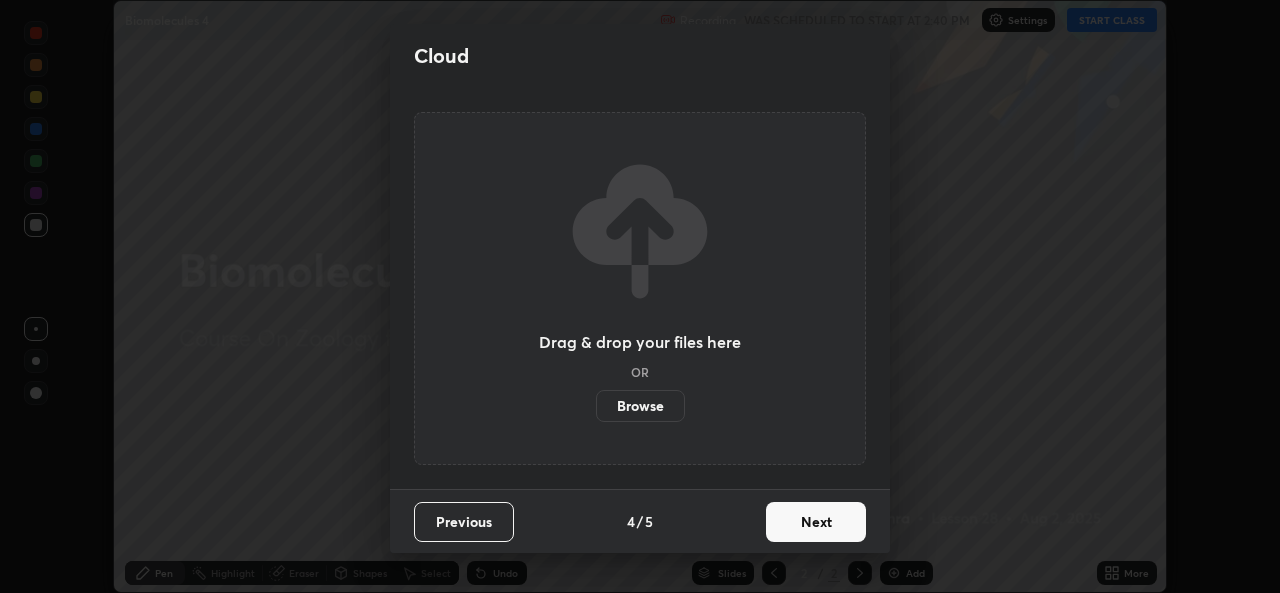 click on "Next" at bounding box center (816, 522) 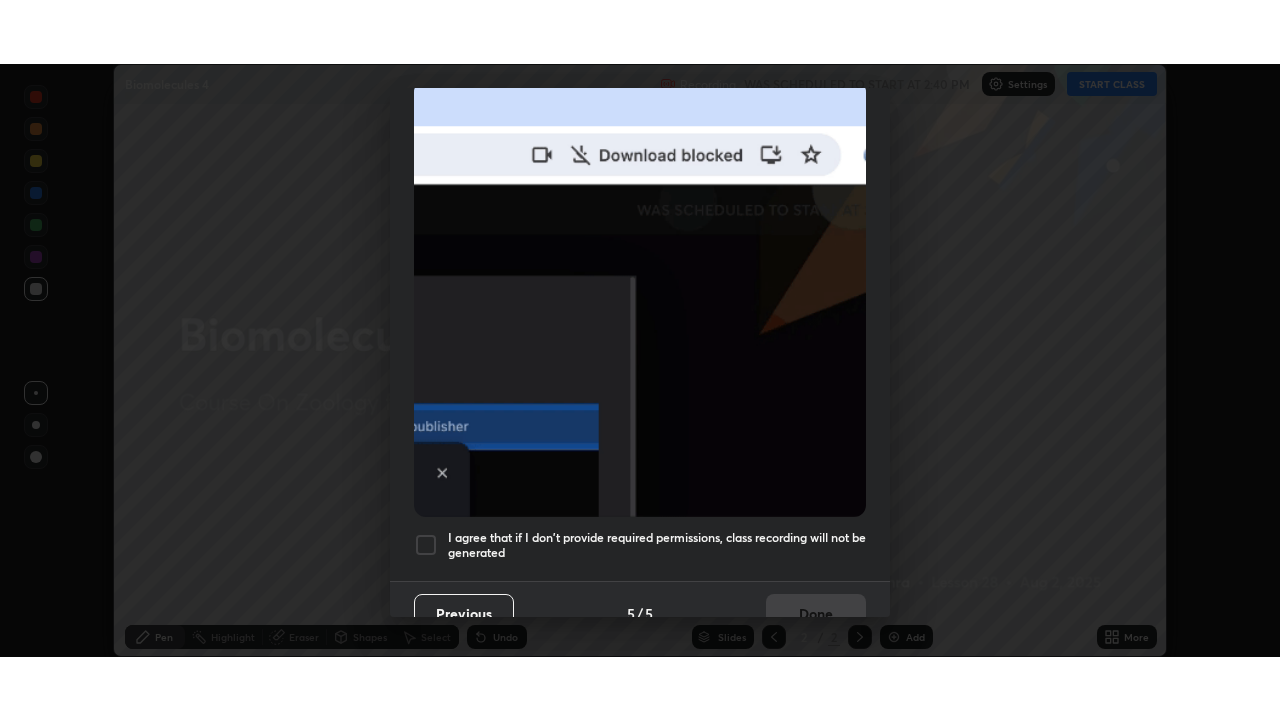 scroll, scrollTop: 471, scrollLeft: 0, axis: vertical 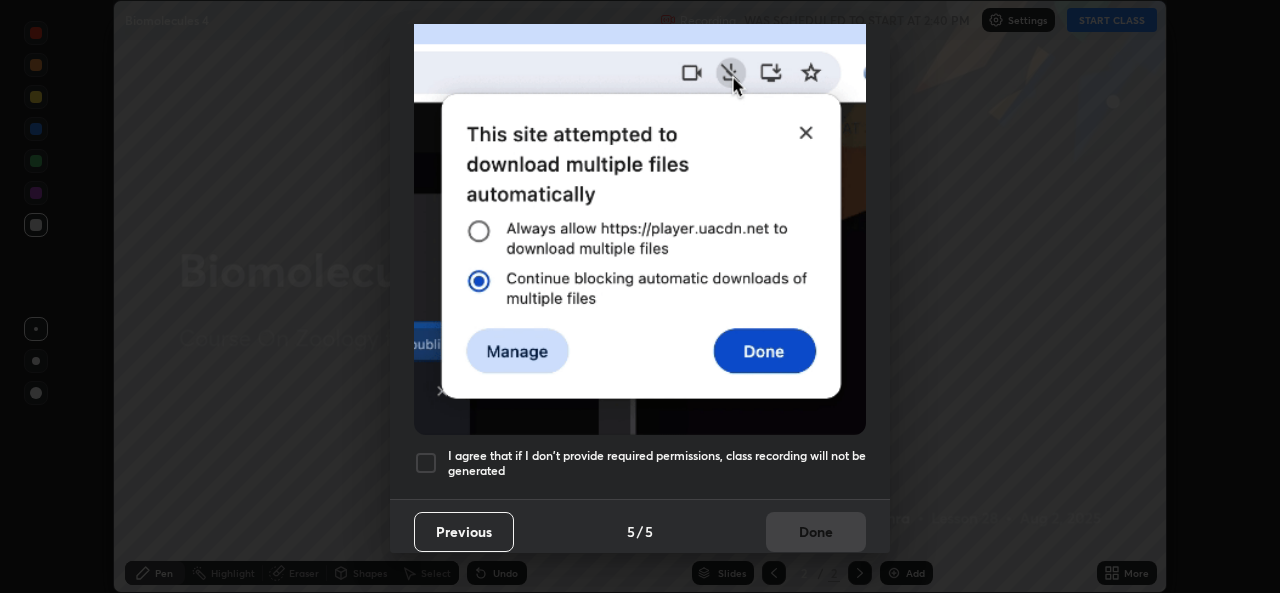 click on "I agree that if I don't provide required permissions, class recording will not be generated" at bounding box center [657, 463] 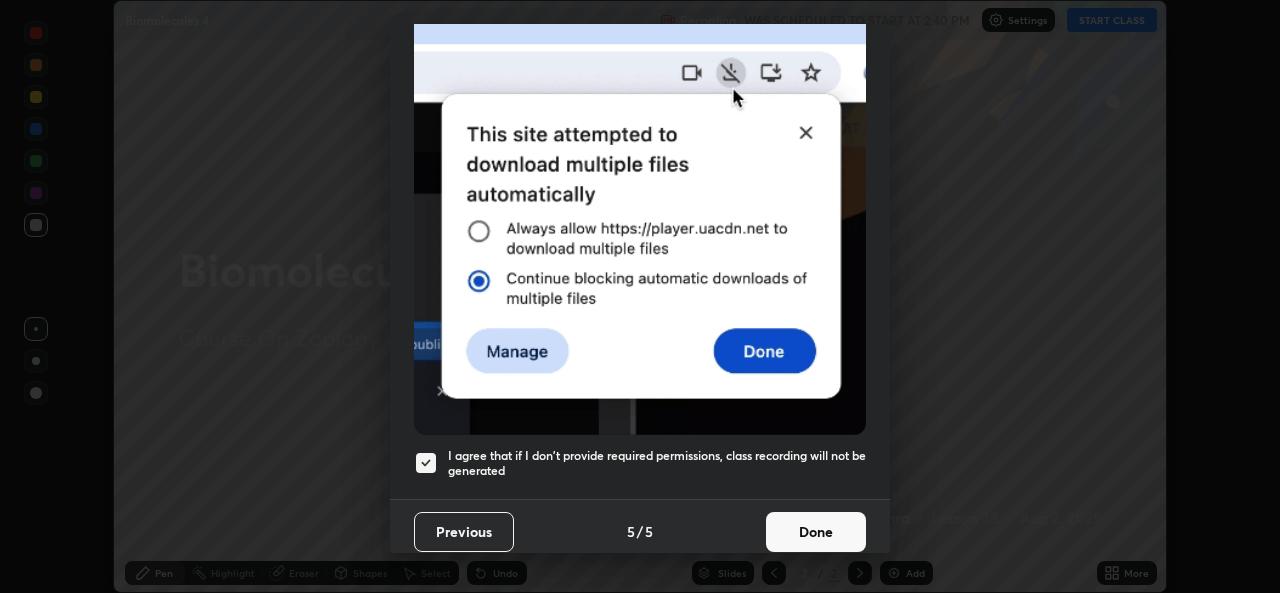 click on "Done" at bounding box center (816, 532) 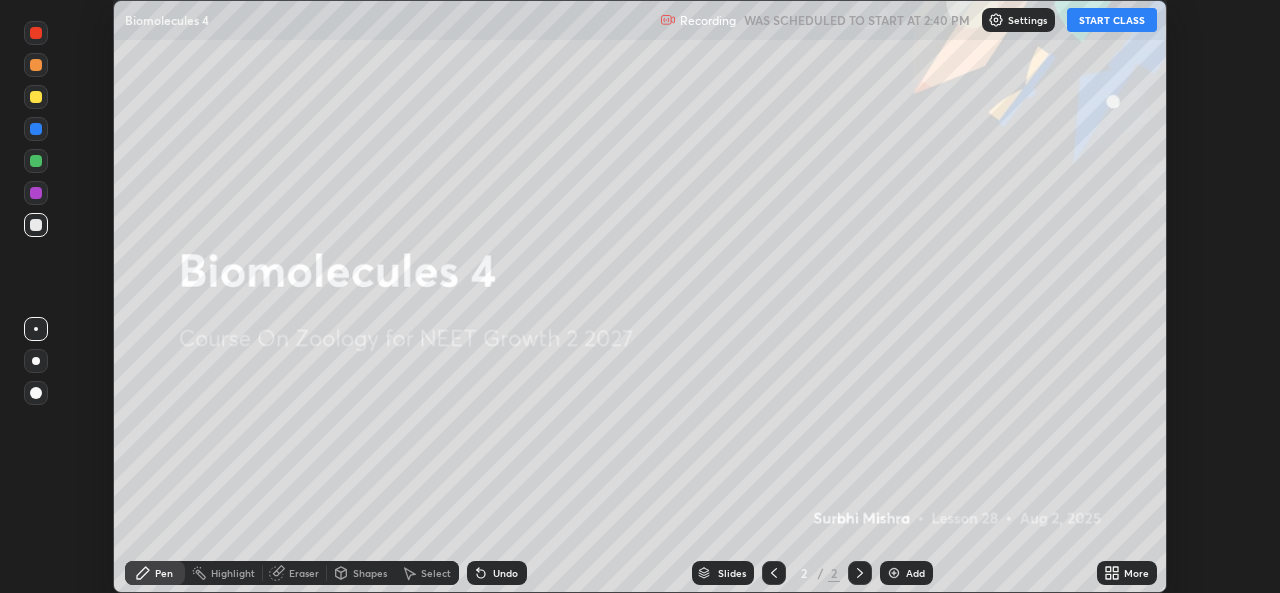 click 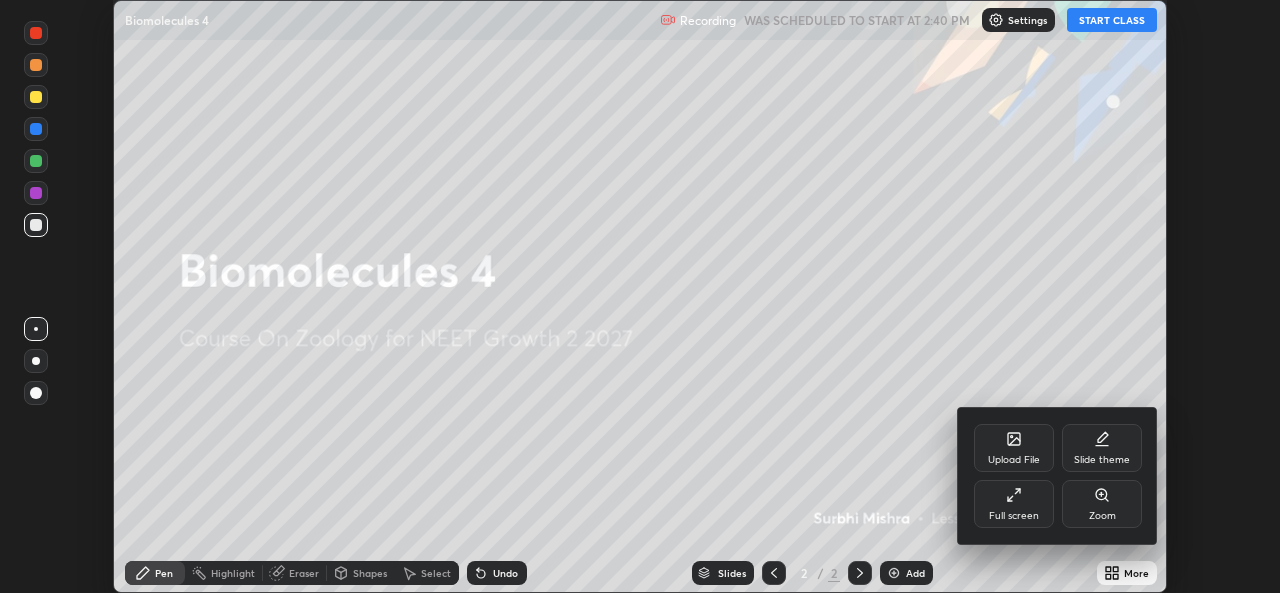 click on "Full screen" at bounding box center [1014, 504] 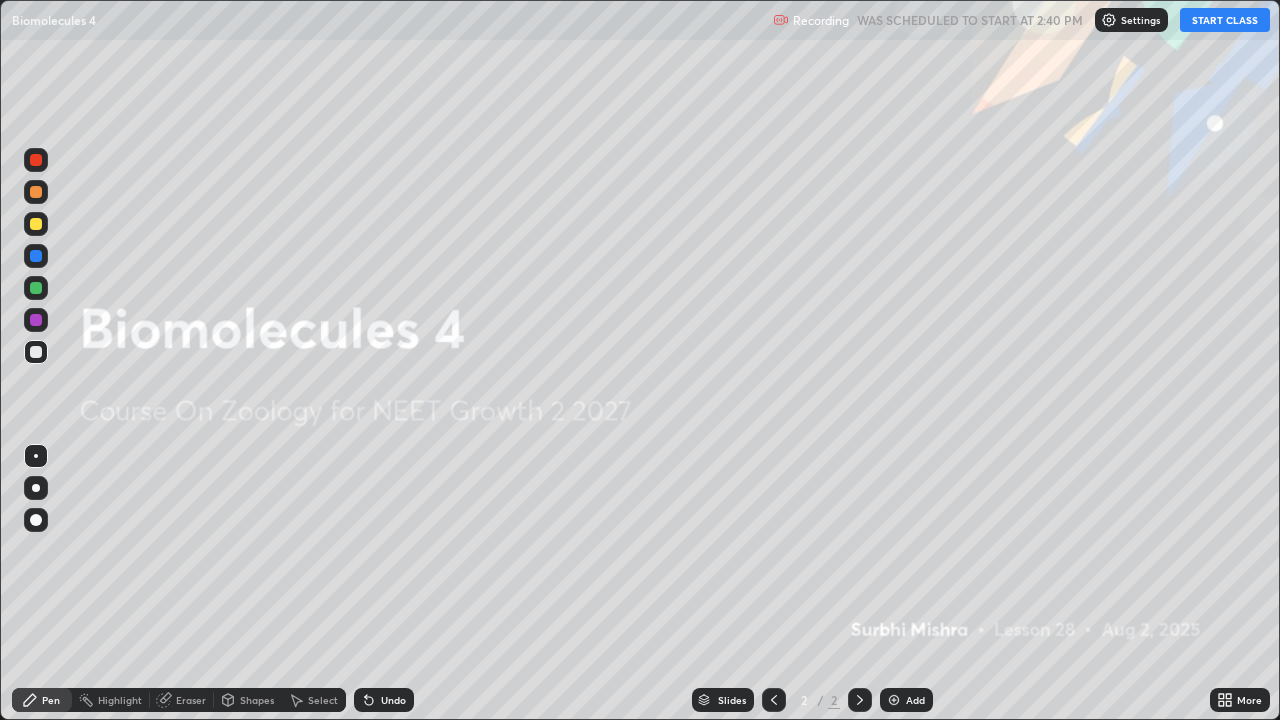 scroll, scrollTop: 99280, scrollLeft: 98720, axis: both 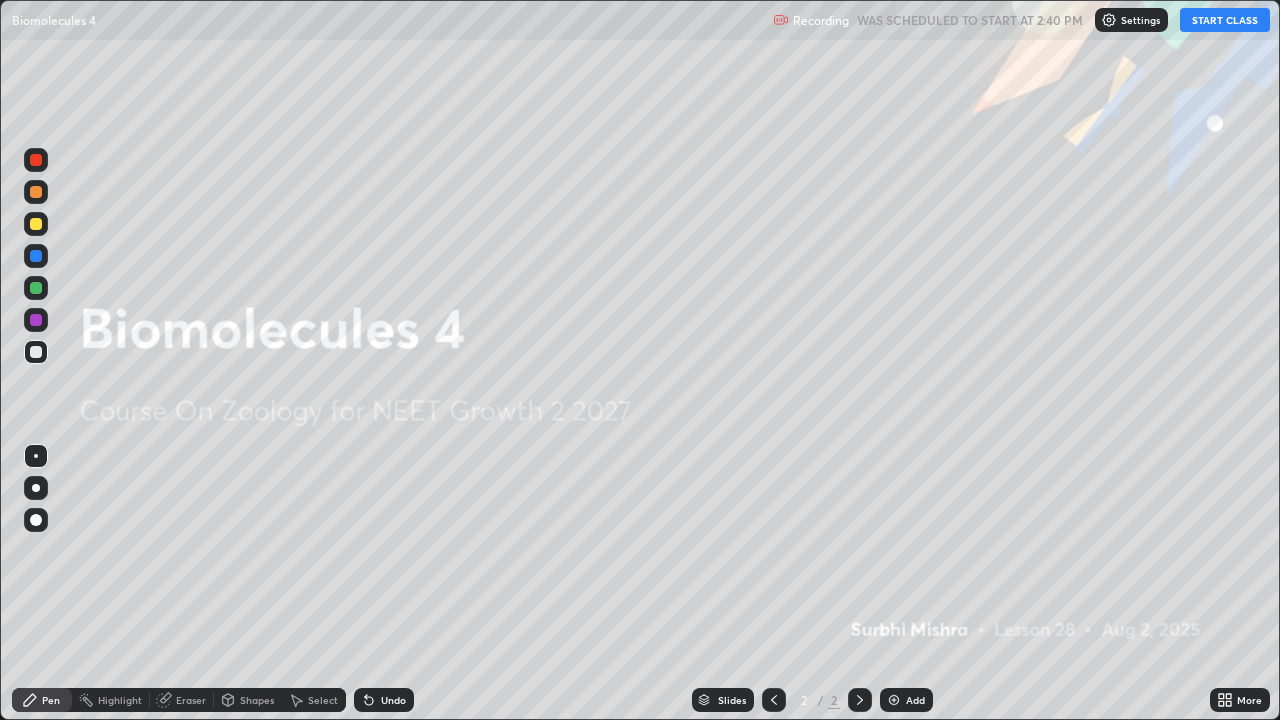 click on "START CLASS" at bounding box center [1225, 20] 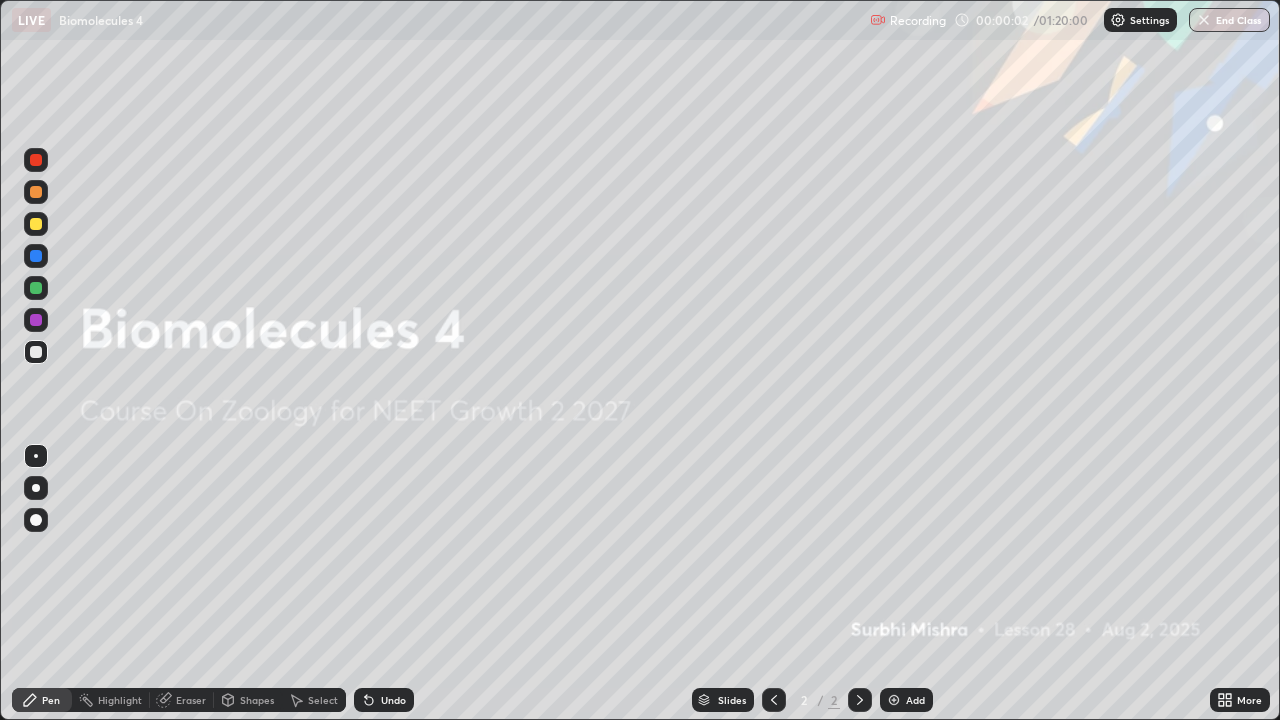 click on "Add" at bounding box center [915, 700] 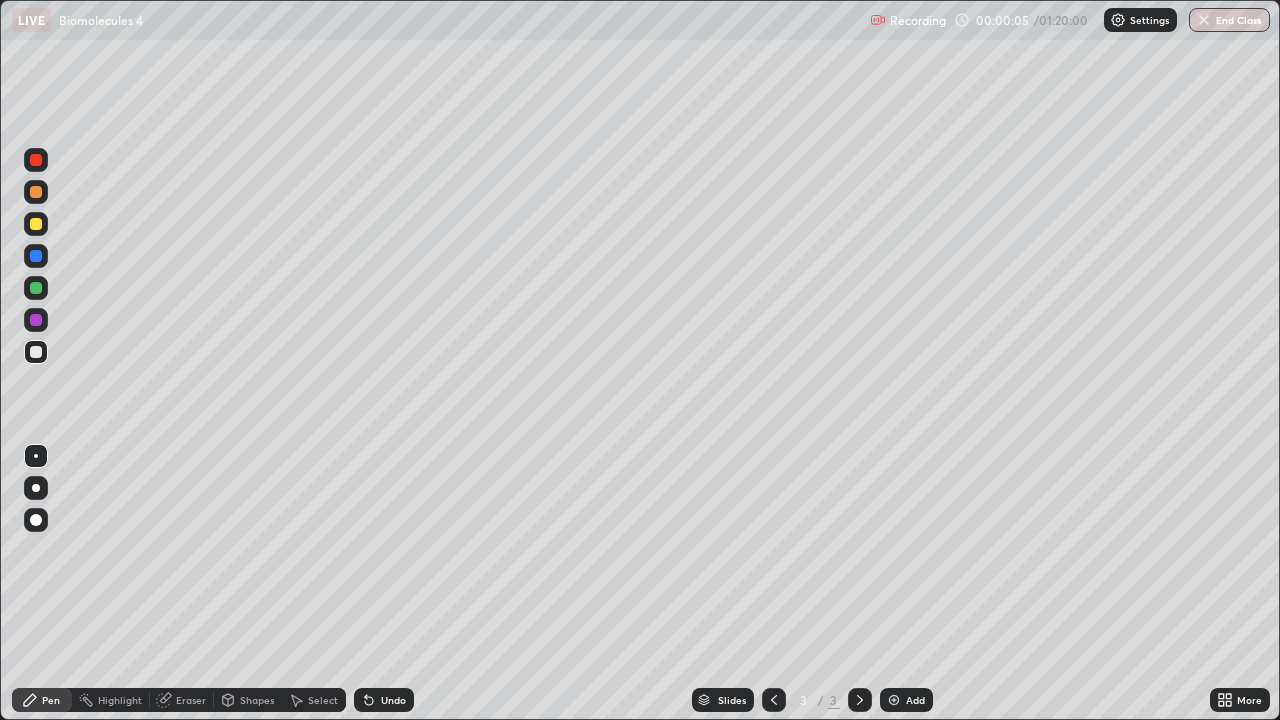 click at bounding box center [36, 192] 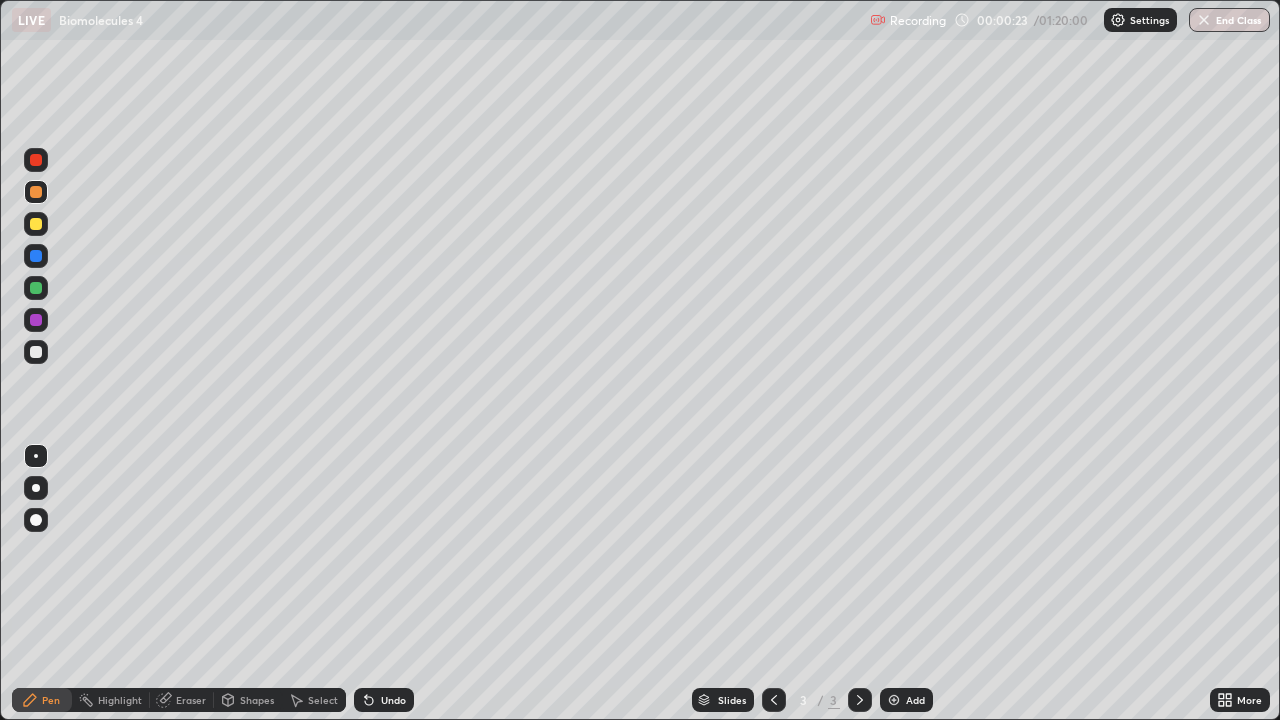 click at bounding box center (36, 352) 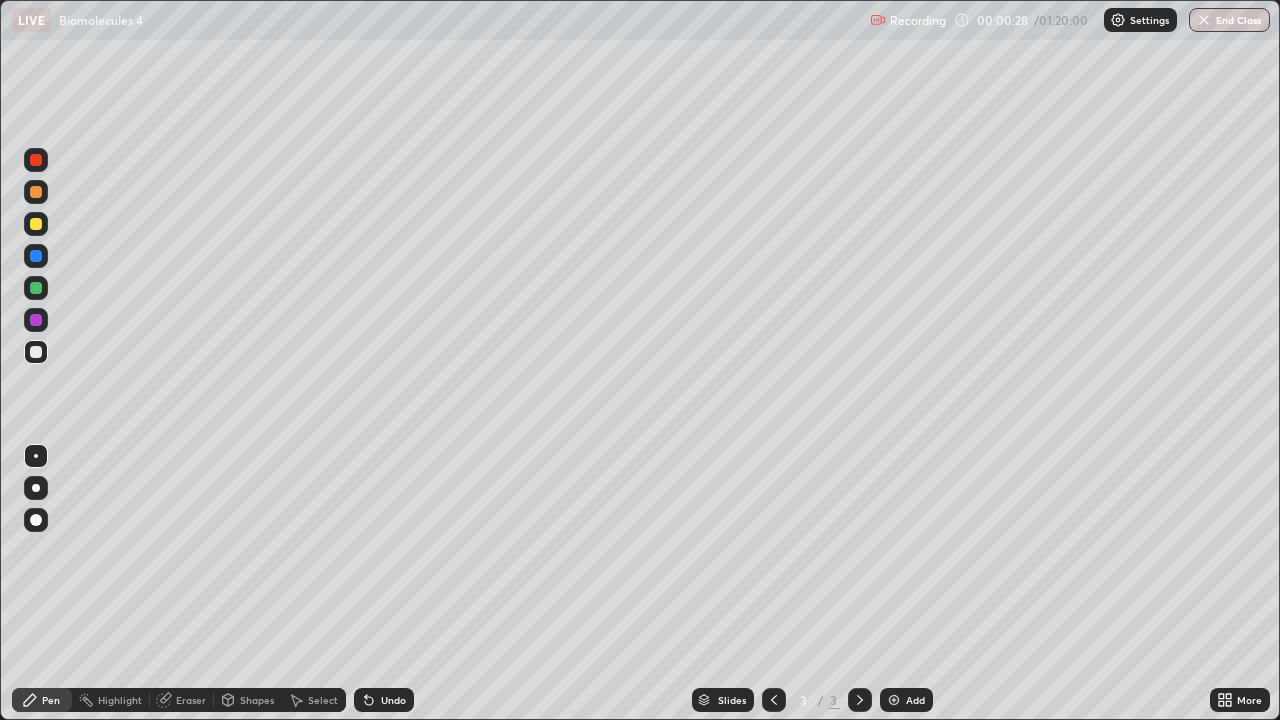 click at bounding box center [36, 224] 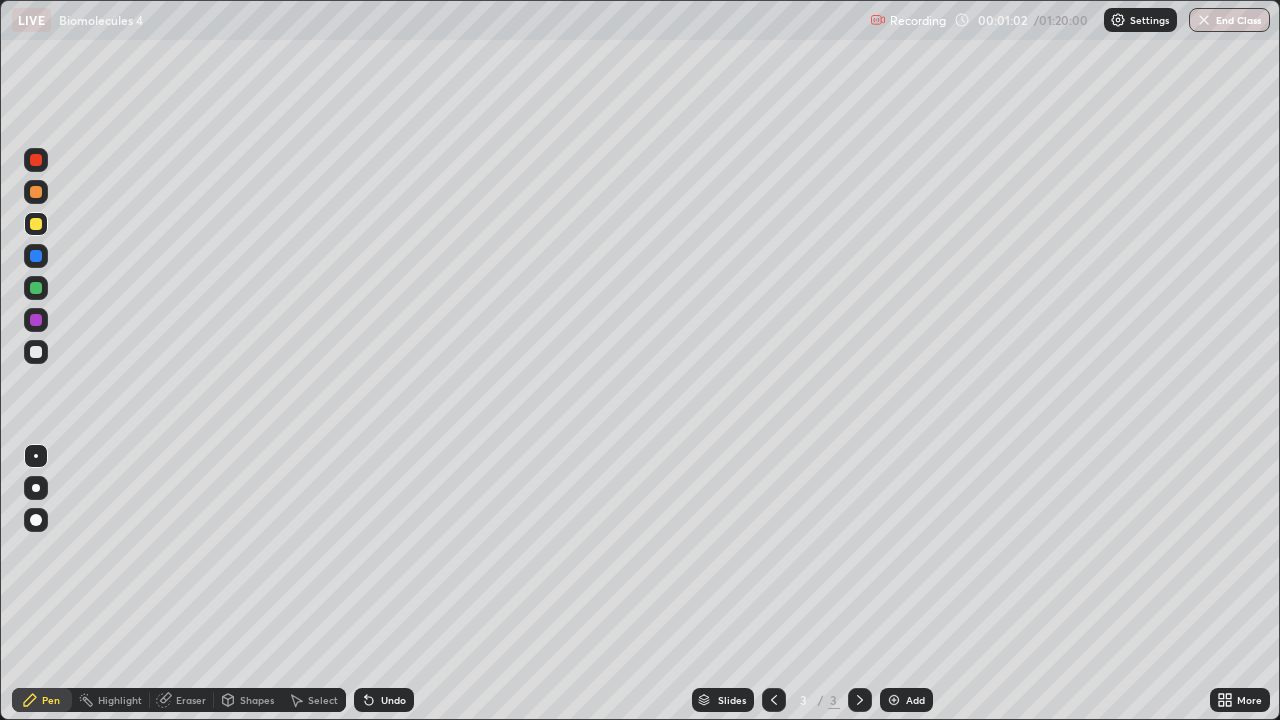 click 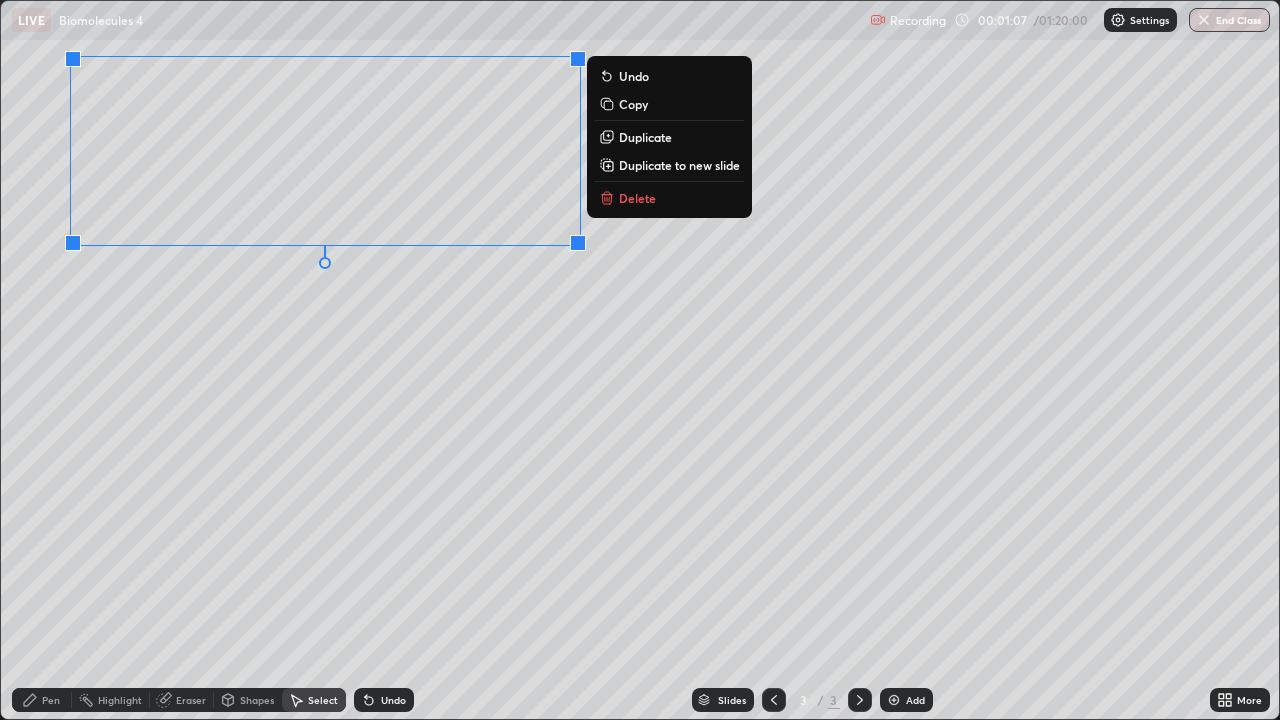 click on "Pen" at bounding box center (51, 700) 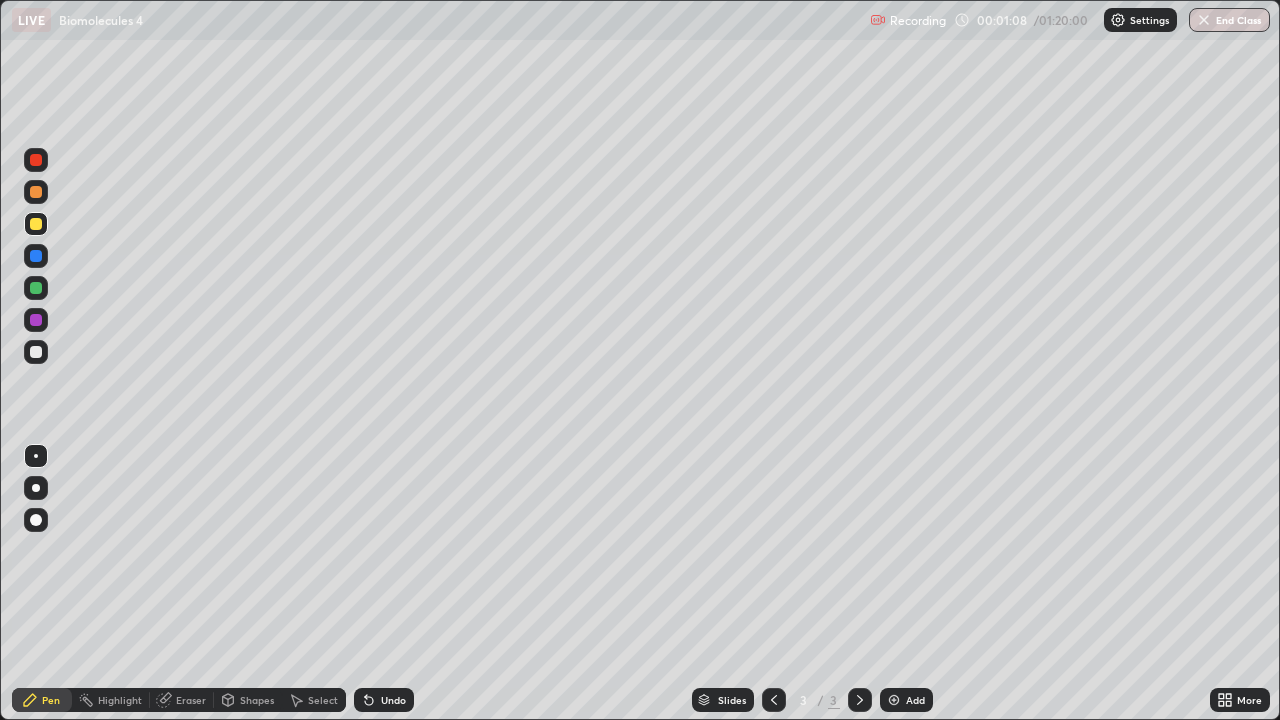 click at bounding box center [36, 352] 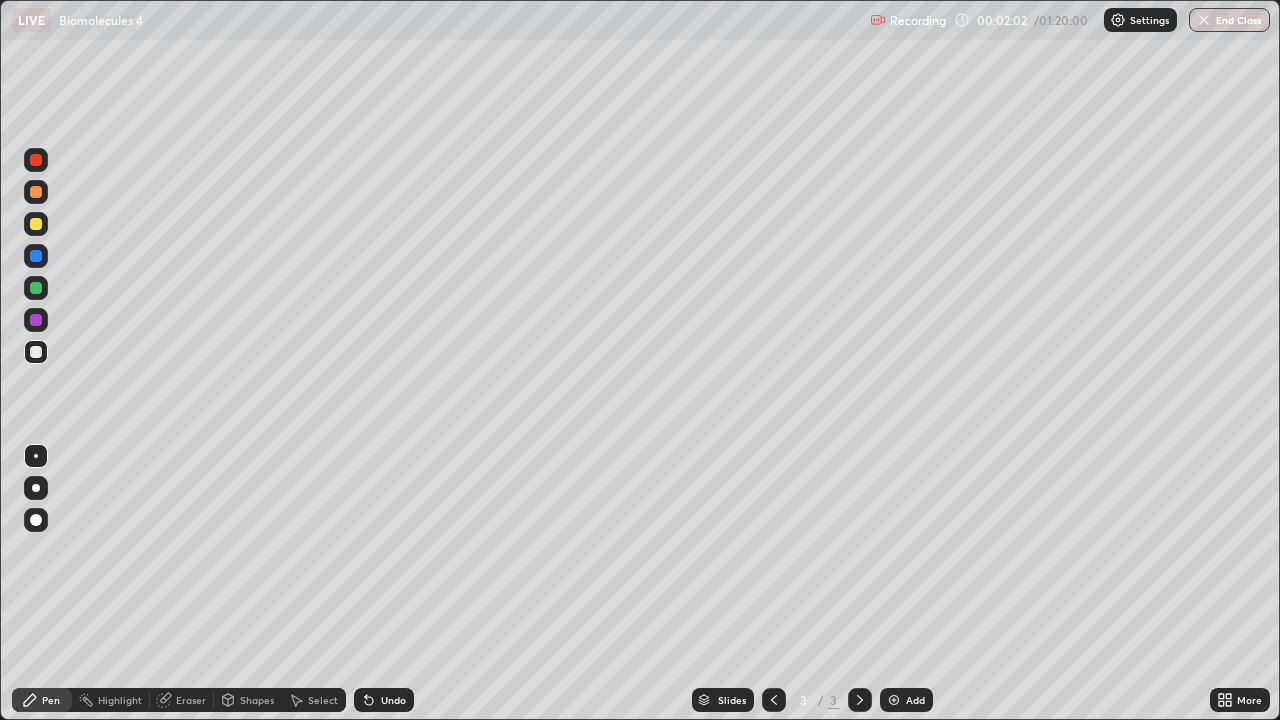 click at bounding box center (36, 224) 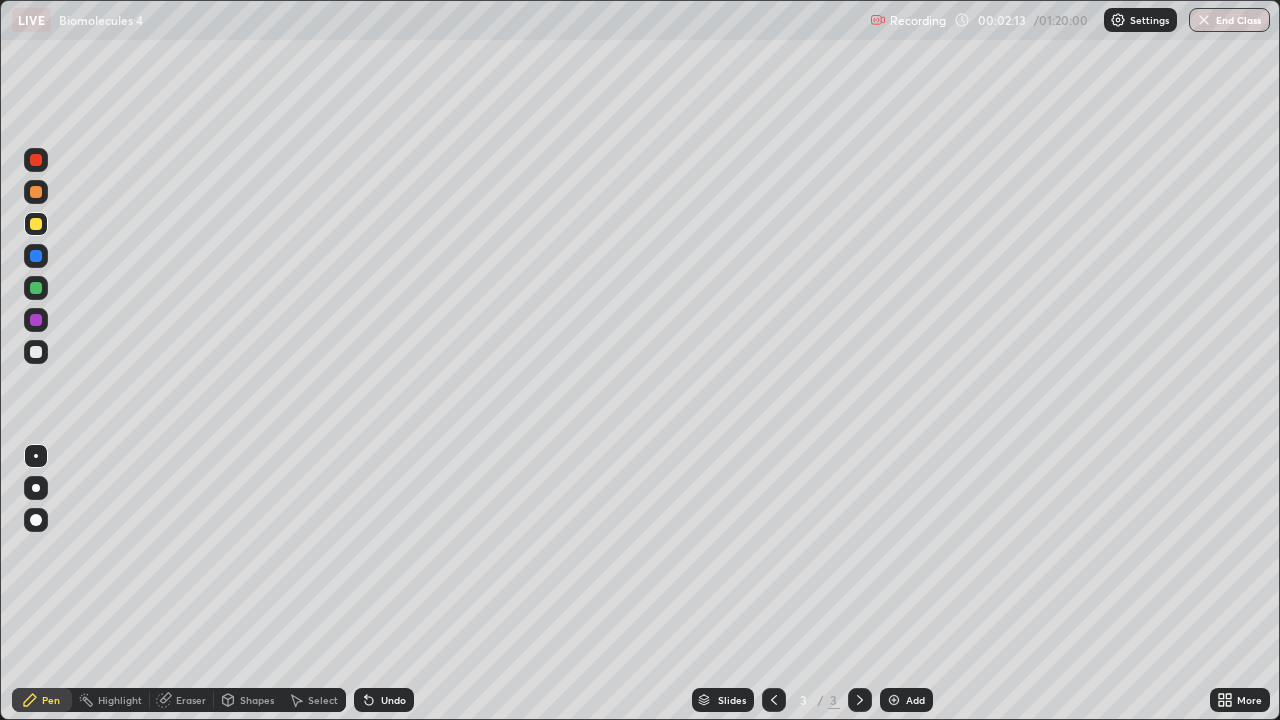 click 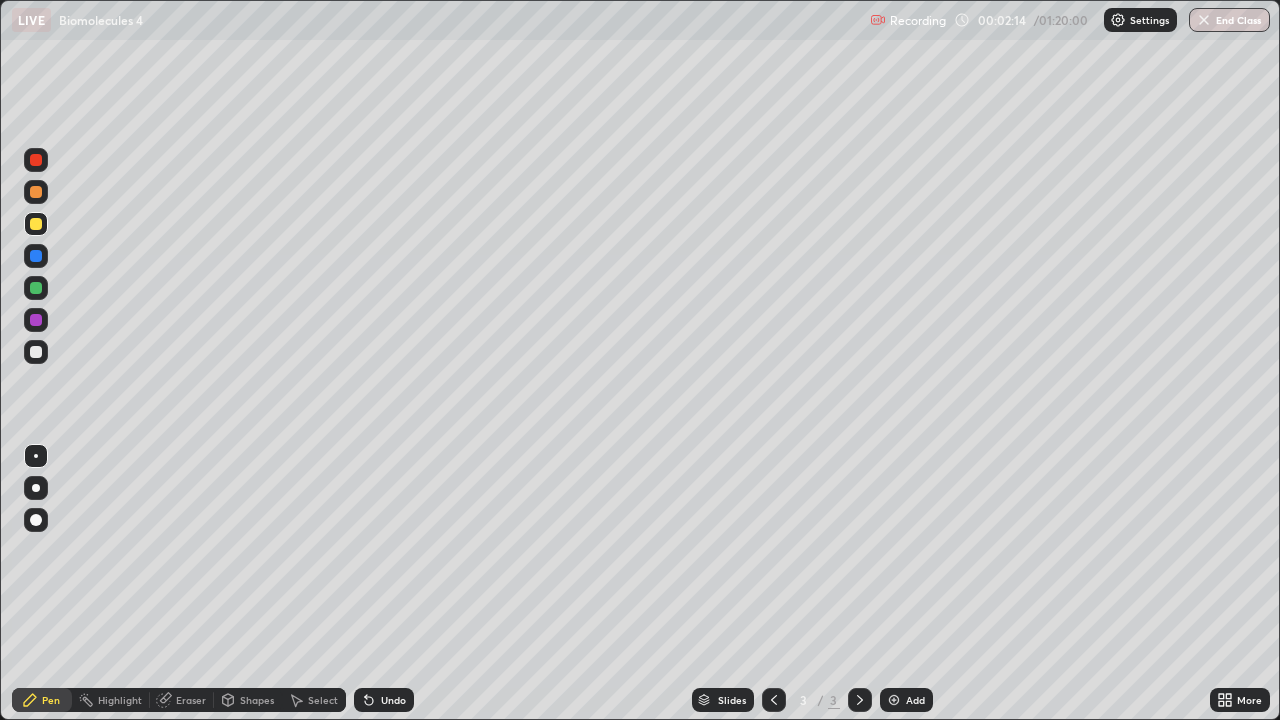 click 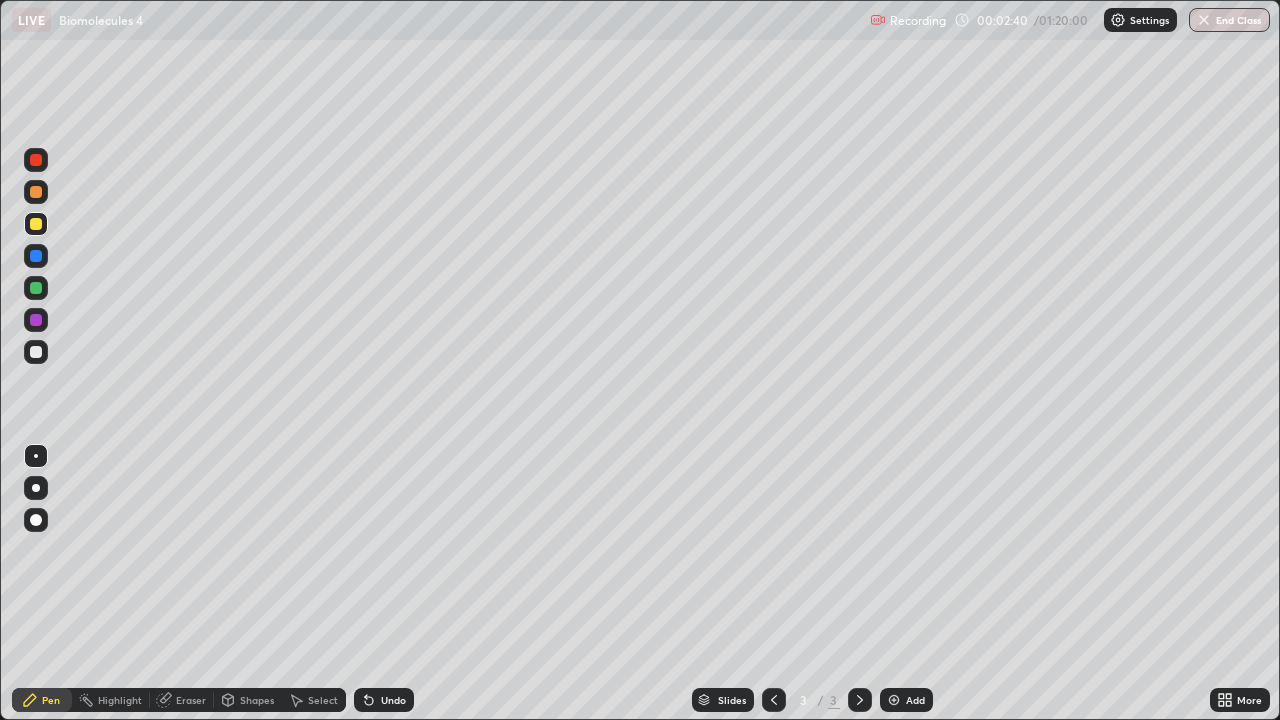 click 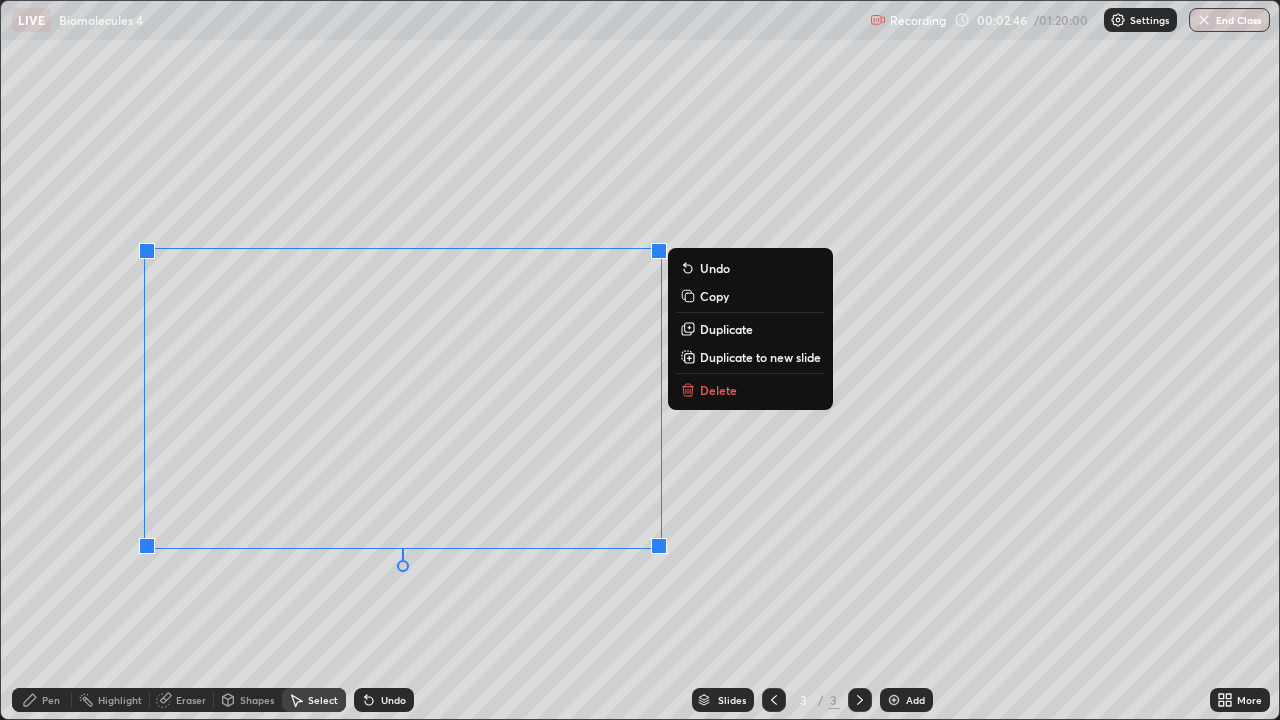 click on "Pen" at bounding box center (51, 700) 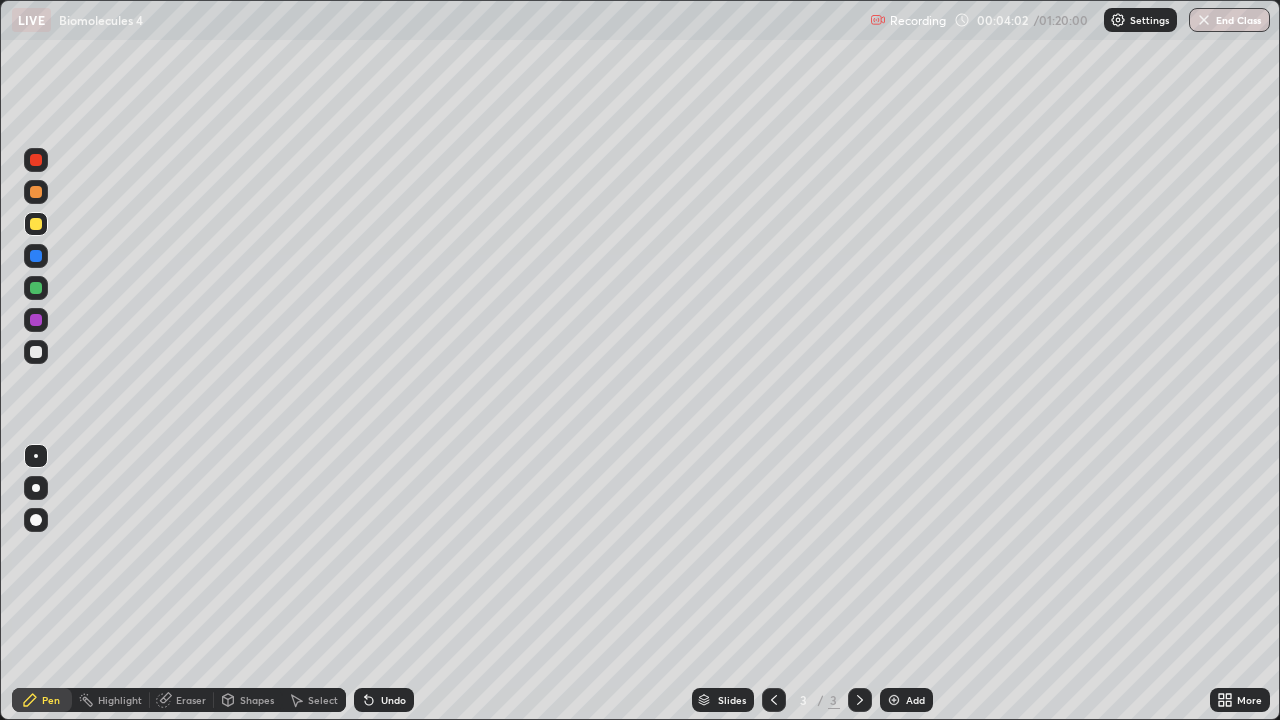 click at bounding box center [36, 352] 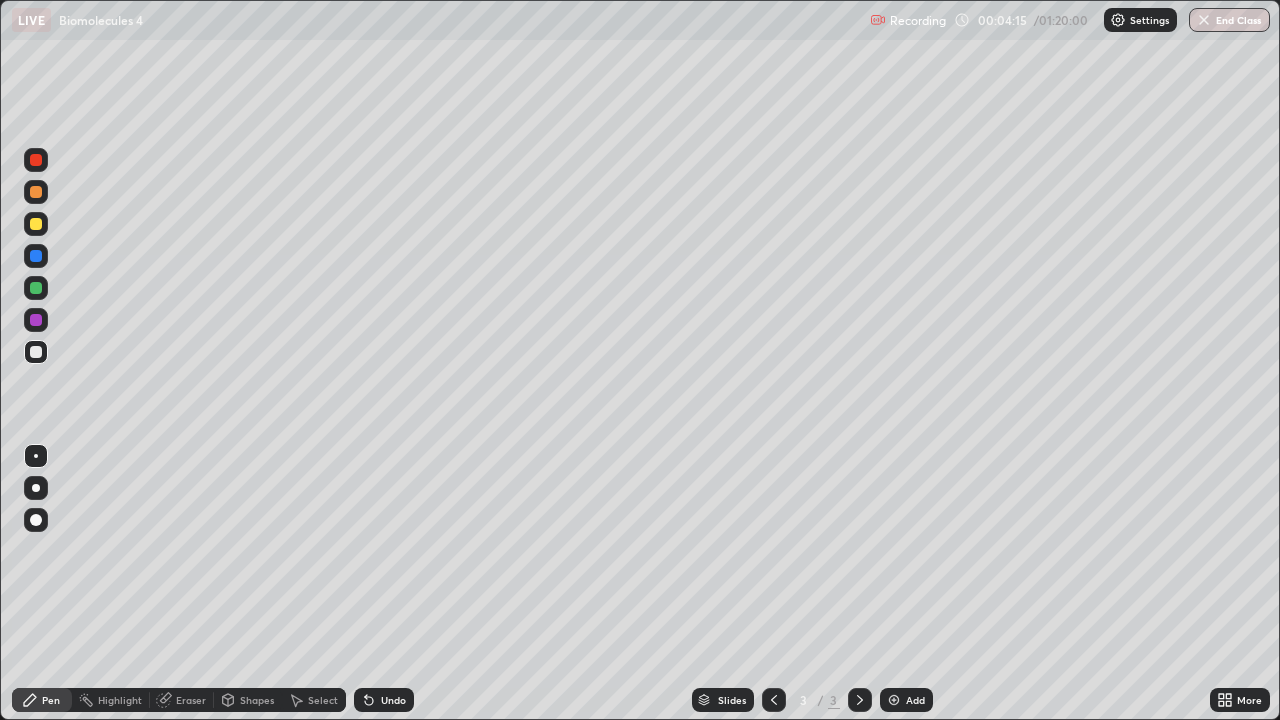 click 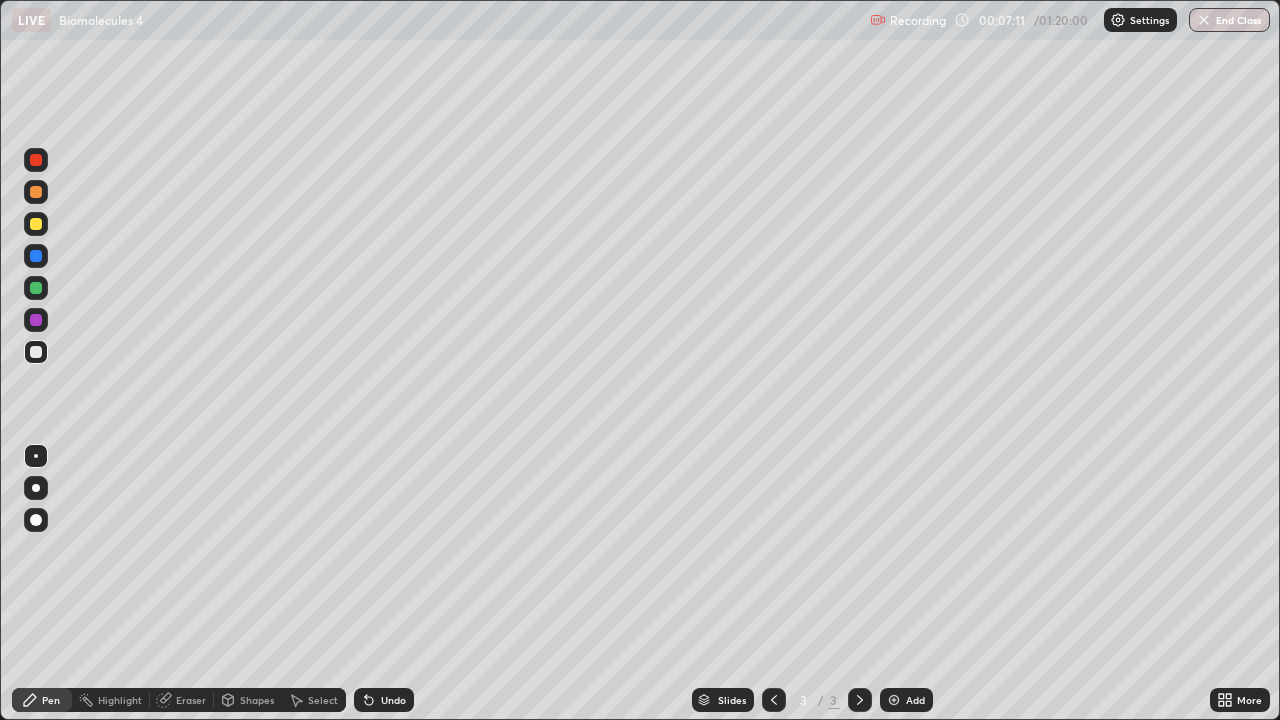 click on "Eraser" at bounding box center [191, 700] 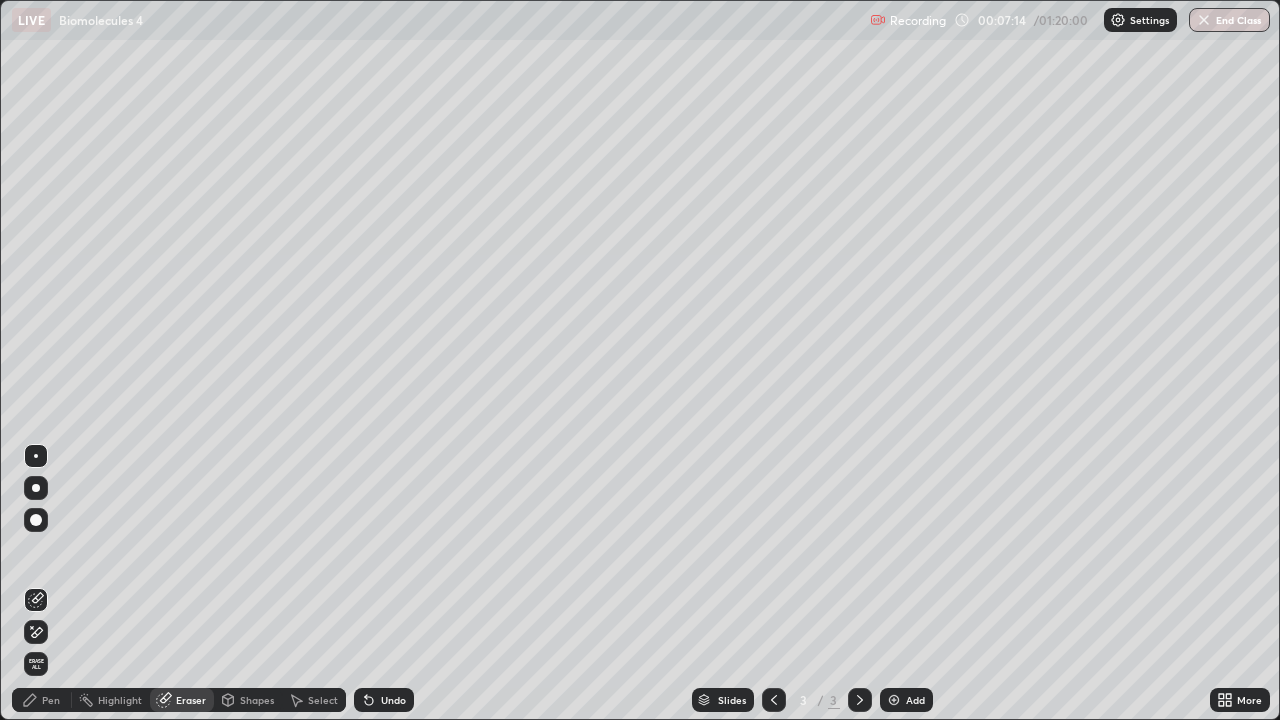 click on "Pen" at bounding box center [51, 700] 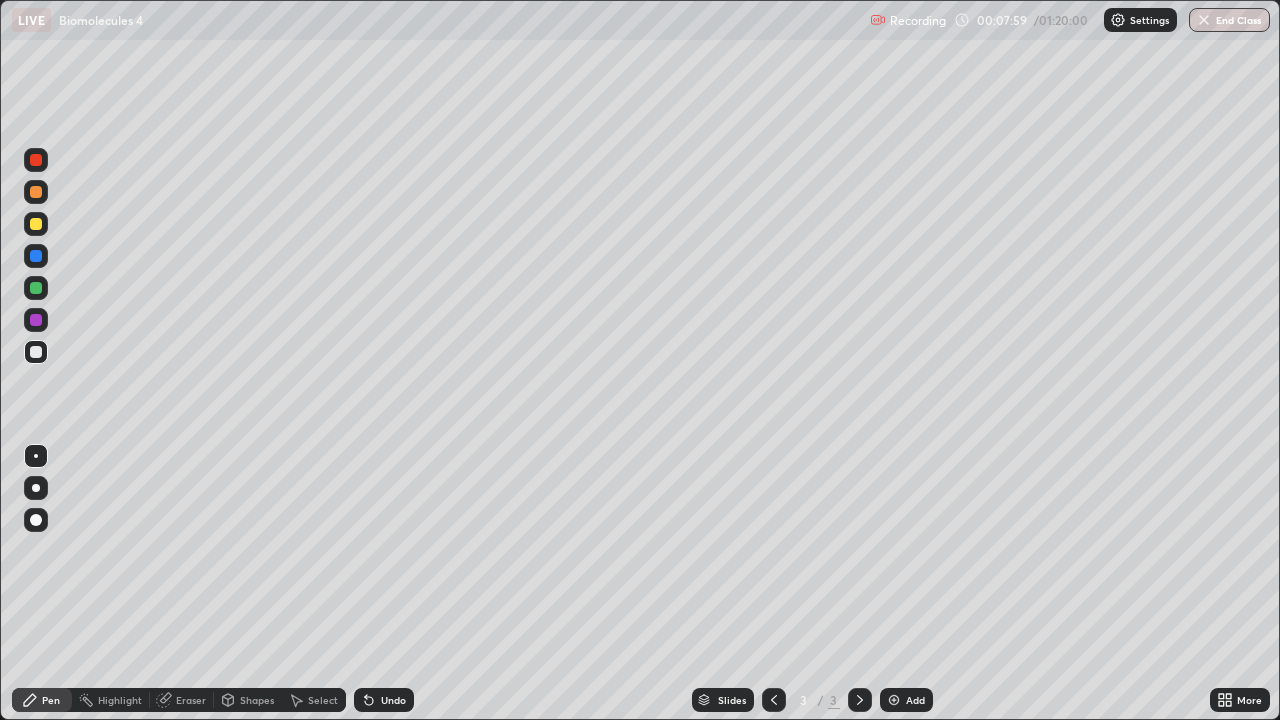 click at bounding box center (894, 700) 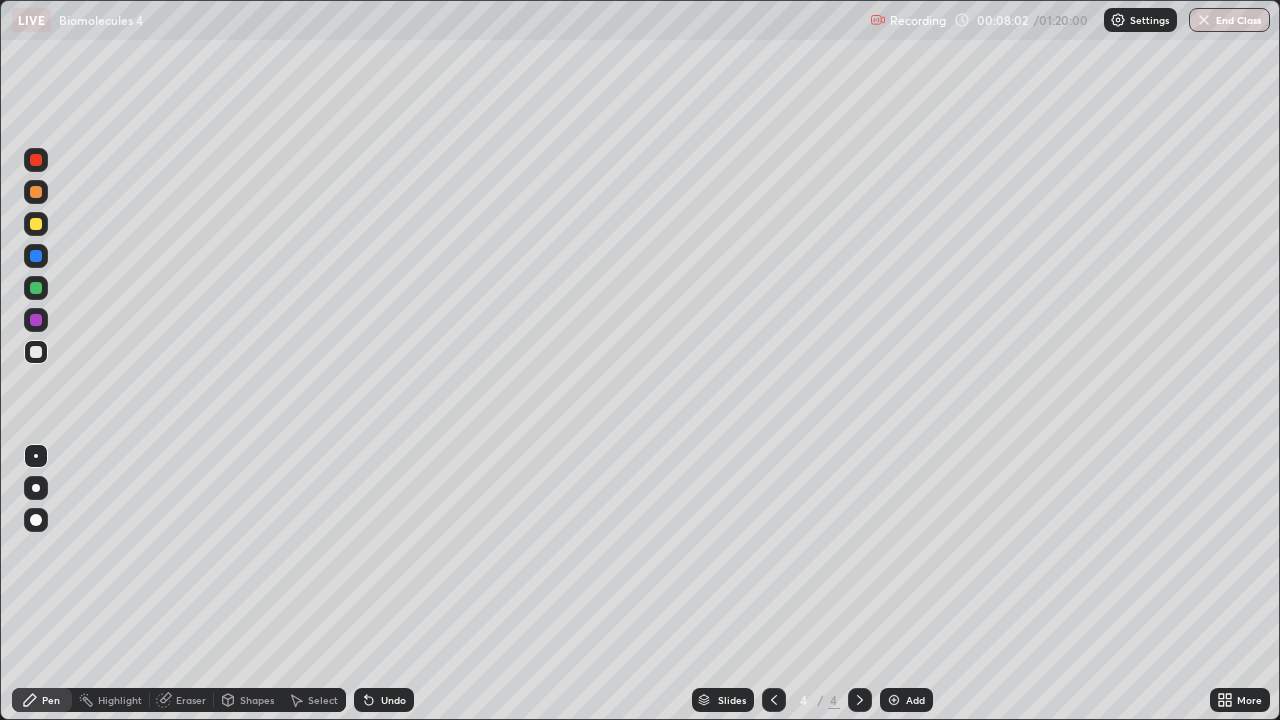 click at bounding box center (36, 224) 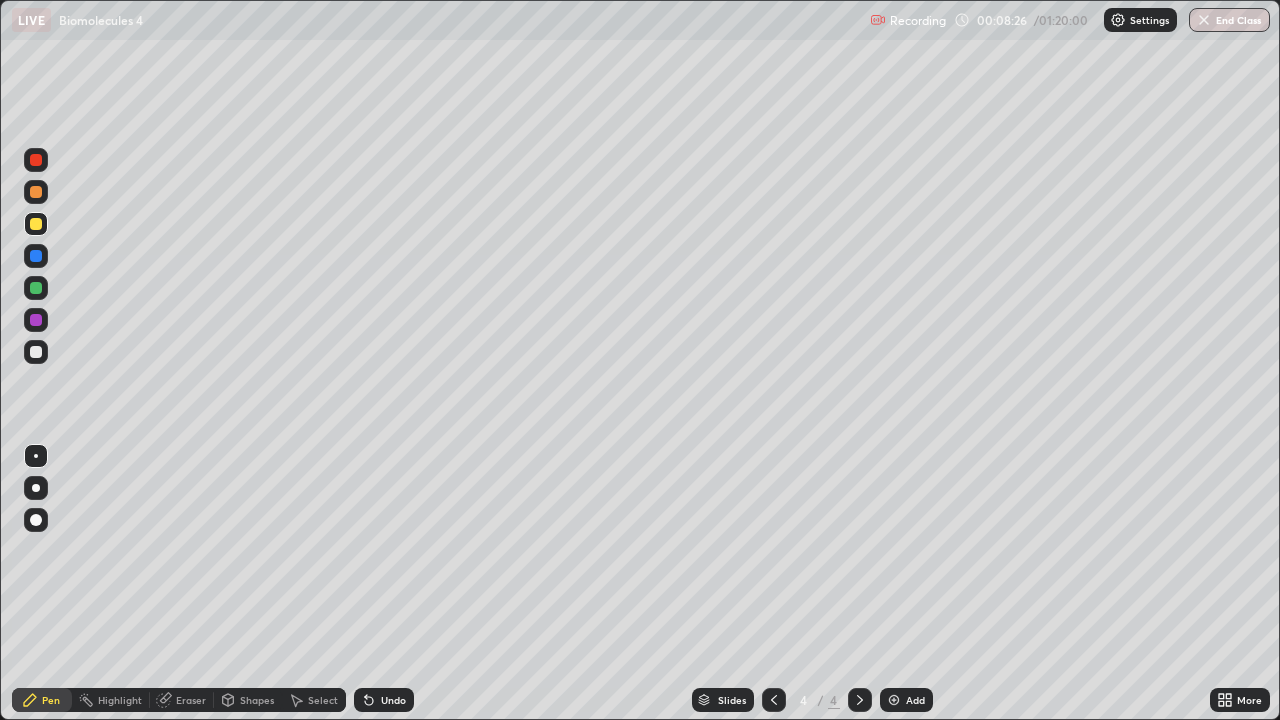 click 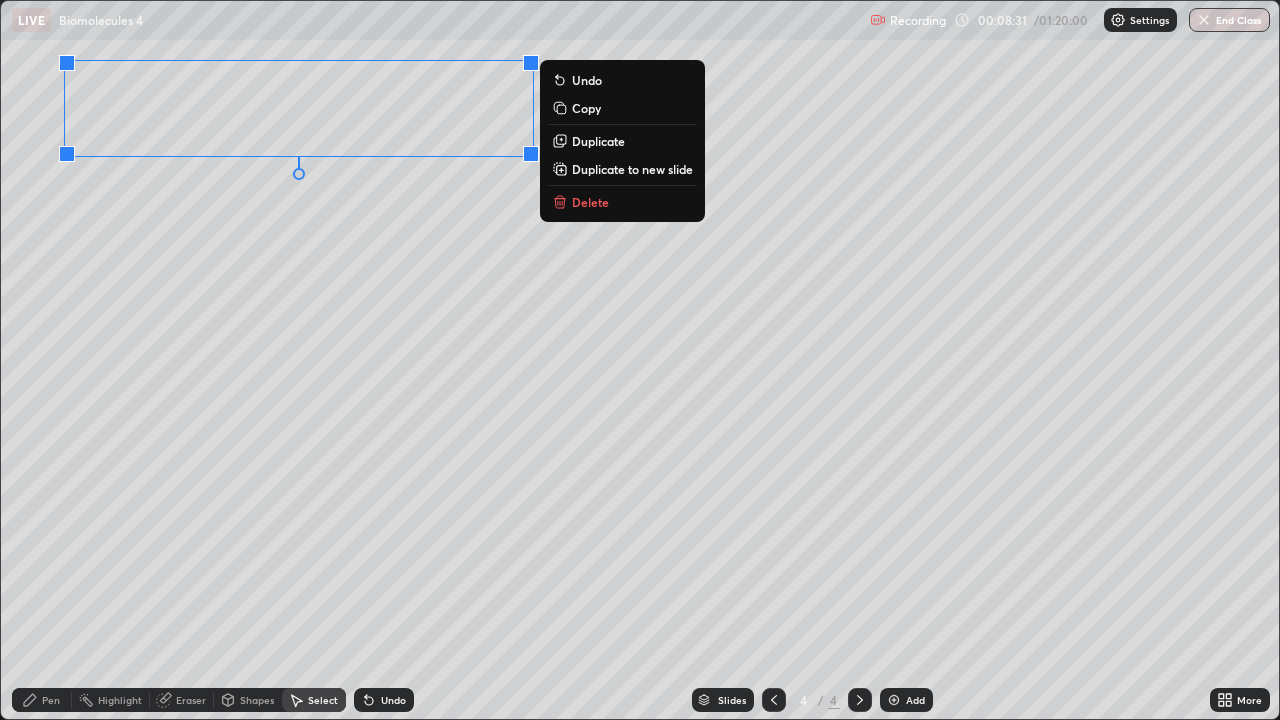 click on "Pen" at bounding box center (51, 700) 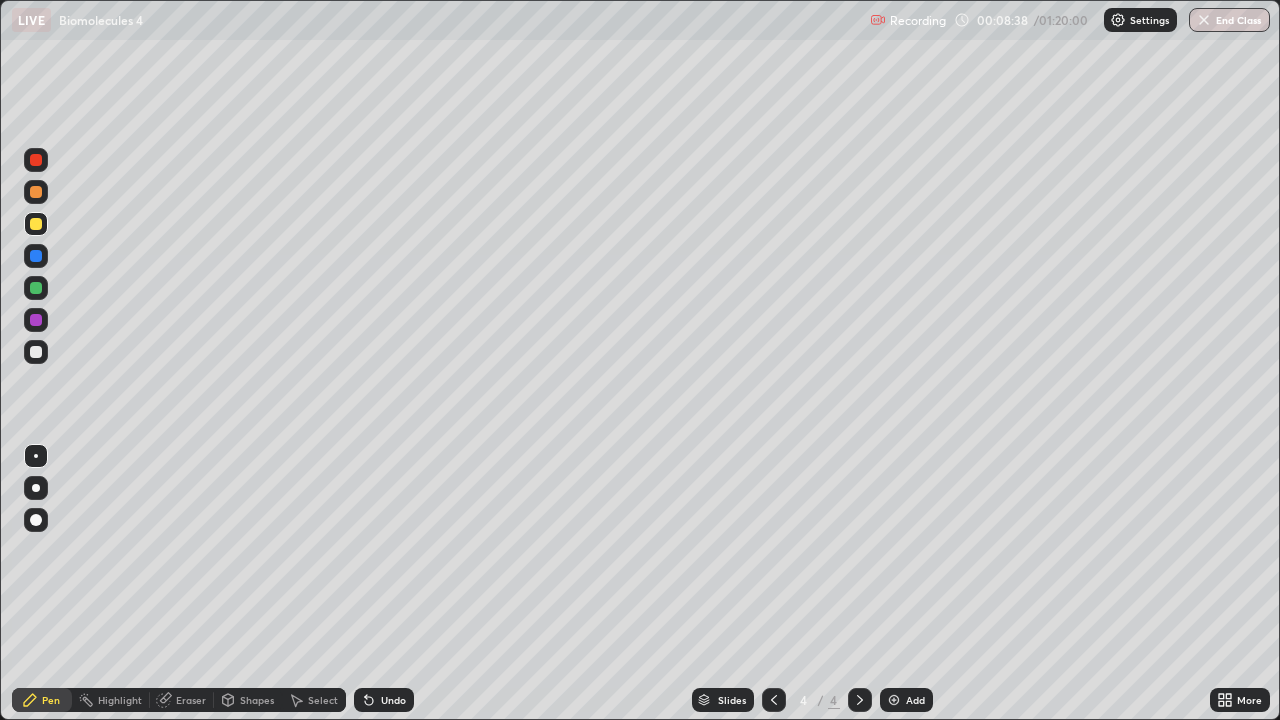 click at bounding box center [36, 352] 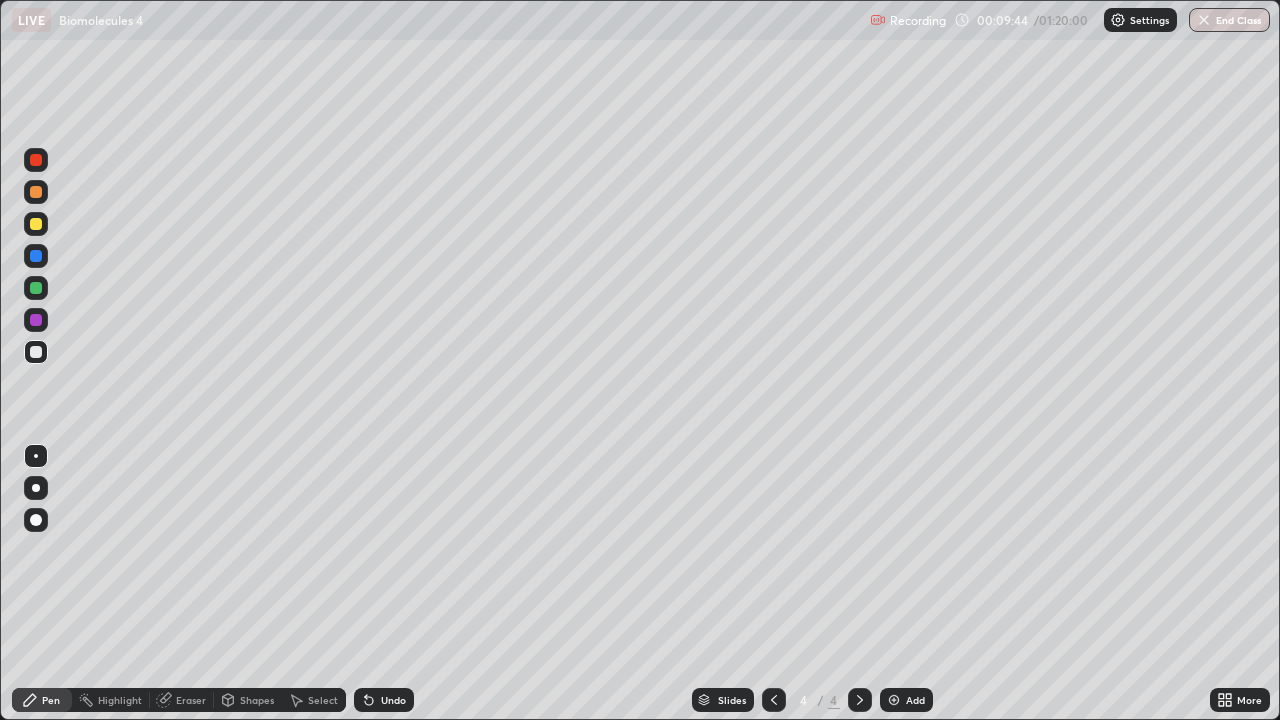 click at bounding box center (36, 256) 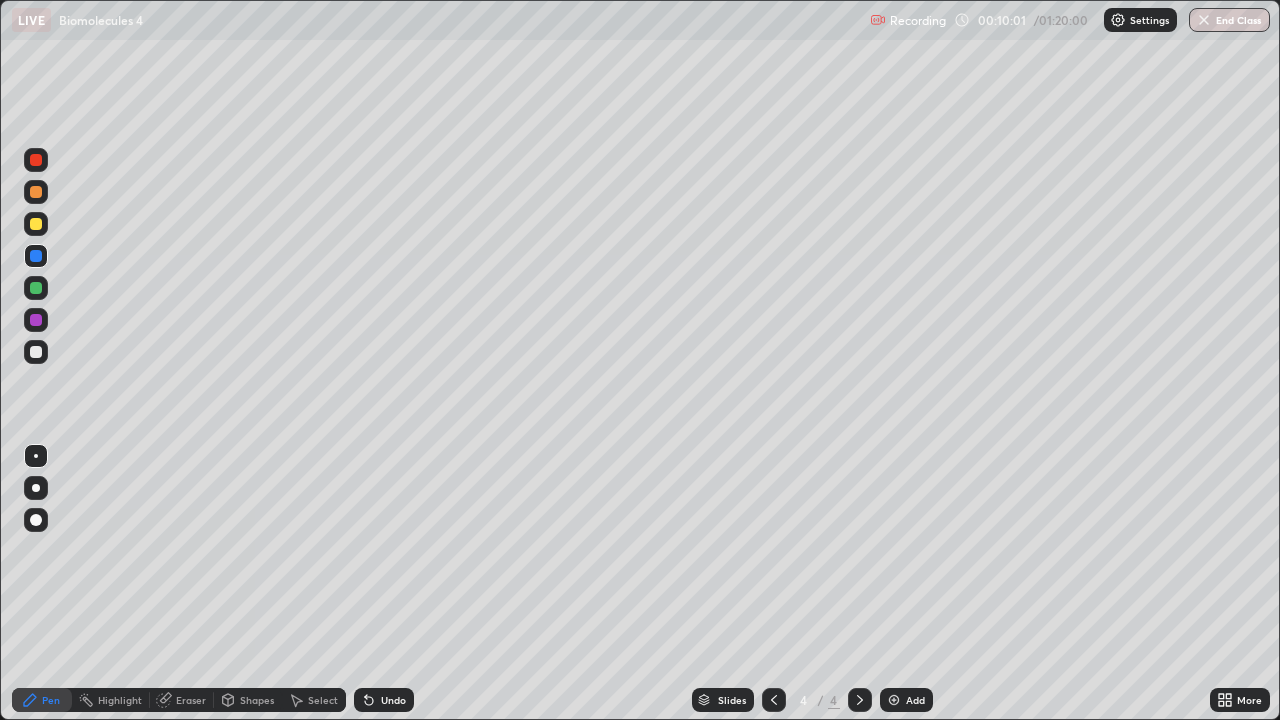 click at bounding box center [36, 456] 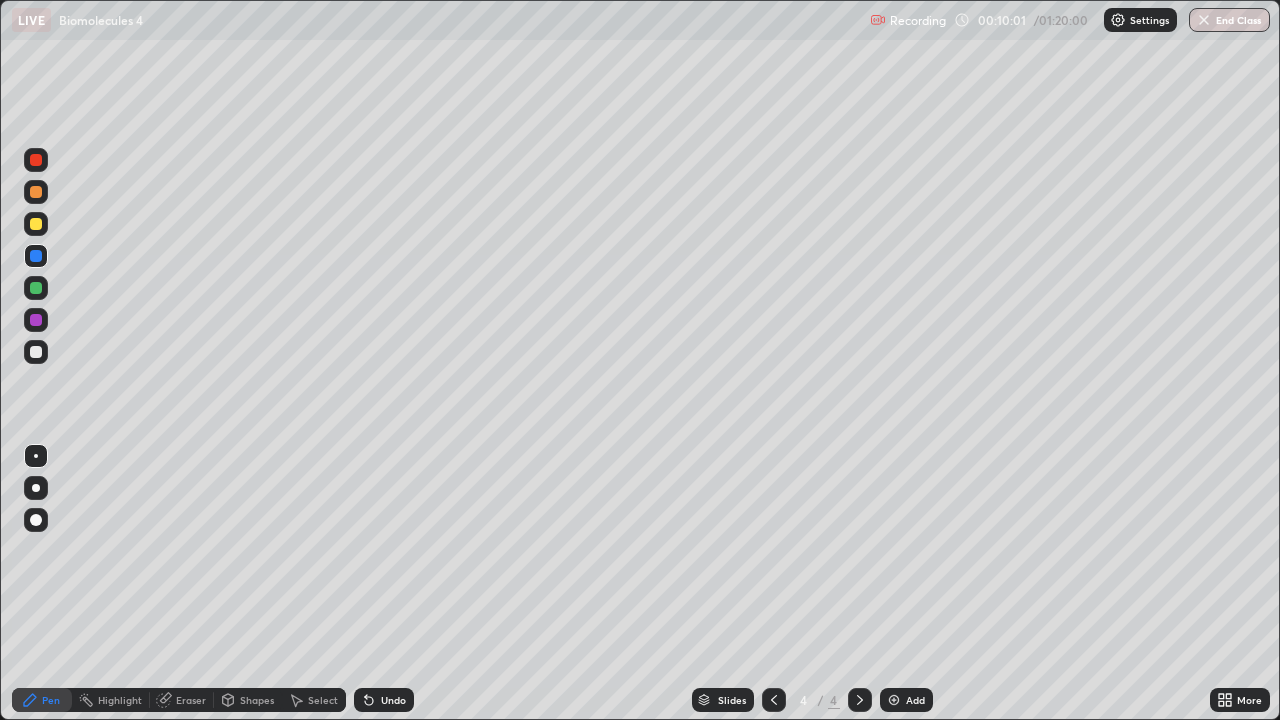 click at bounding box center [36, 352] 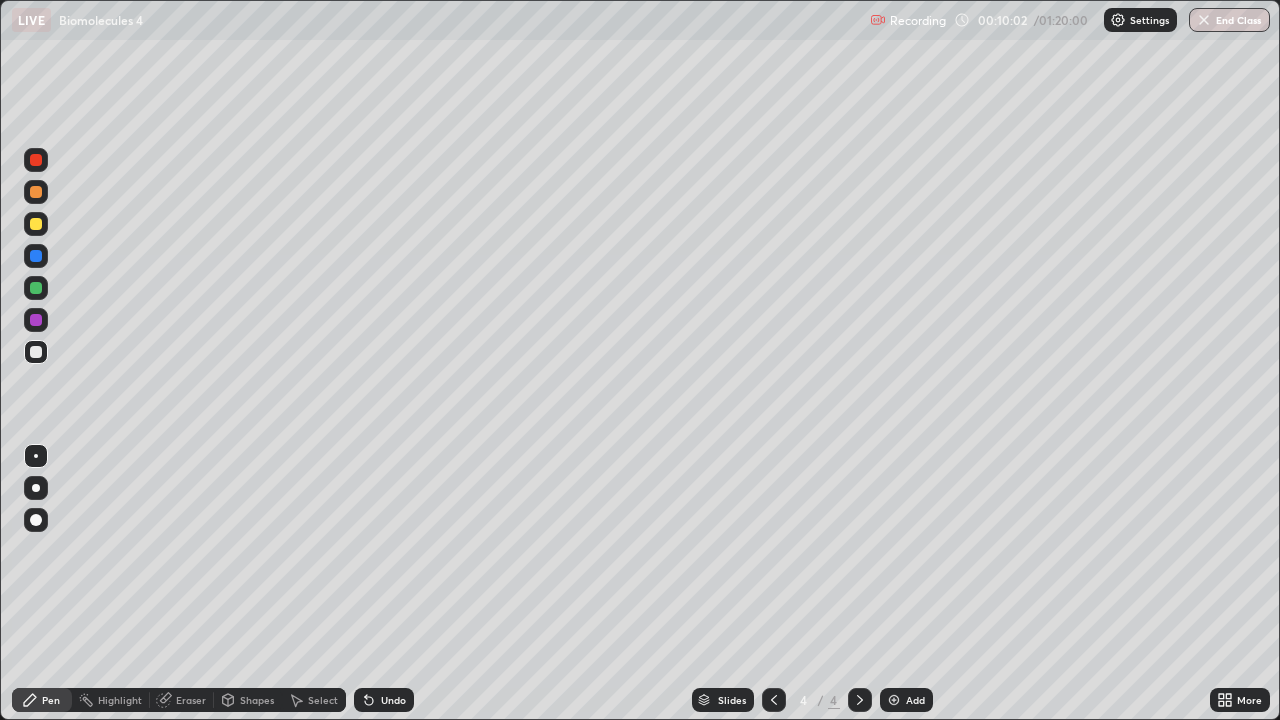 click 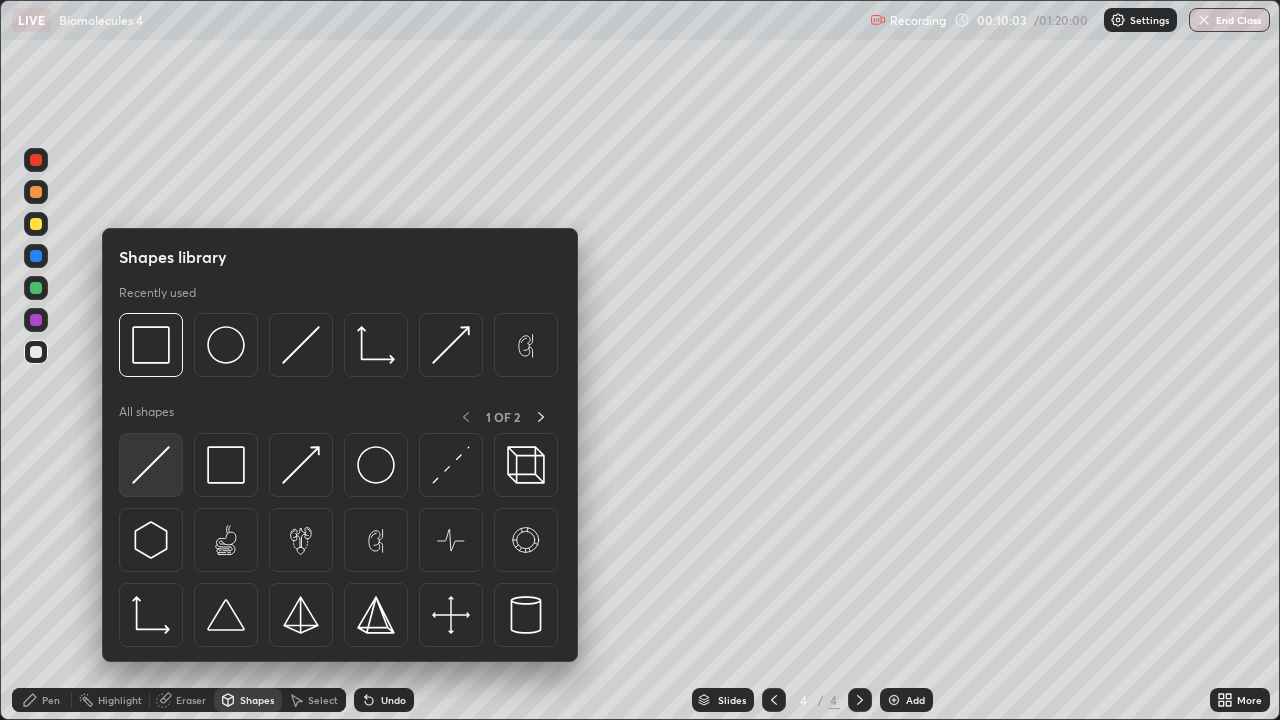 click at bounding box center [151, 465] 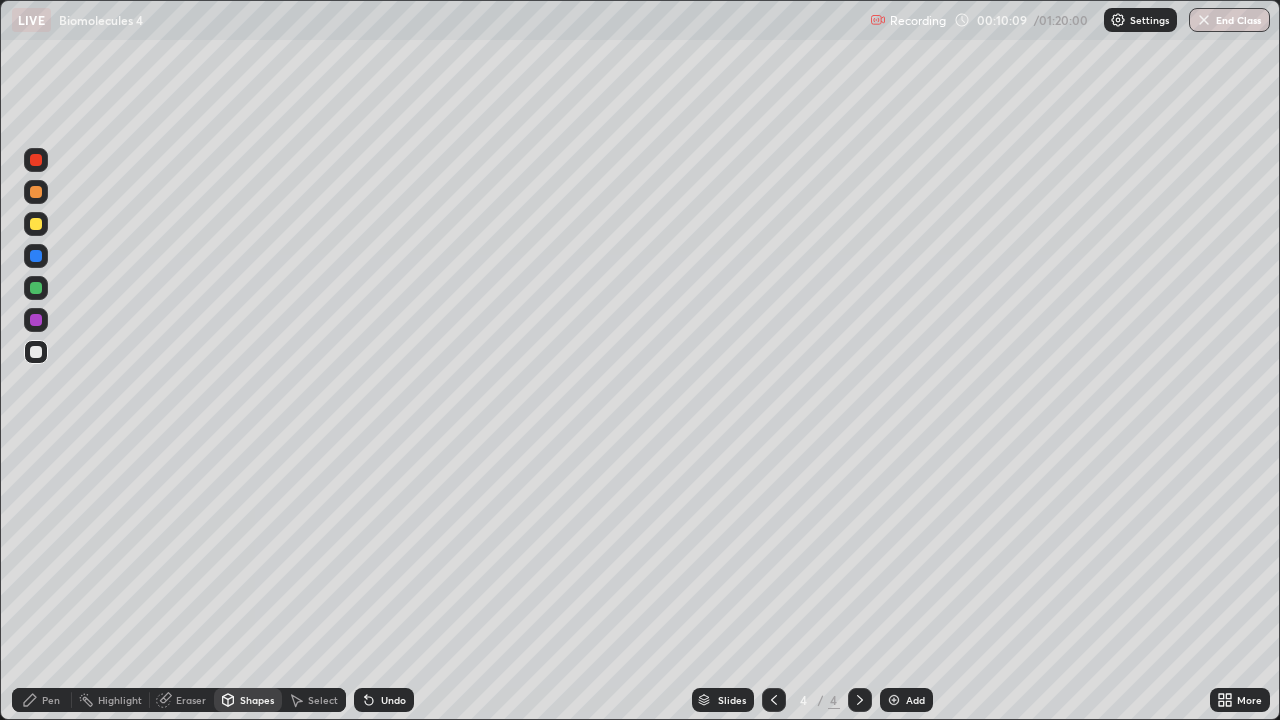 click on "Pen" at bounding box center (51, 700) 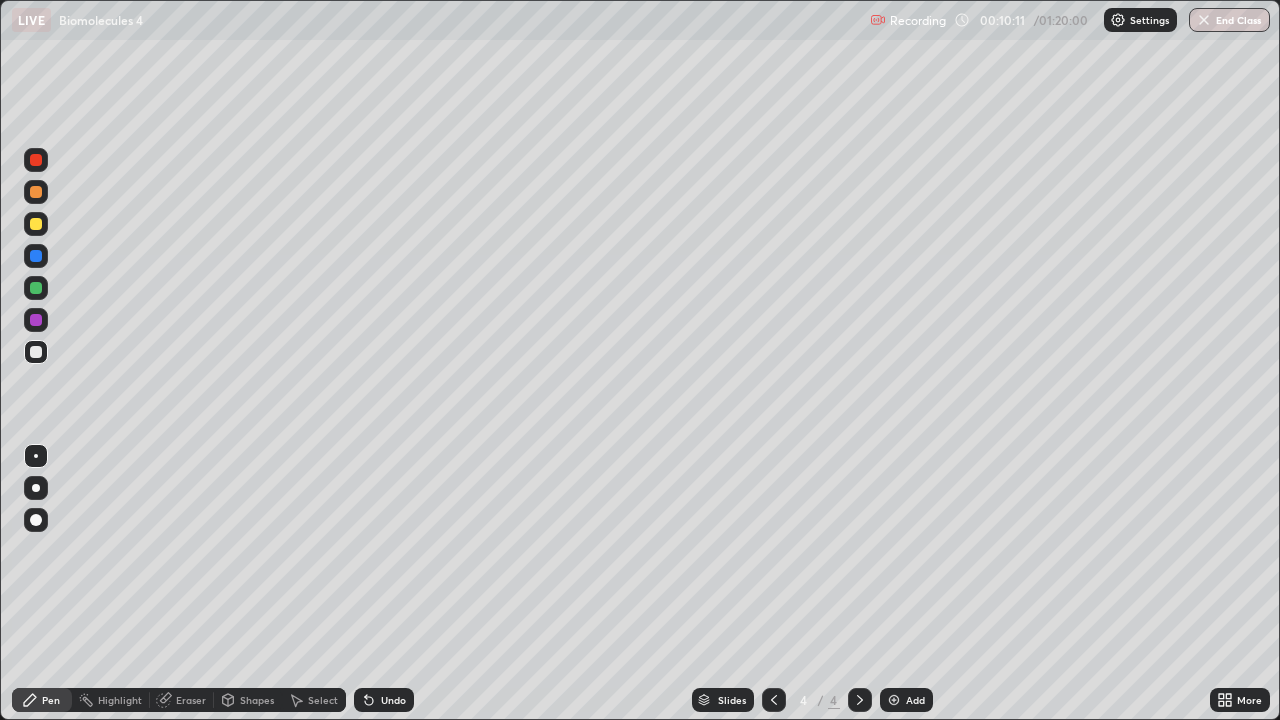 click at bounding box center [36, 224] 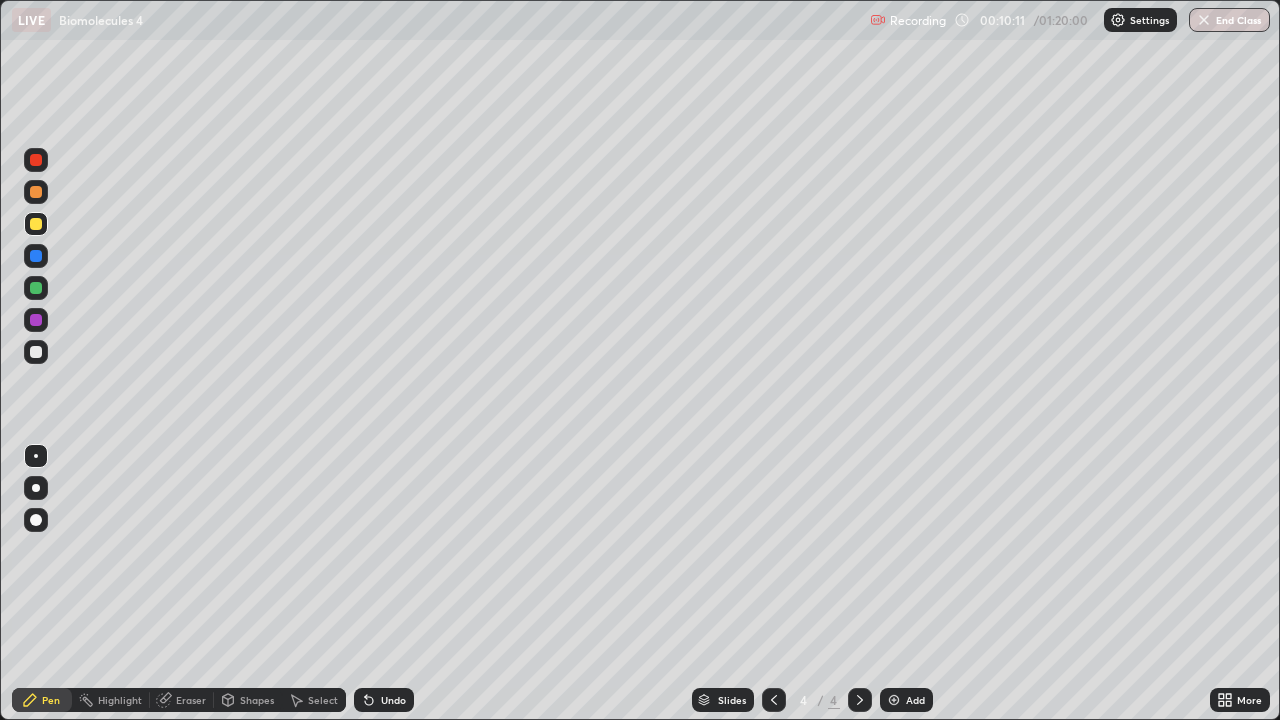 click at bounding box center (36, 488) 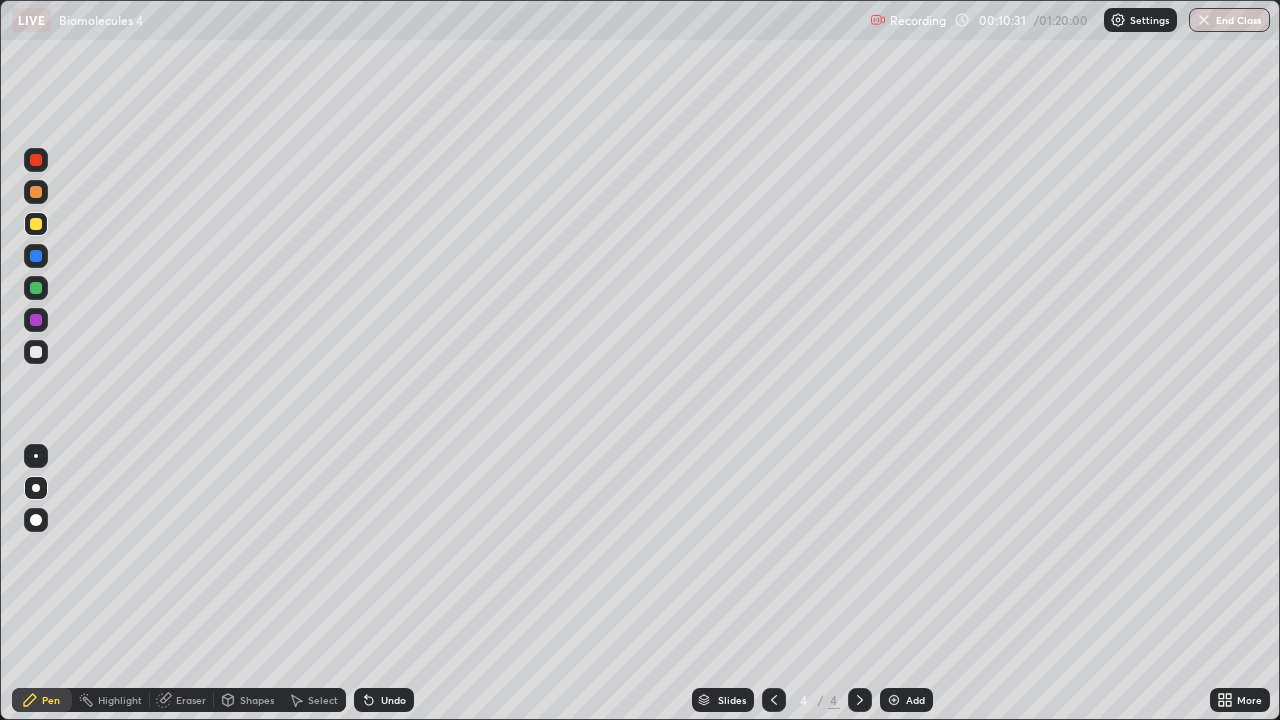 click at bounding box center [36, 160] 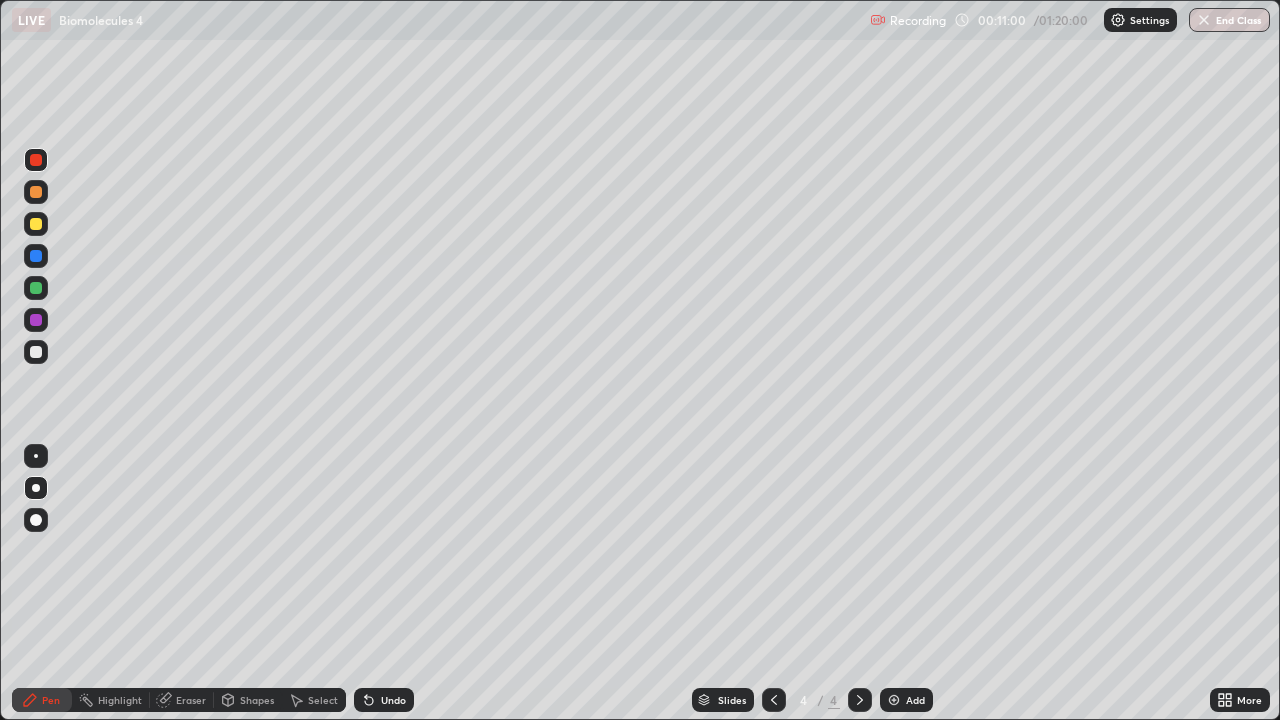 click at bounding box center (36, 256) 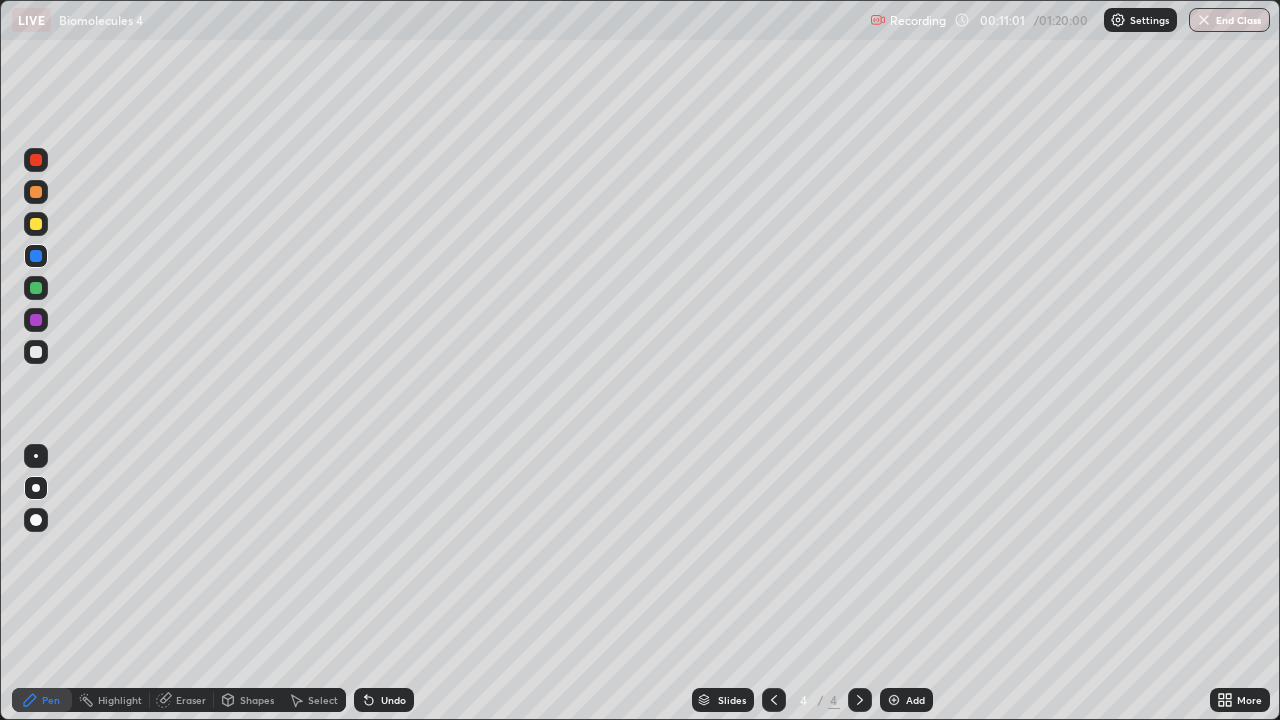 click at bounding box center (36, 456) 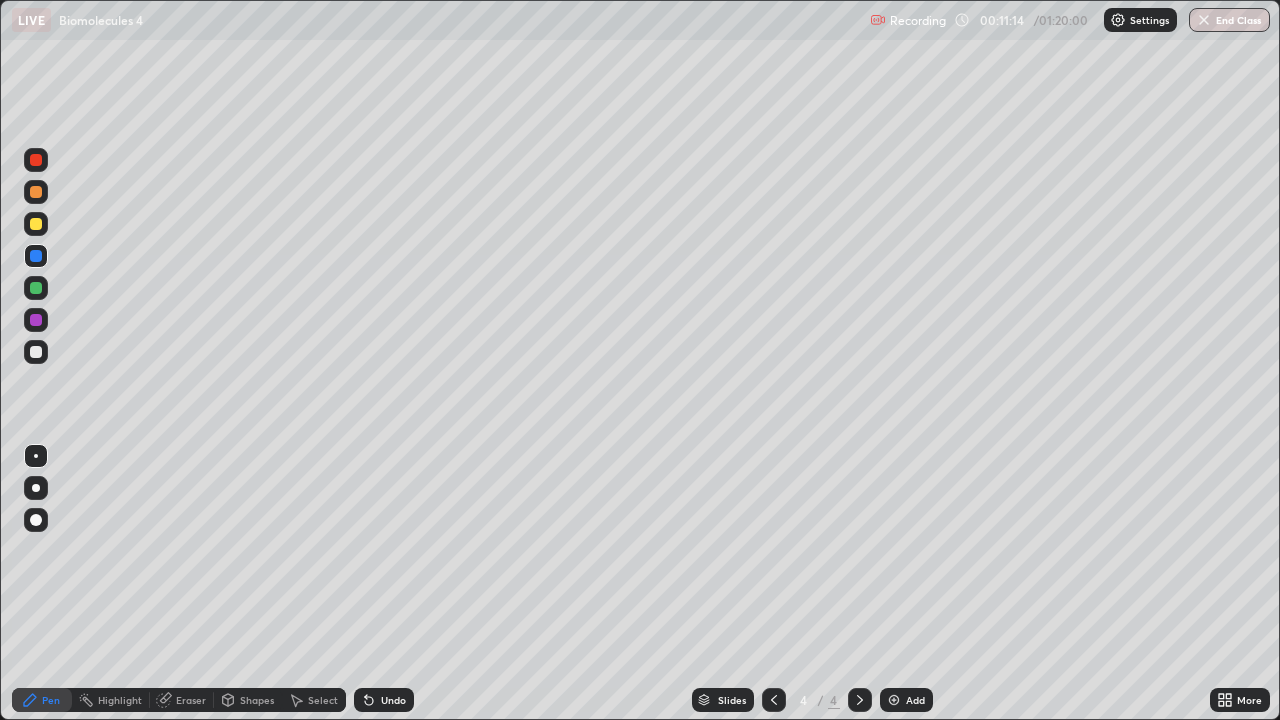 click at bounding box center (36, 352) 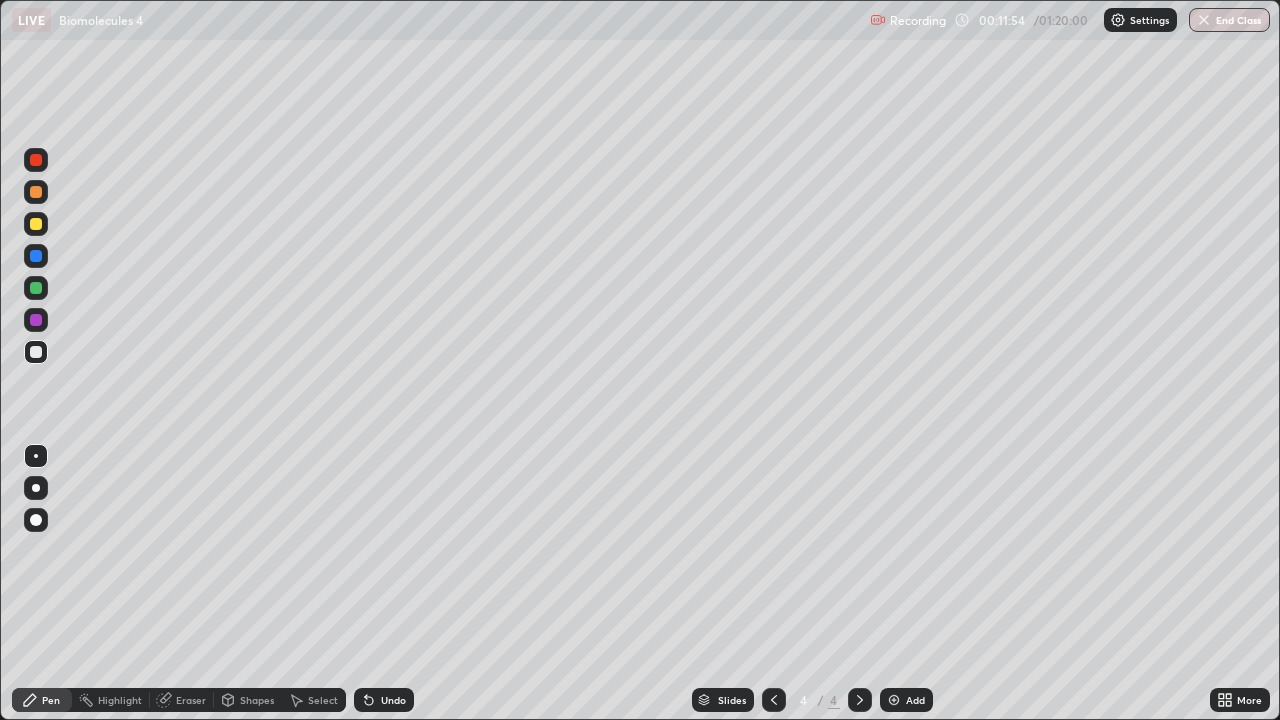 click on "Eraser" at bounding box center [191, 700] 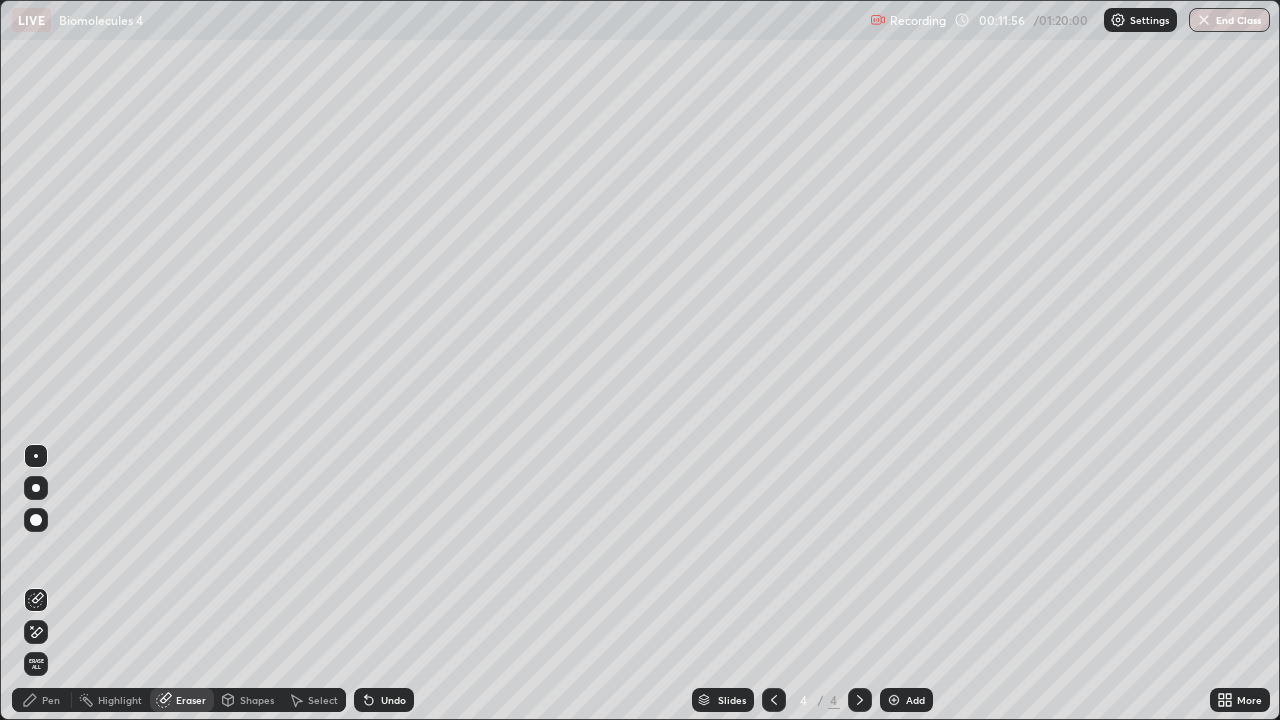 click on "Pen" at bounding box center (51, 700) 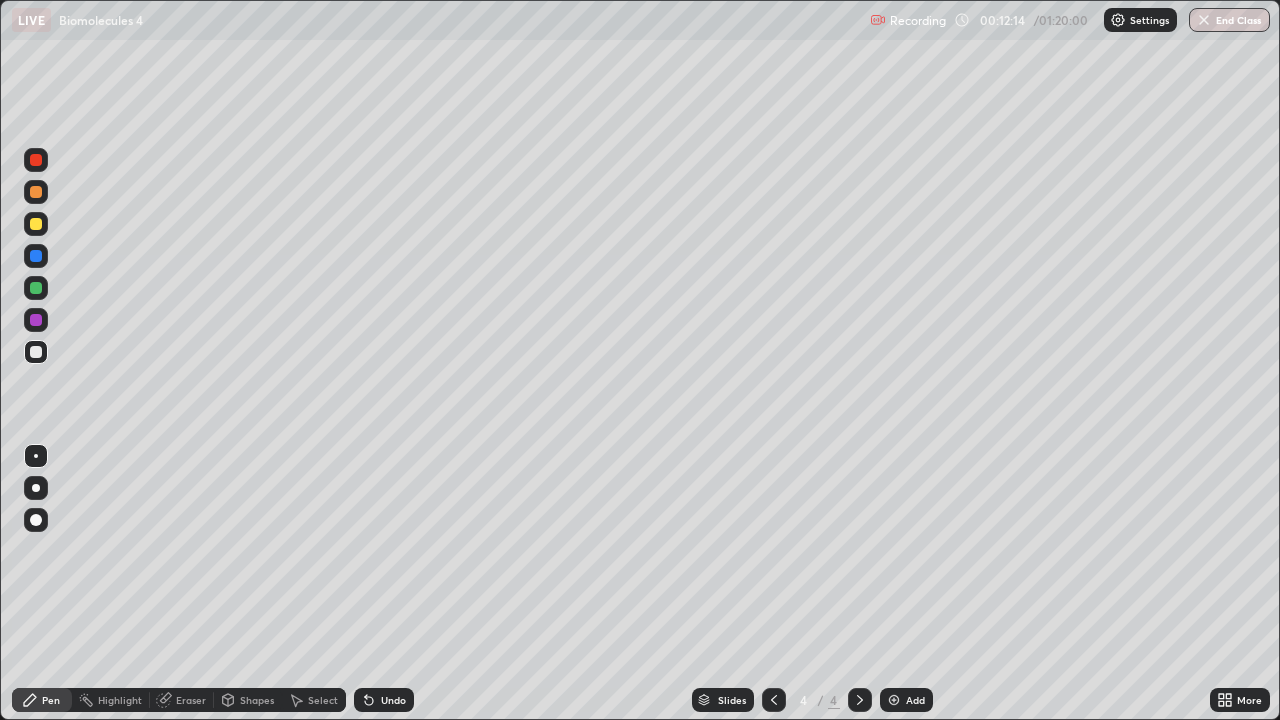 click at bounding box center (36, 320) 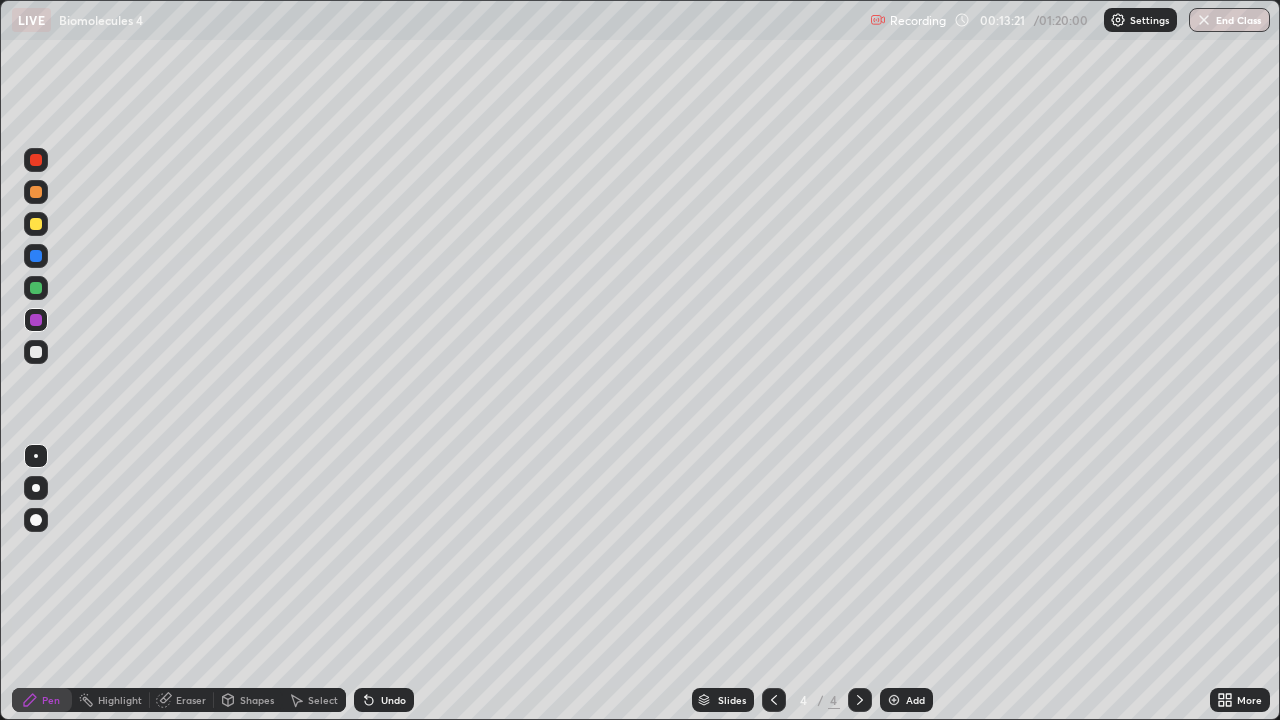 click at bounding box center (36, 256) 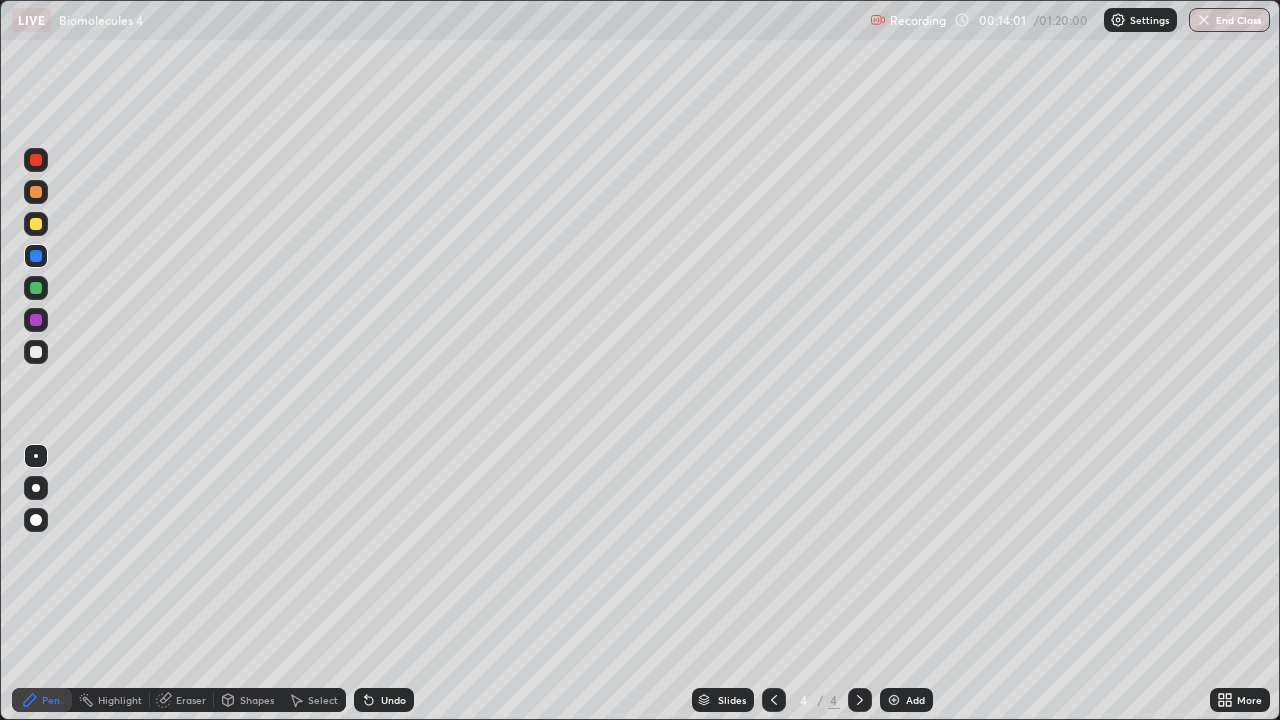 click at bounding box center [36, 352] 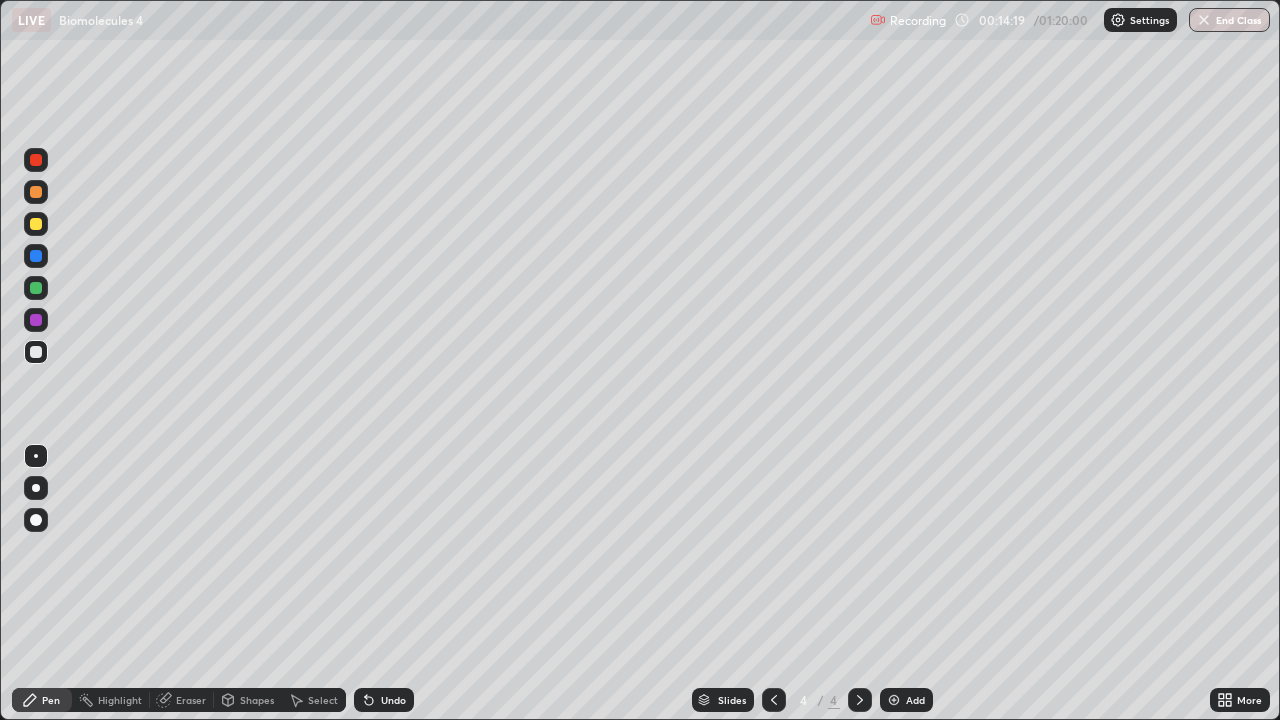 click at bounding box center [36, 224] 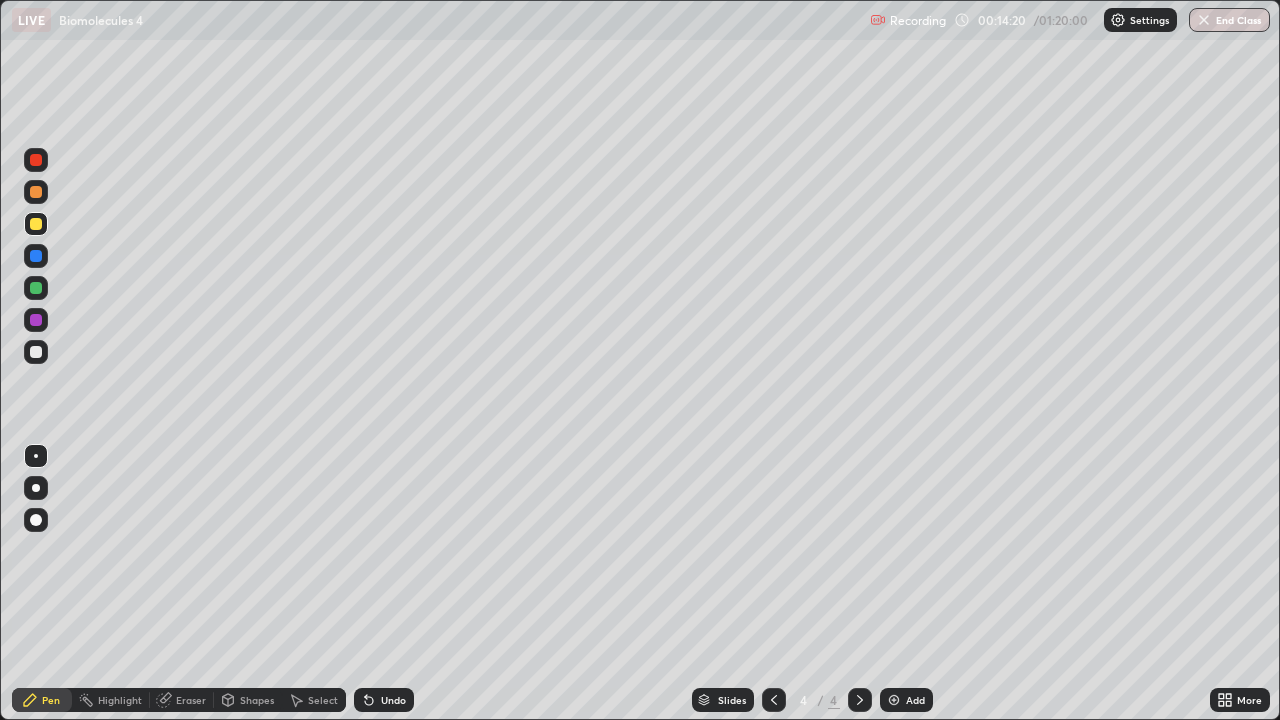 click at bounding box center [36, 520] 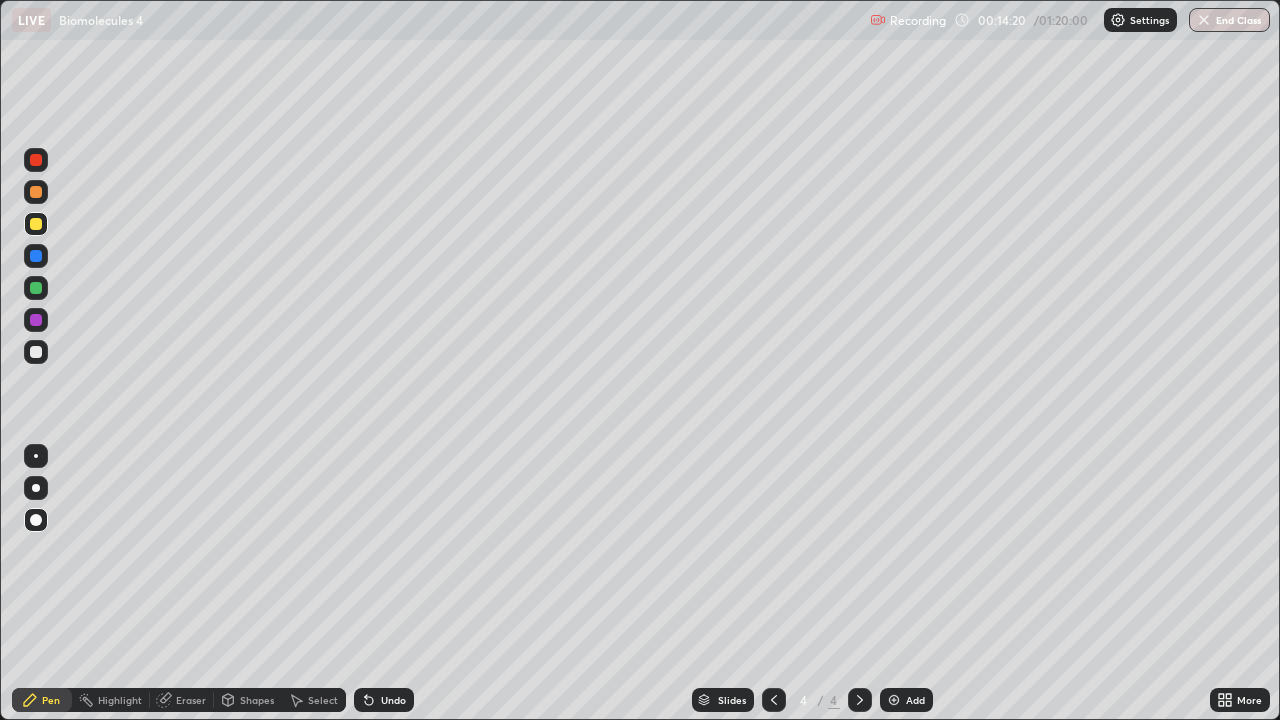 click 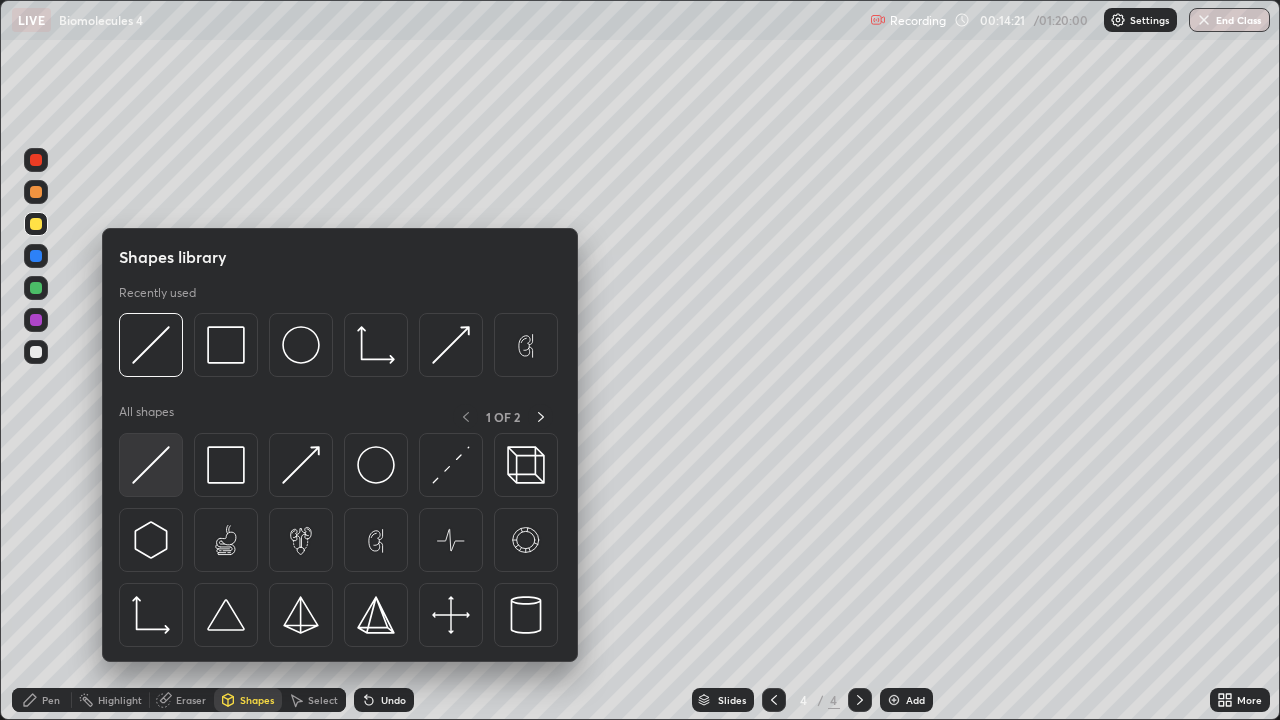 click at bounding box center (151, 465) 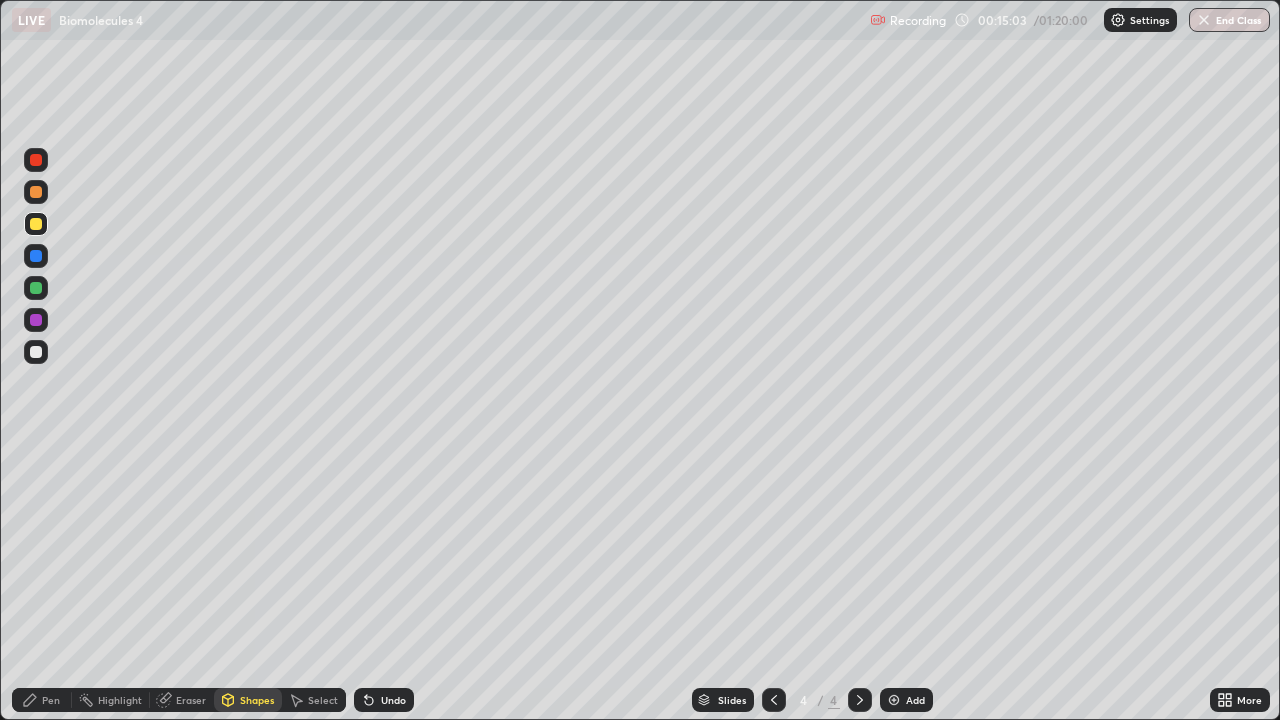 click on "Pen" at bounding box center (51, 700) 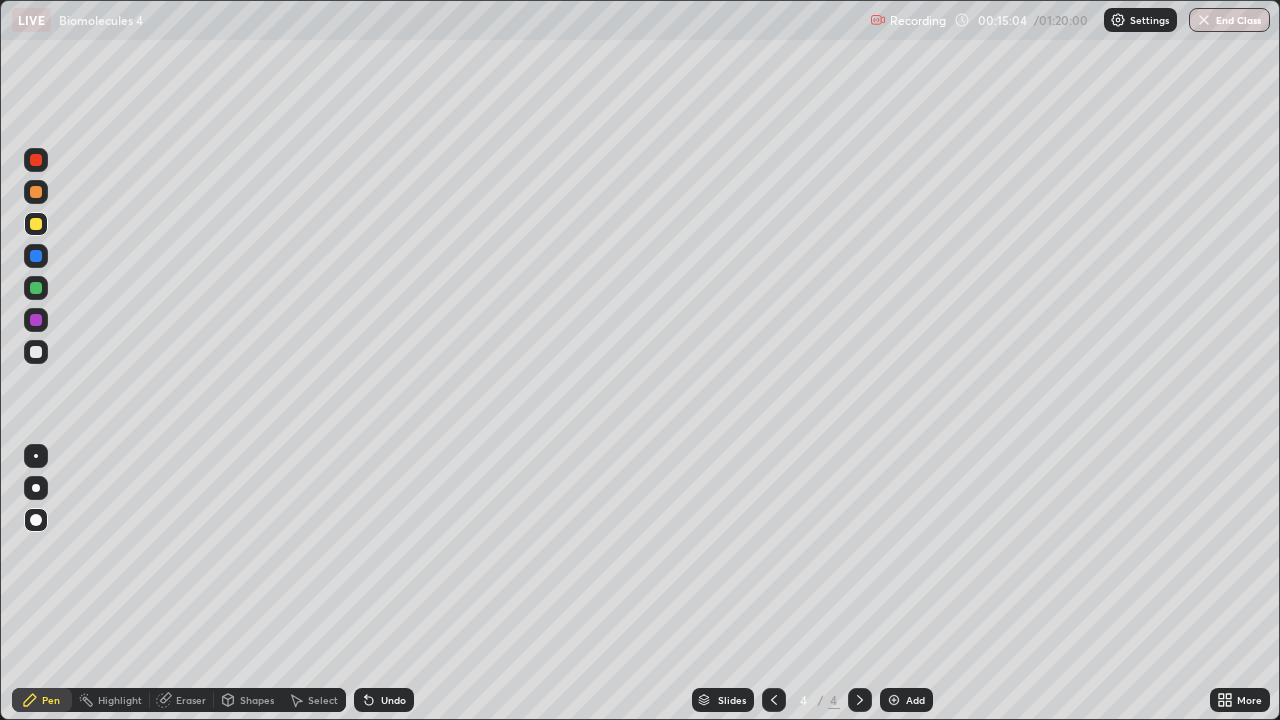 click at bounding box center (36, 160) 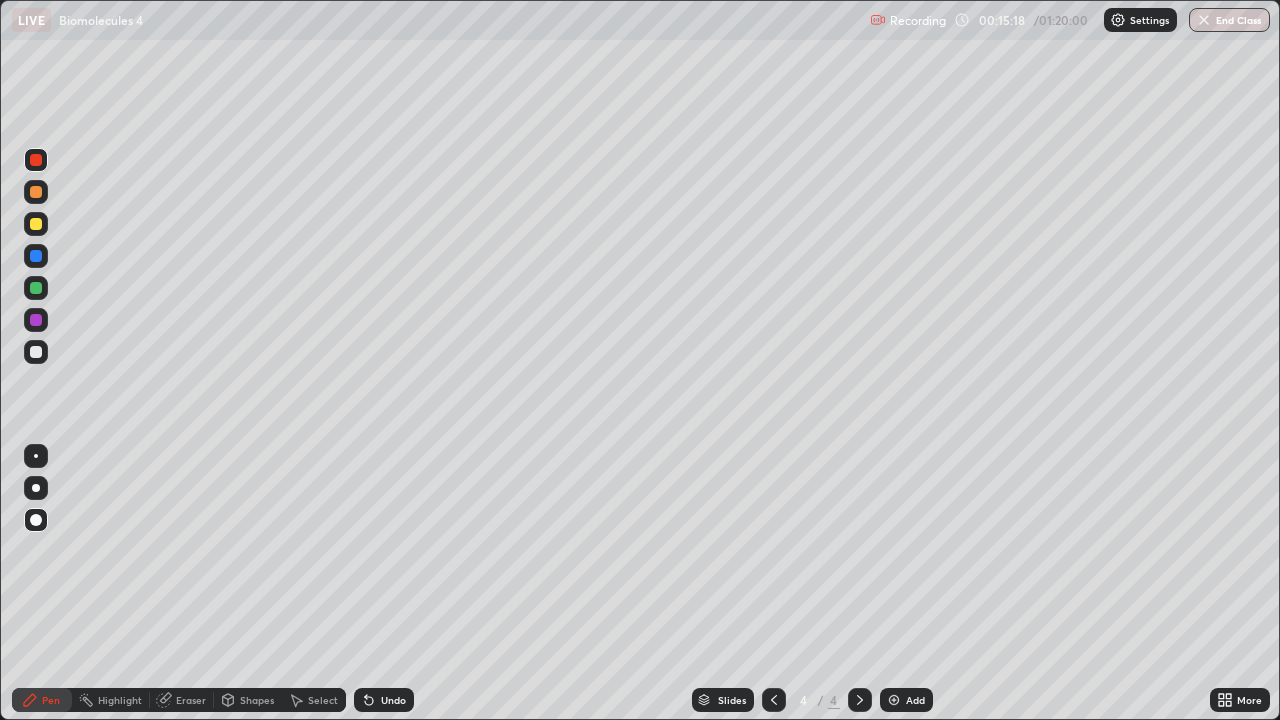 click at bounding box center [36, 256] 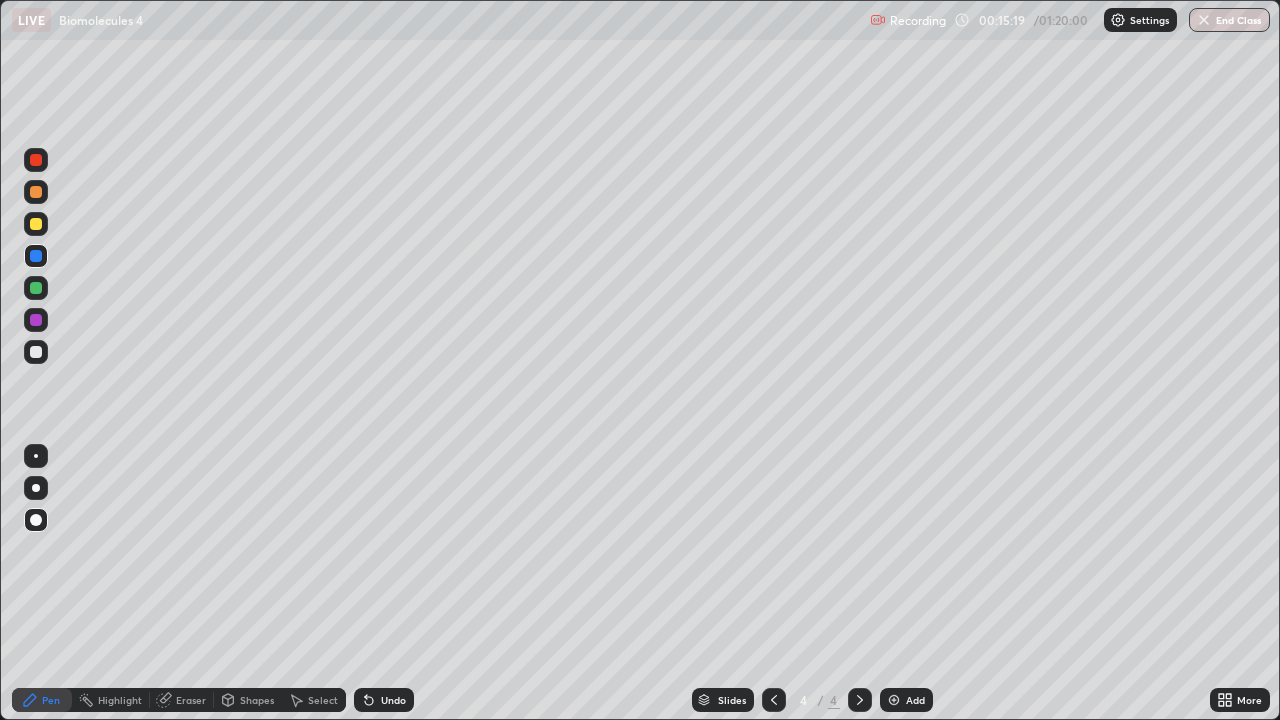 click at bounding box center [36, 456] 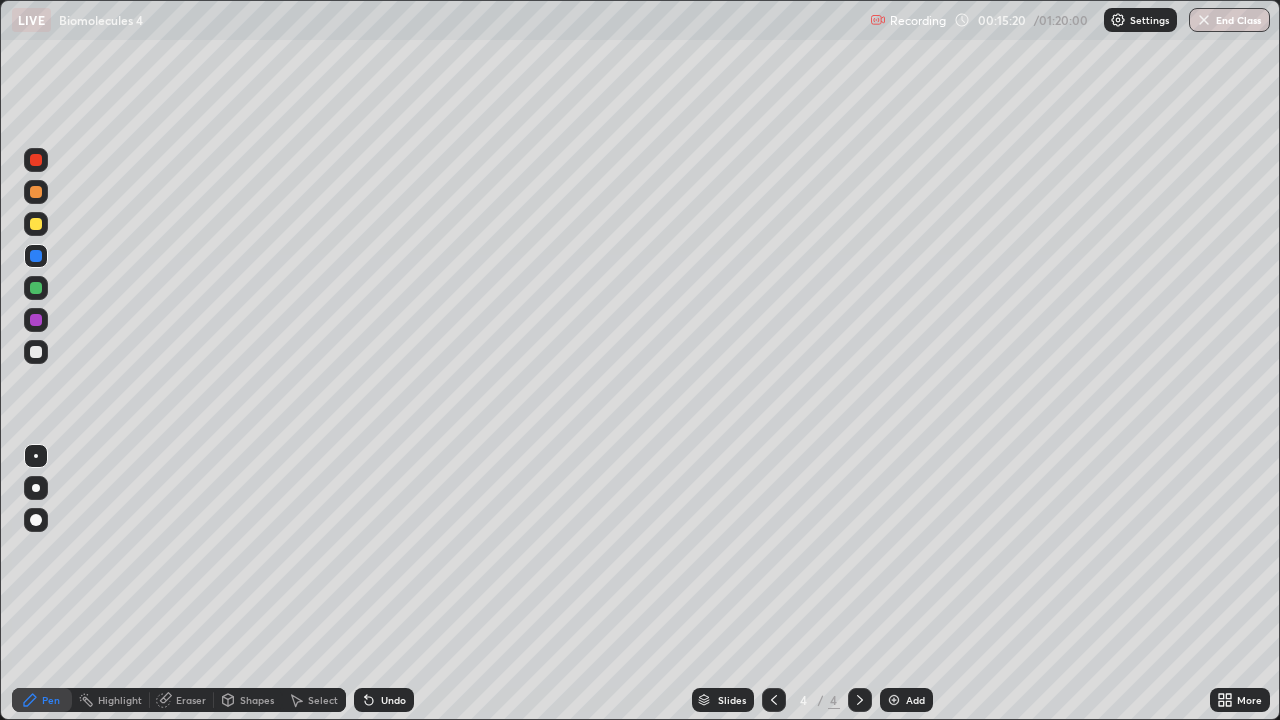click 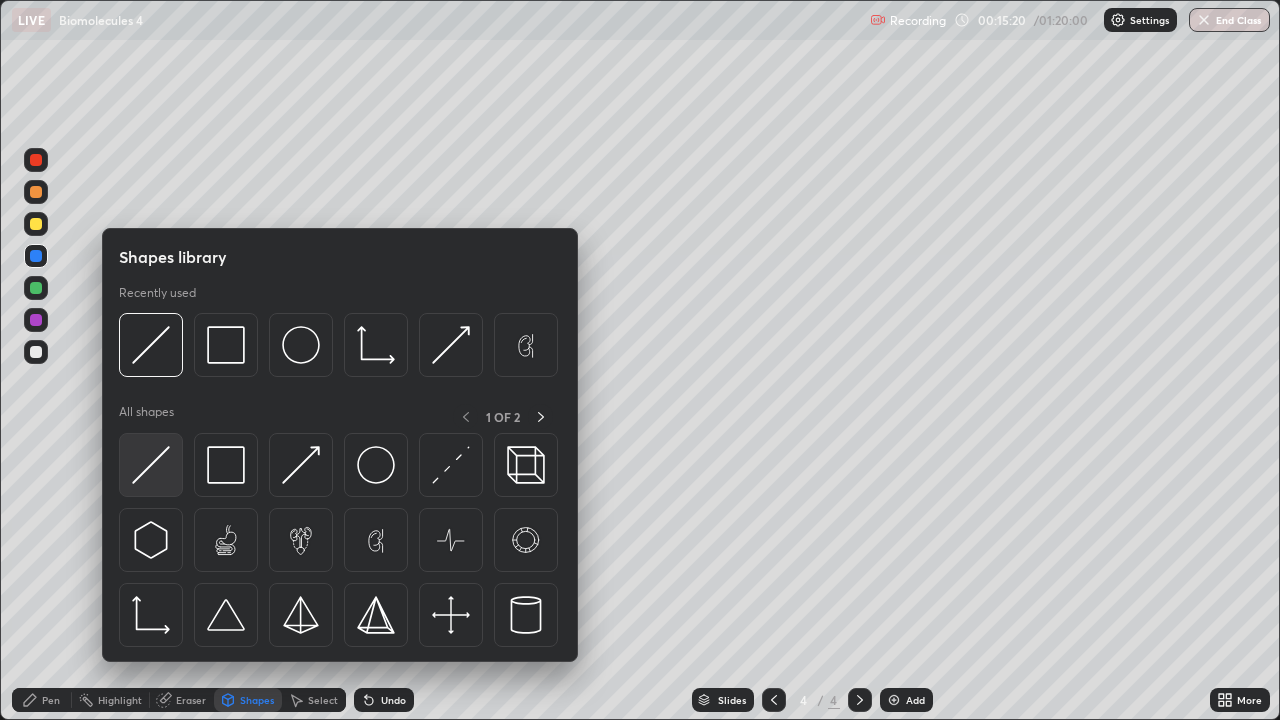 click at bounding box center (151, 465) 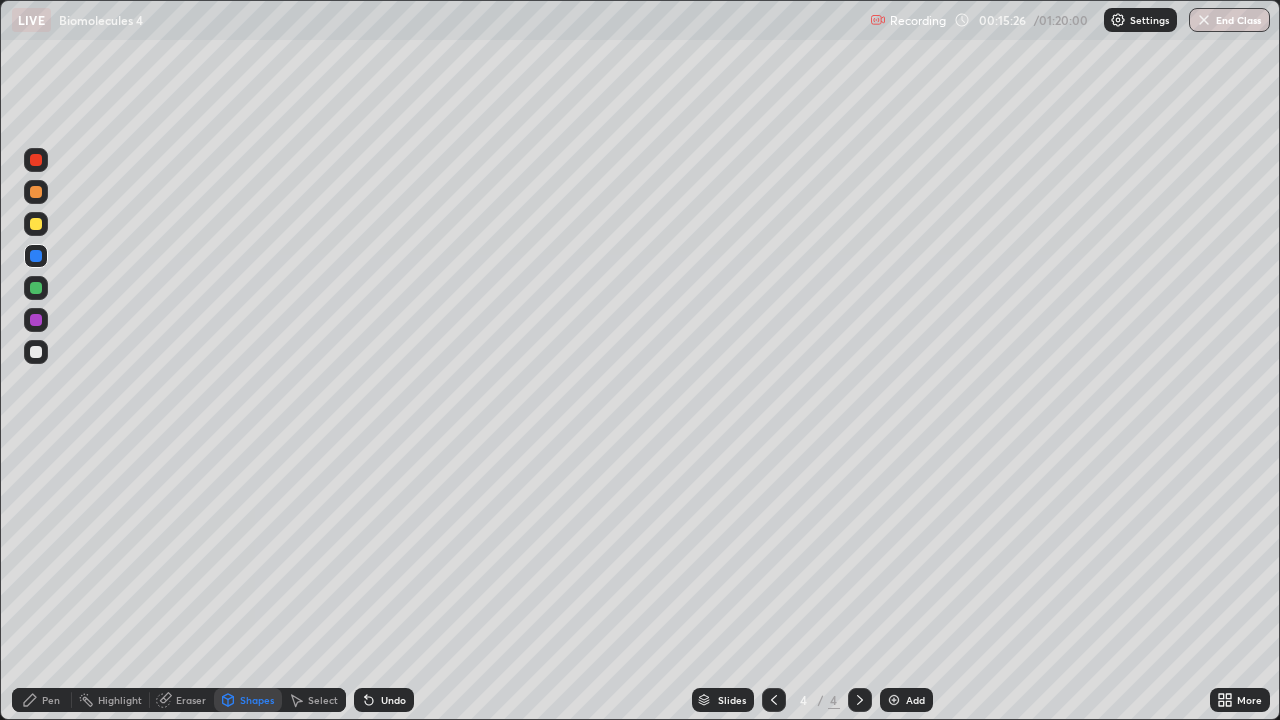 click on "Undo" at bounding box center (384, 700) 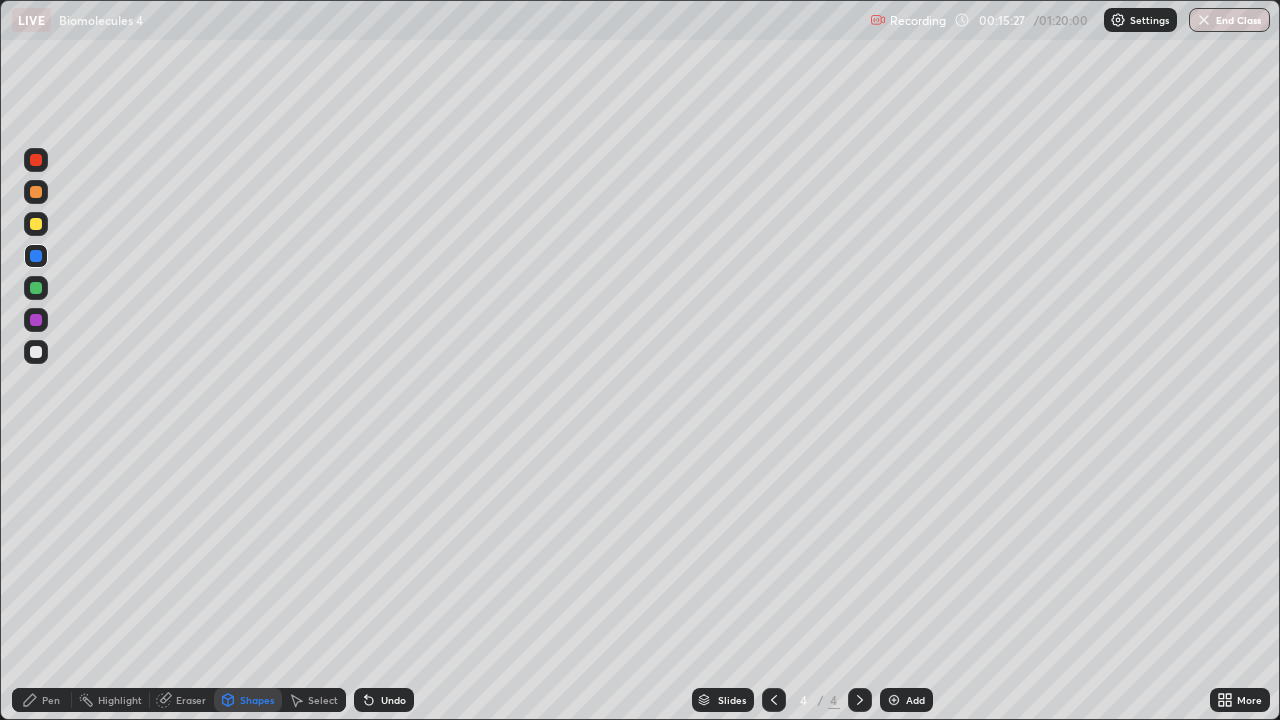 click on "Undo" at bounding box center (384, 700) 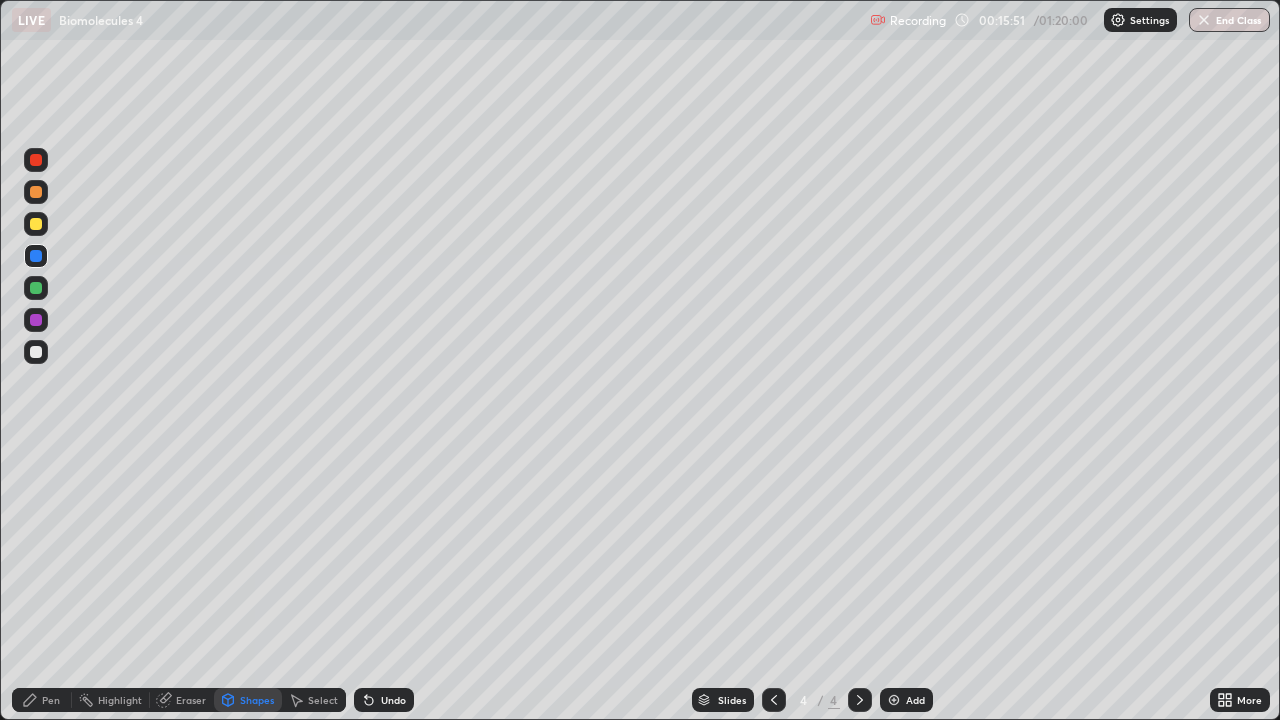 click on "Undo" at bounding box center [393, 700] 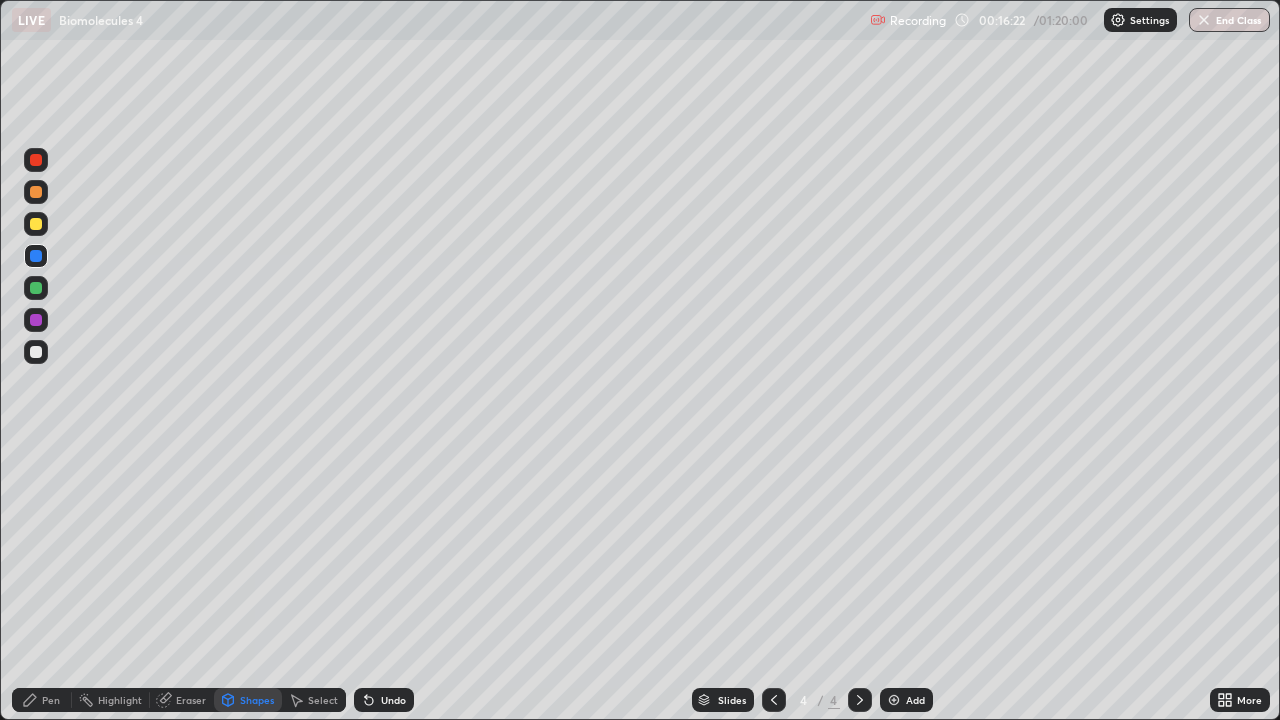 click on "Pen" at bounding box center [51, 700] 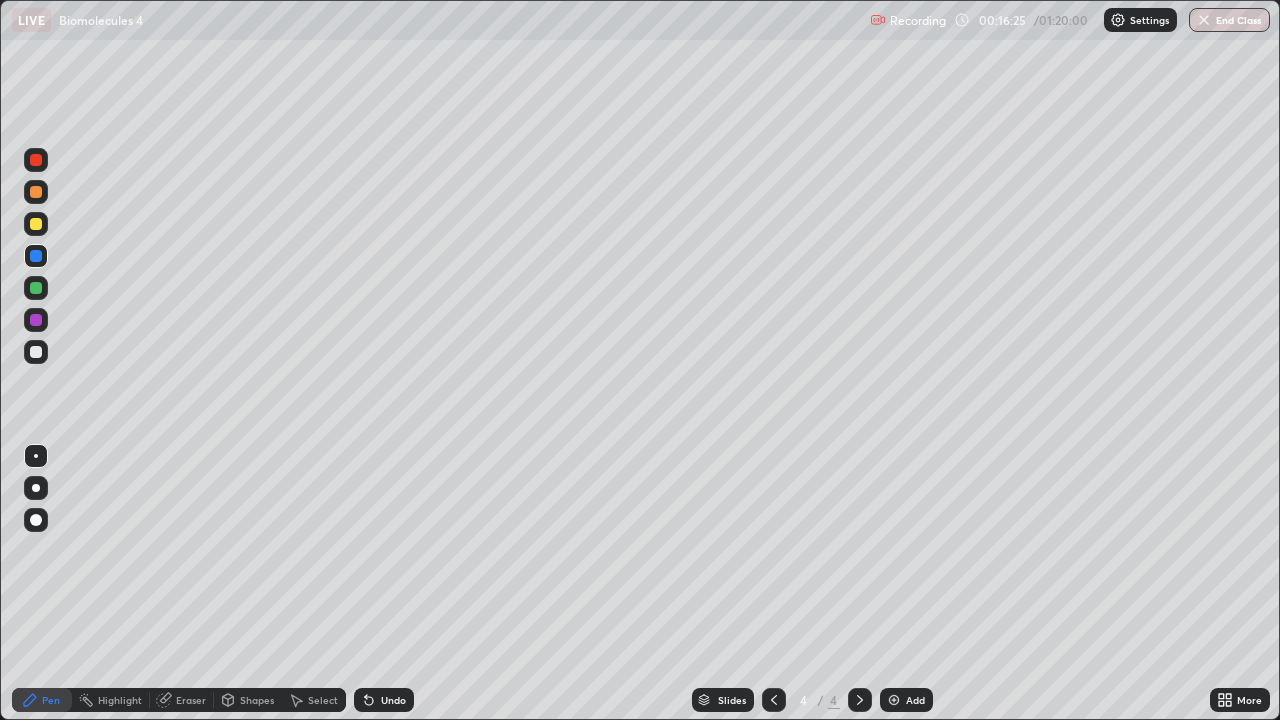 click at bounding box center [36, 352] 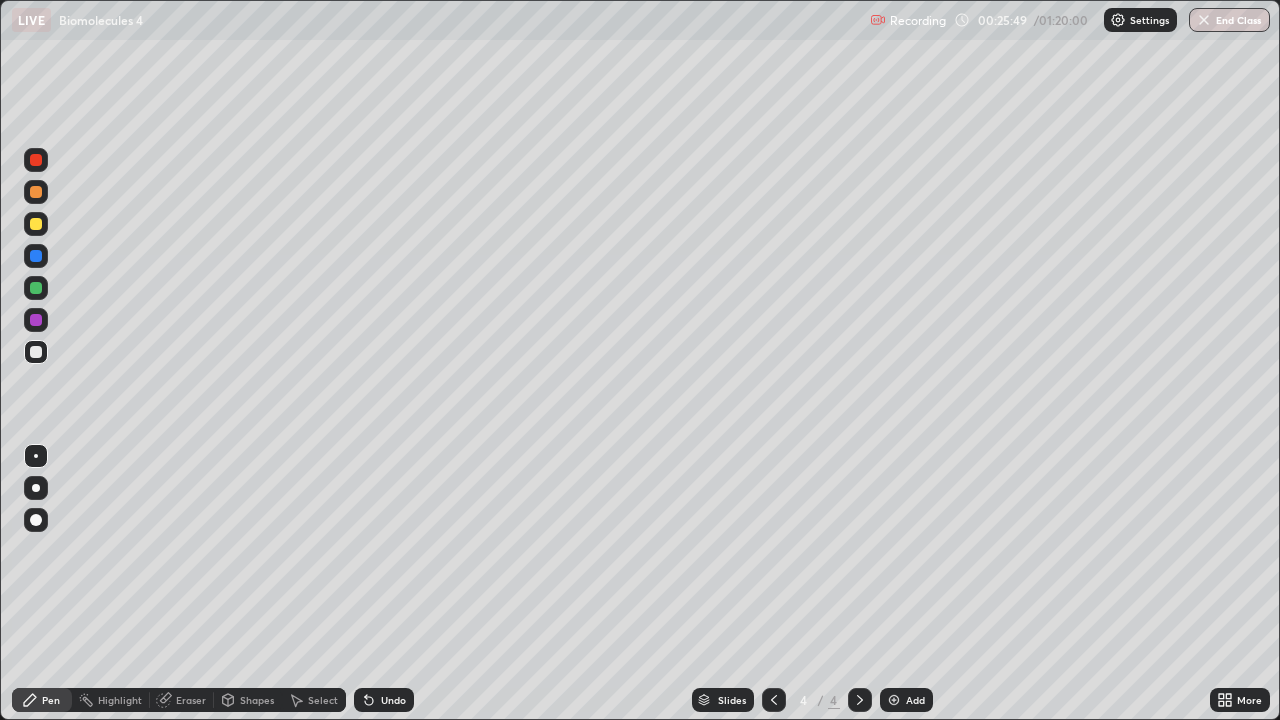 click at bounding box center (36, 256) 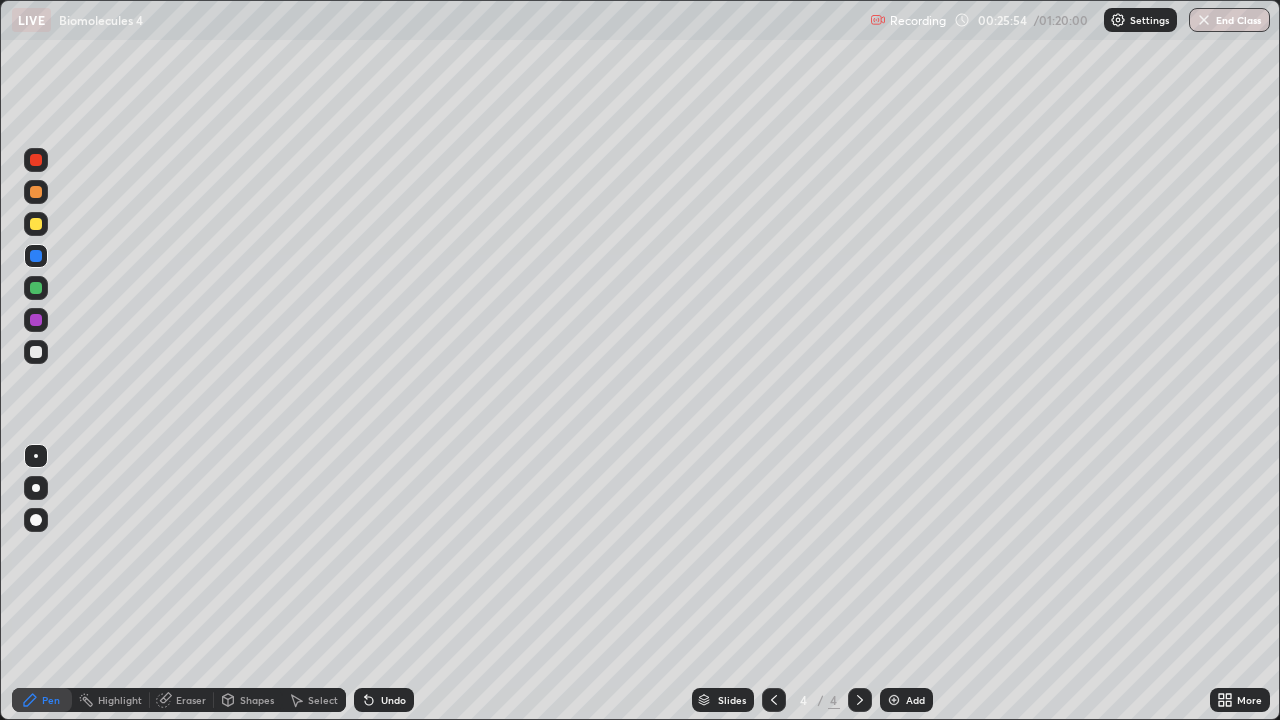 click on "Undo" at bounding box center [393, 700] 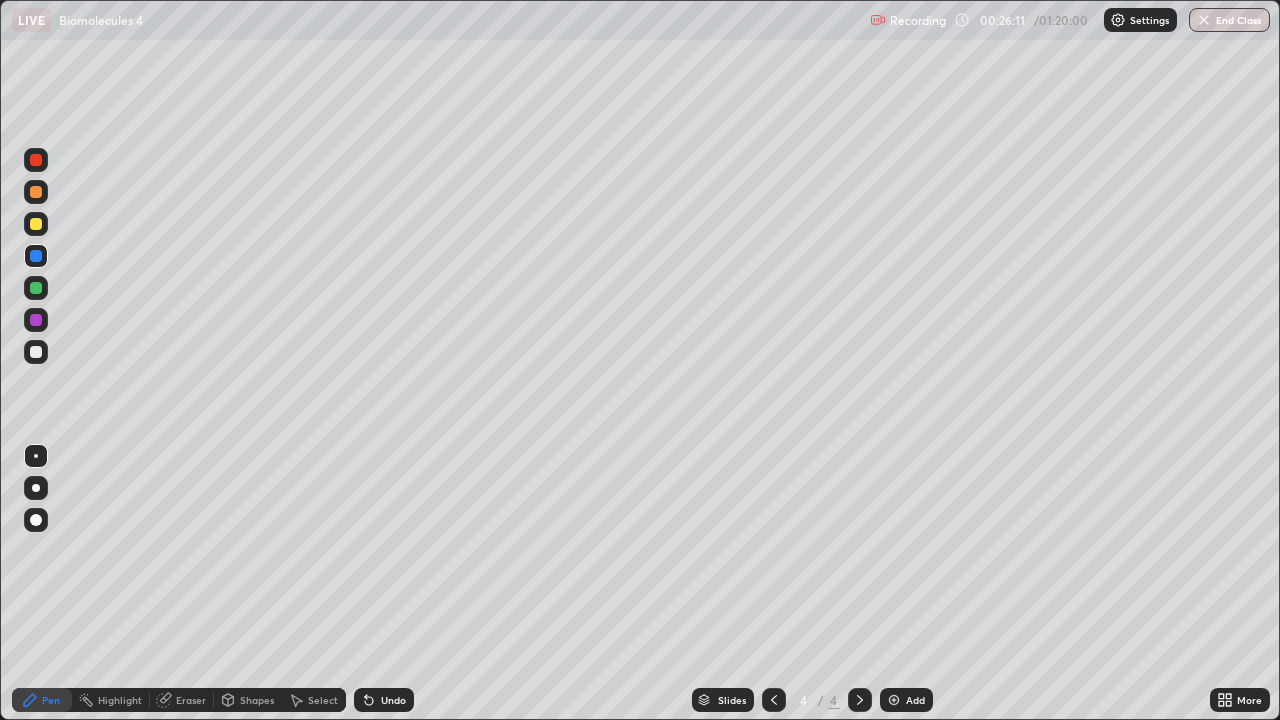 click on "Undo" at bounding box center (393, 700) 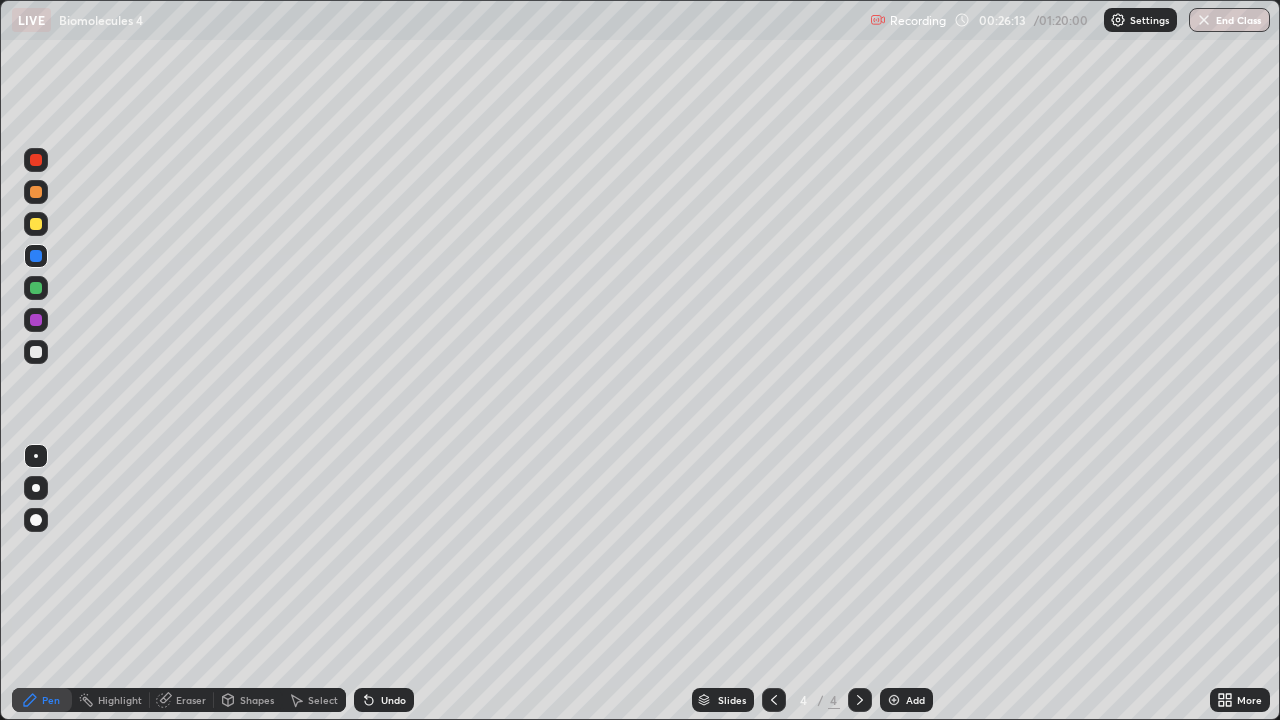 click at bounding box center [36, 320] 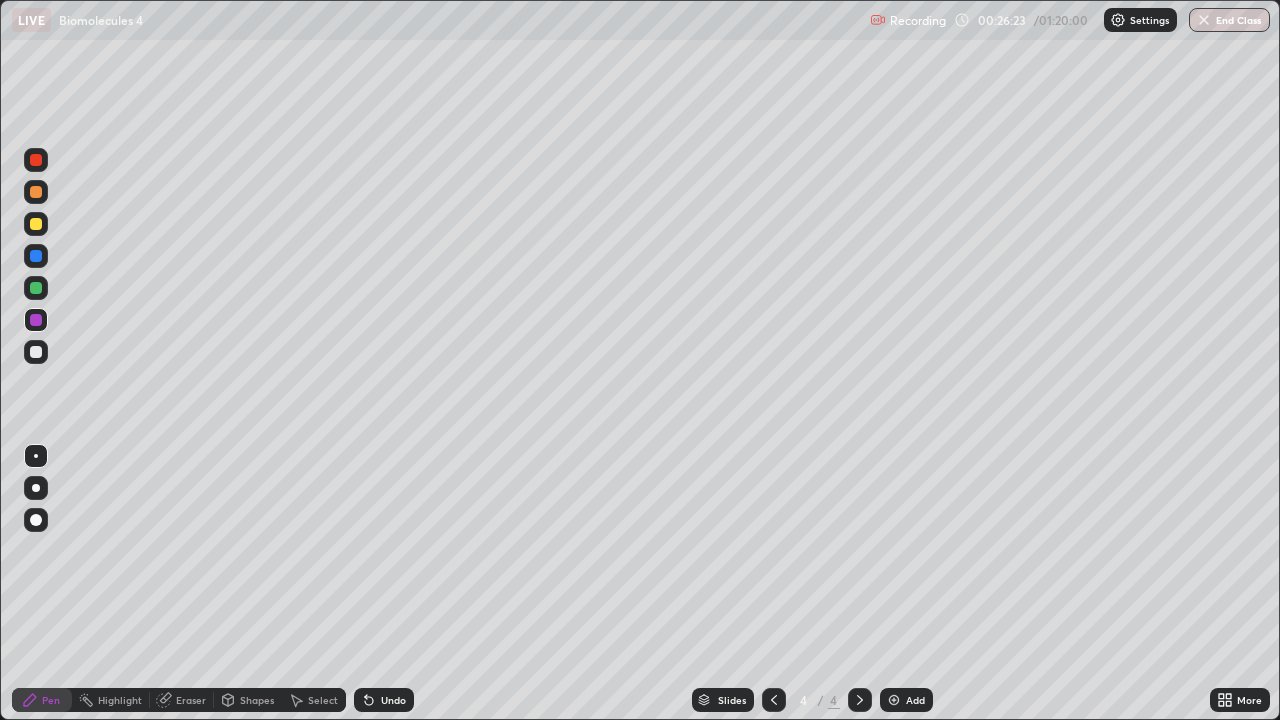 click on "Eraser" at bounding box center [191, 700] 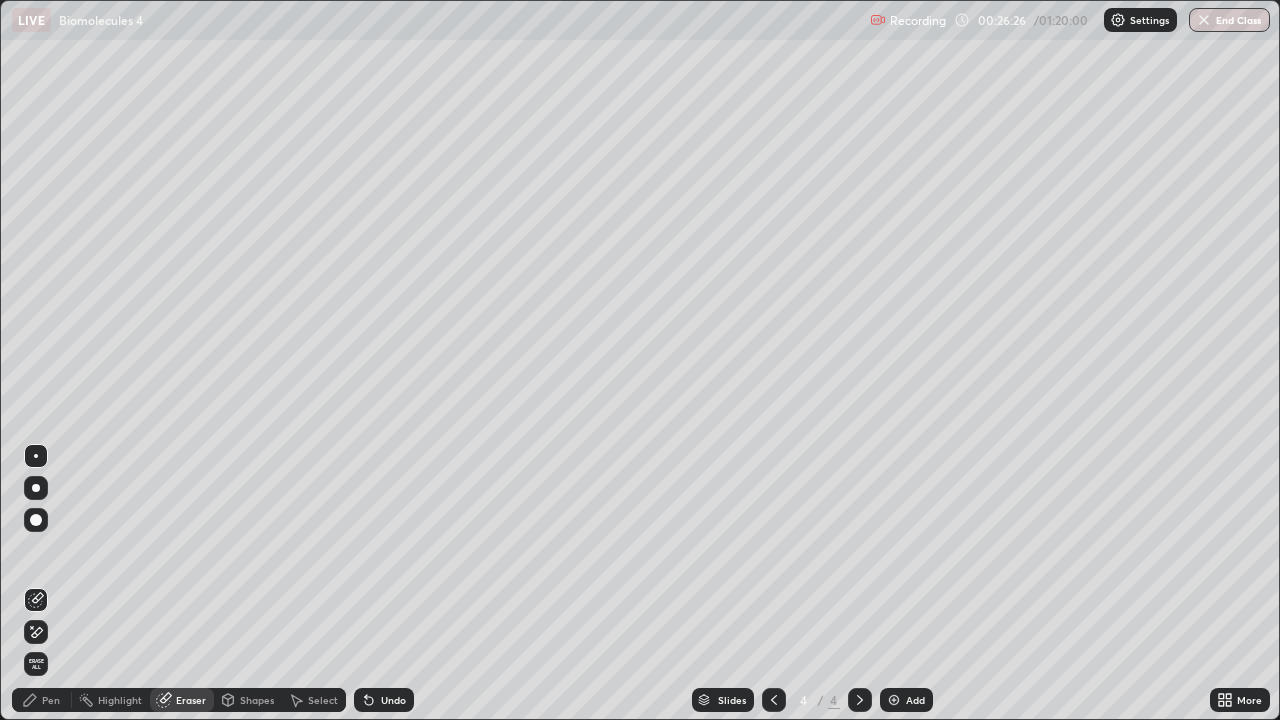 click on "Pen" at bounding box center [51, 700] 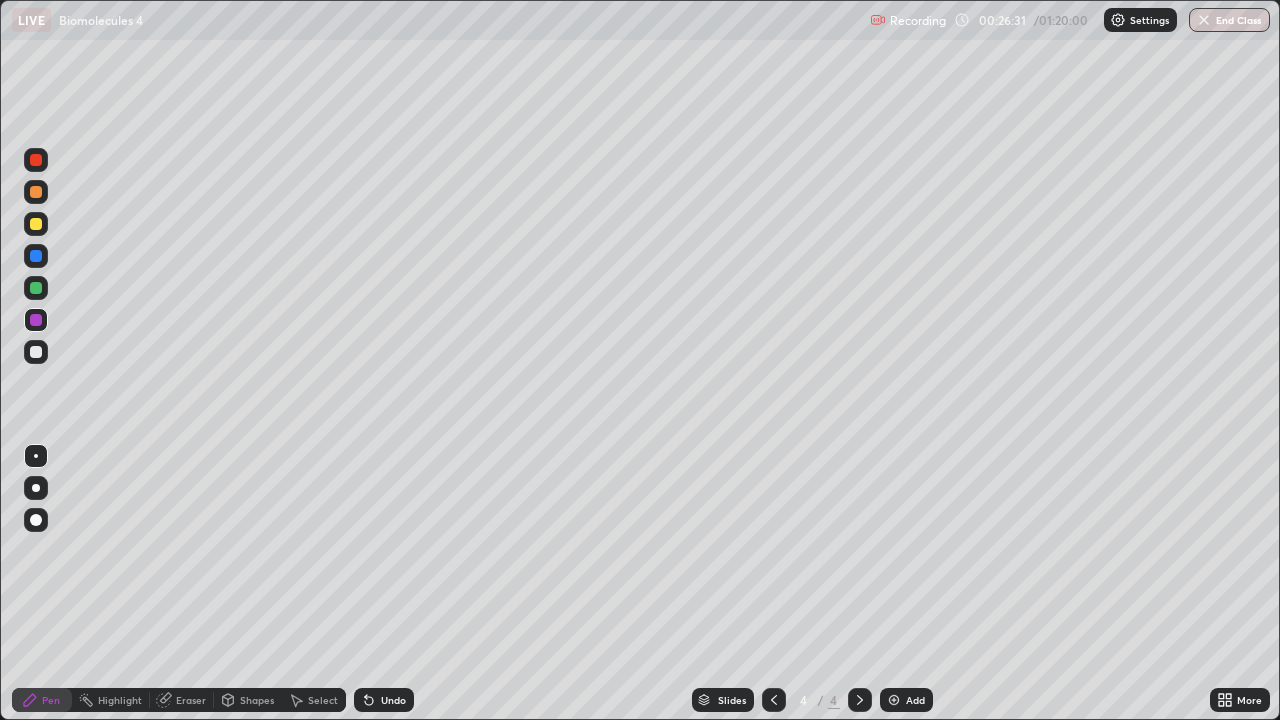 click at bounding box center (36, 160) 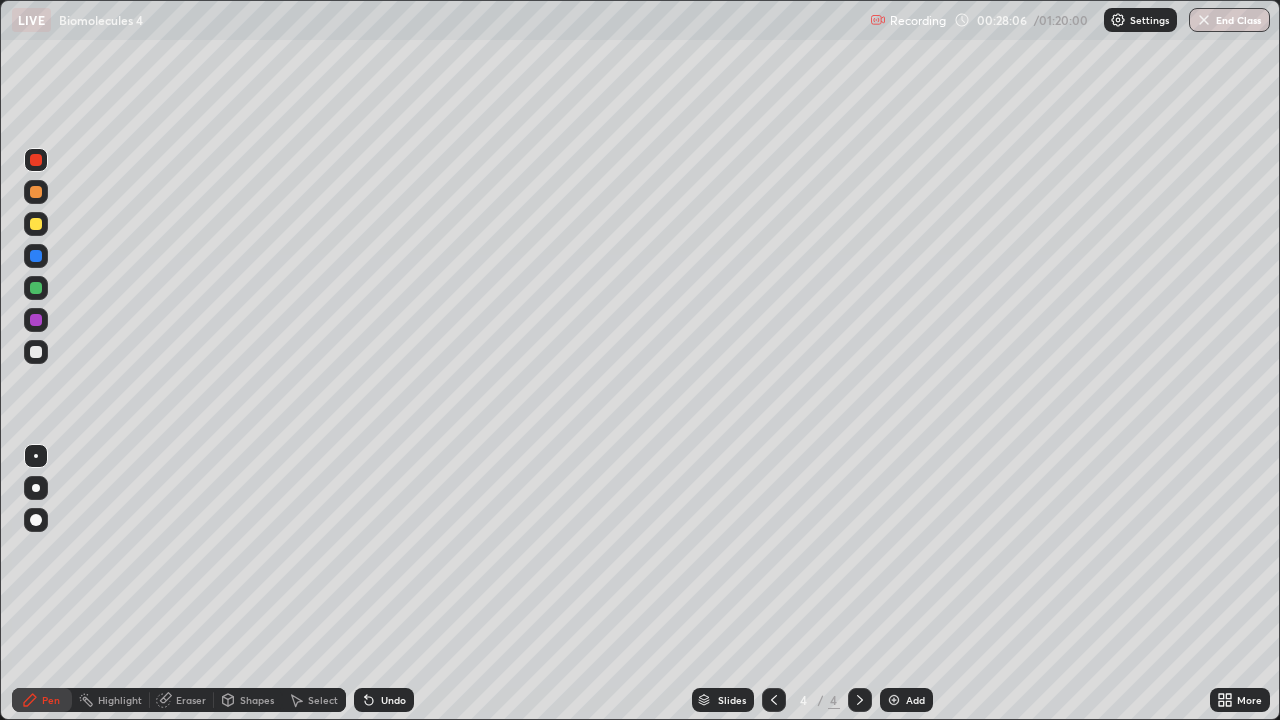 click on "Select" at bounding box center (323, 700) 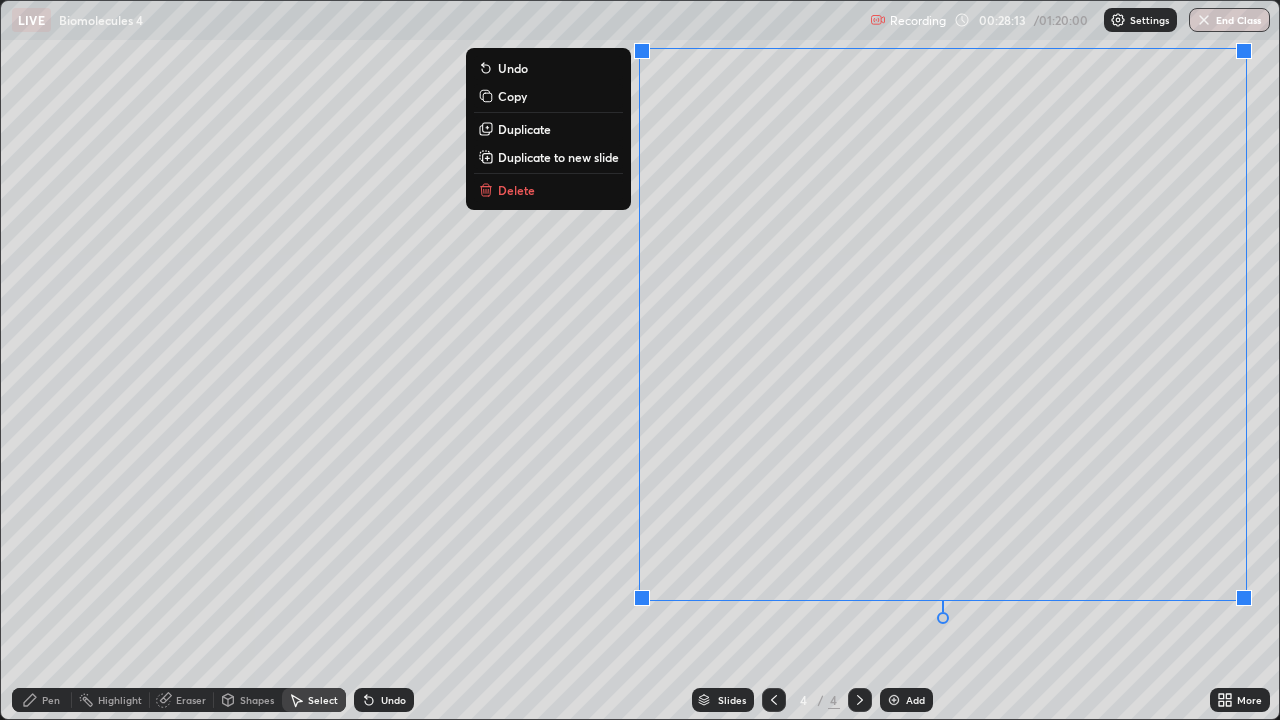 click on "Pen" at bounding box center (51, 700) 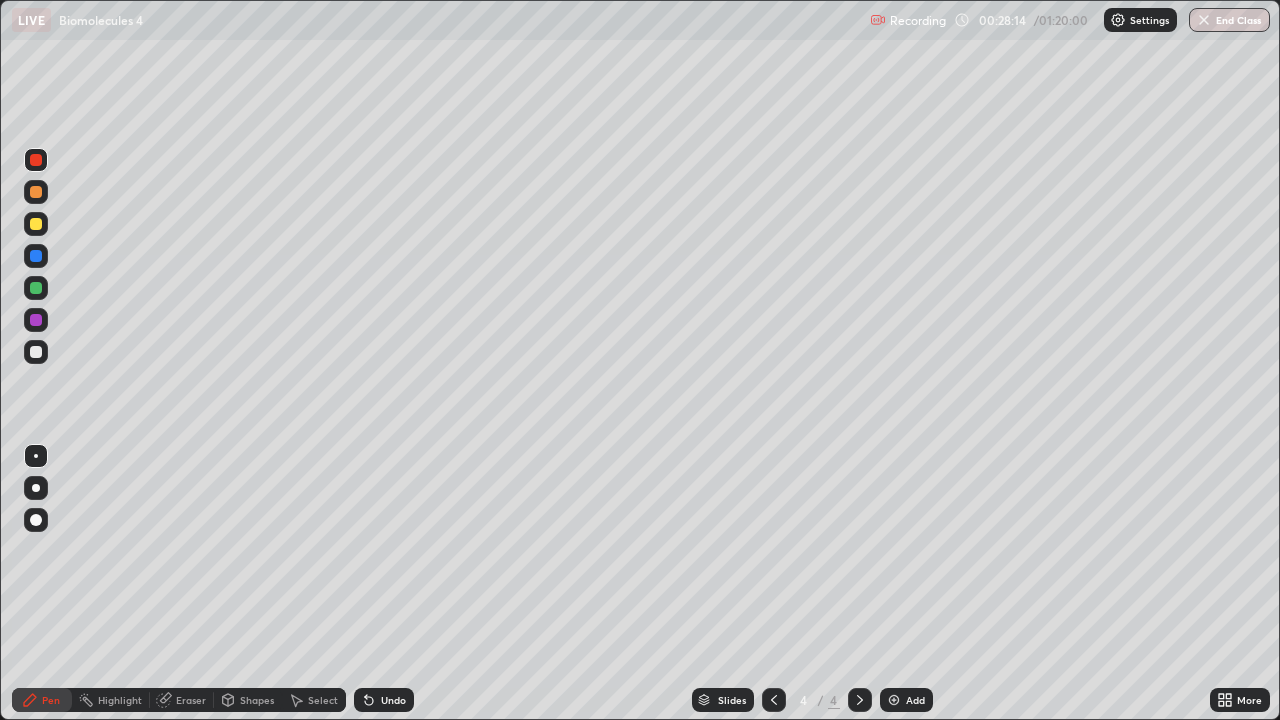 click at bounding box center (36, 352) 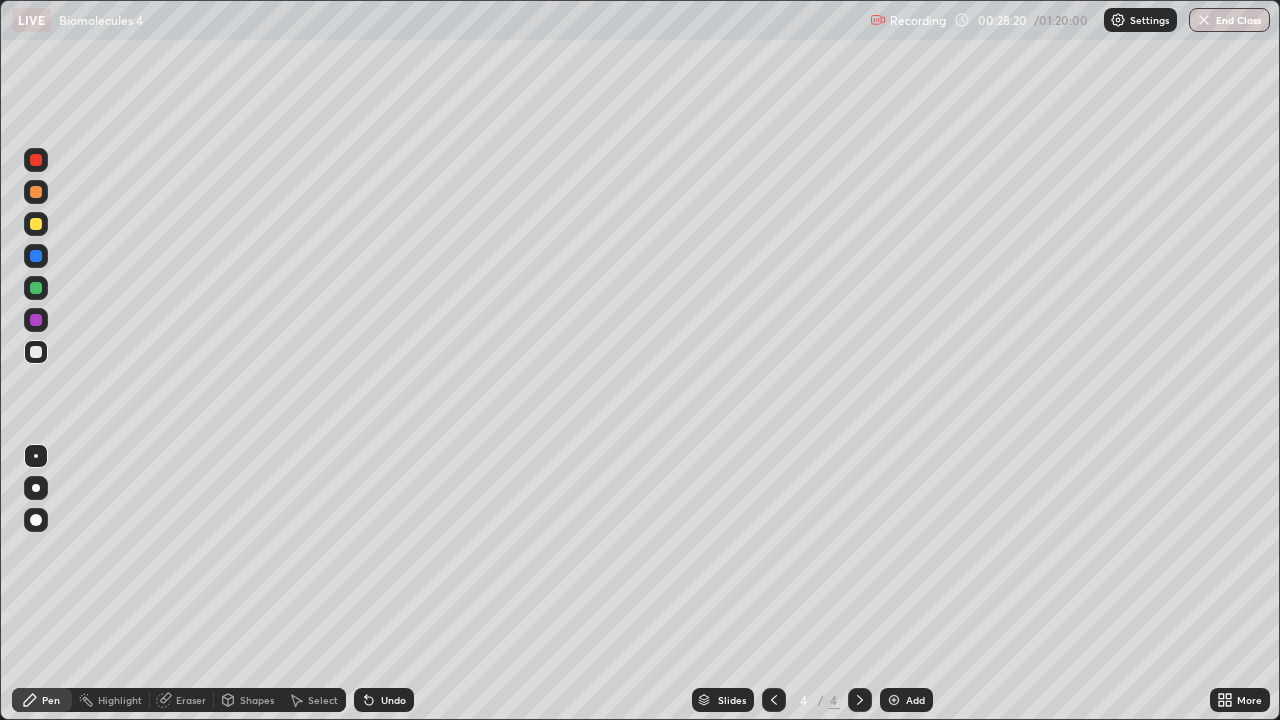 click on "Undo" at bounding box center [393, 700] 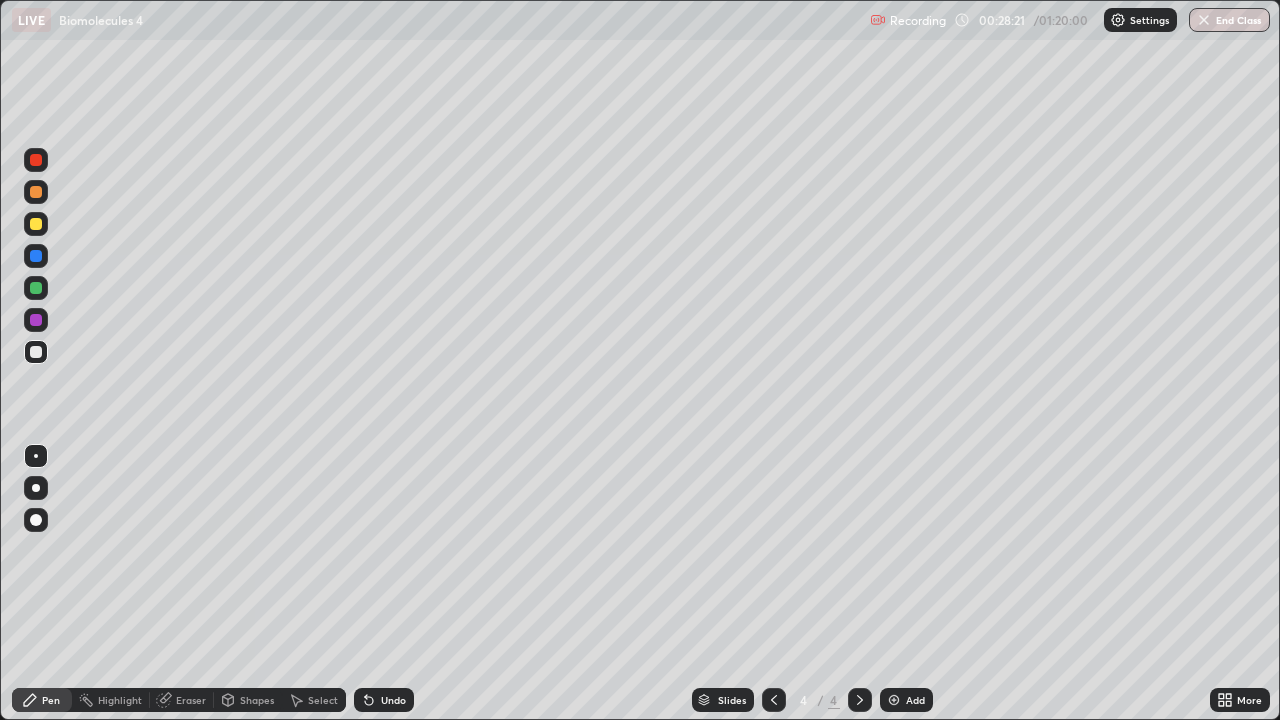 click on "Undo" at bounding box center [393, 700] 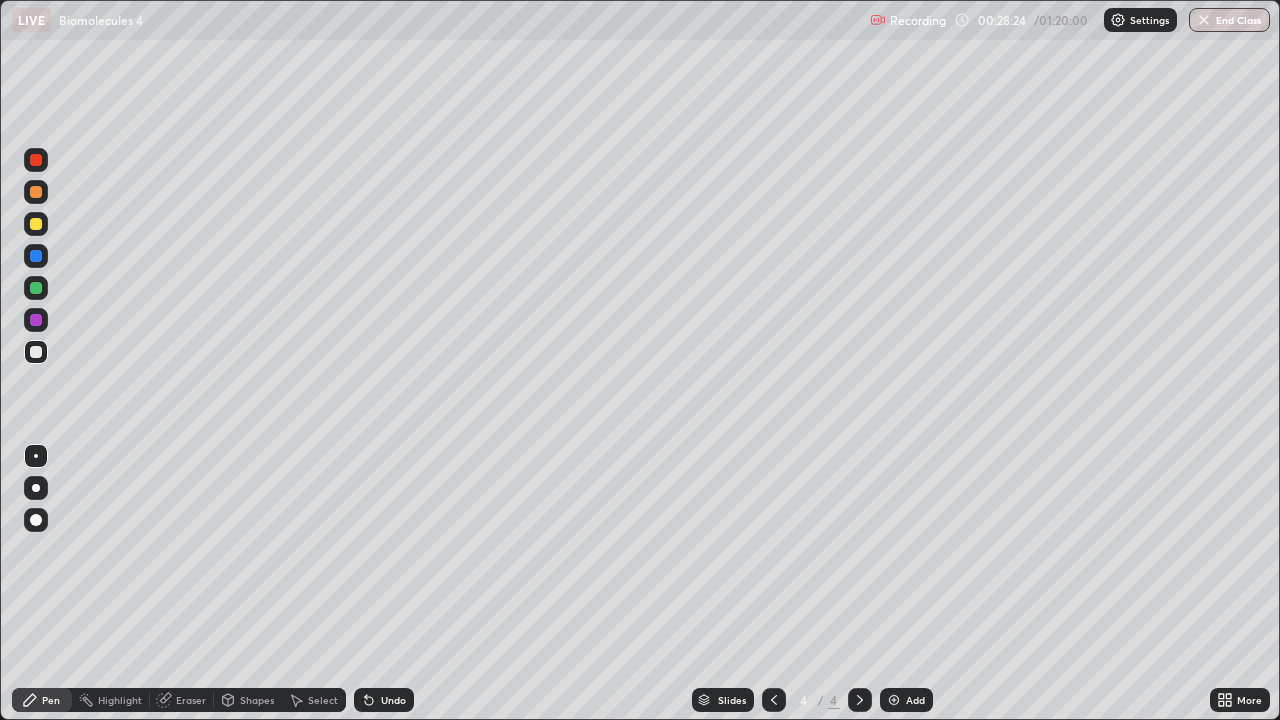 click on "Undo" at bounding box center [393, 700] 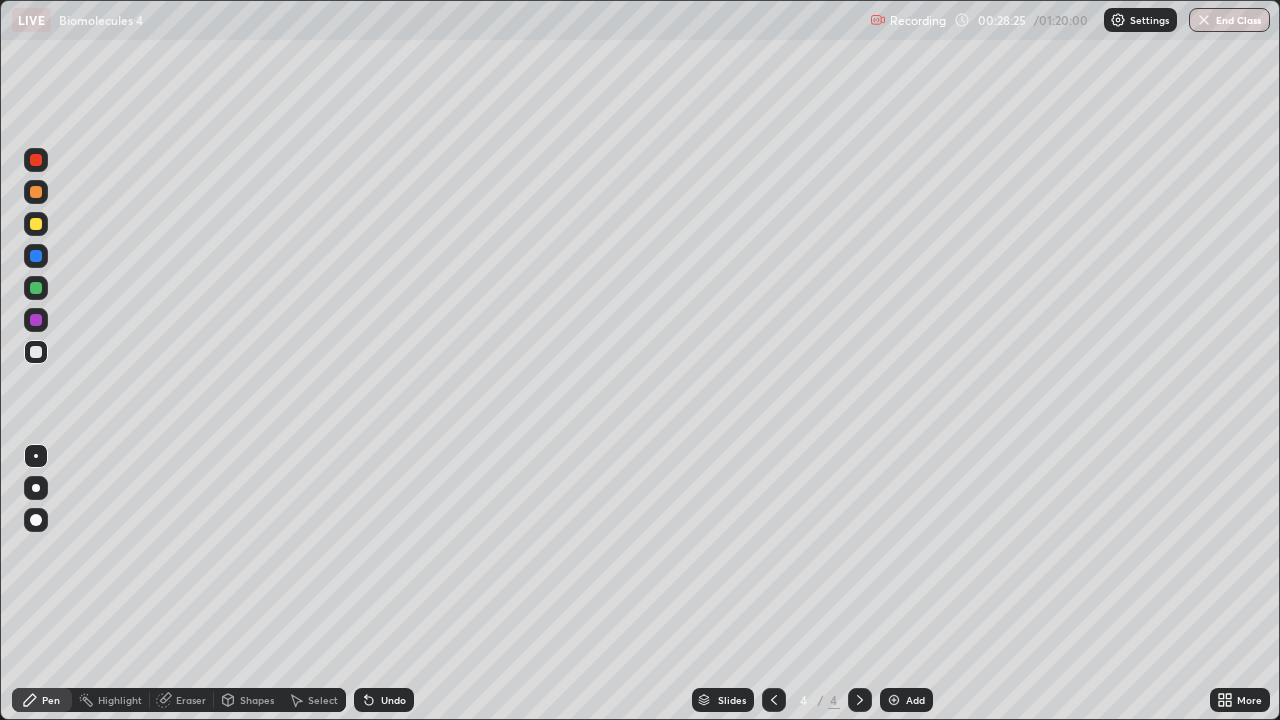 click on "Undo" at bounding box center [393, 700] 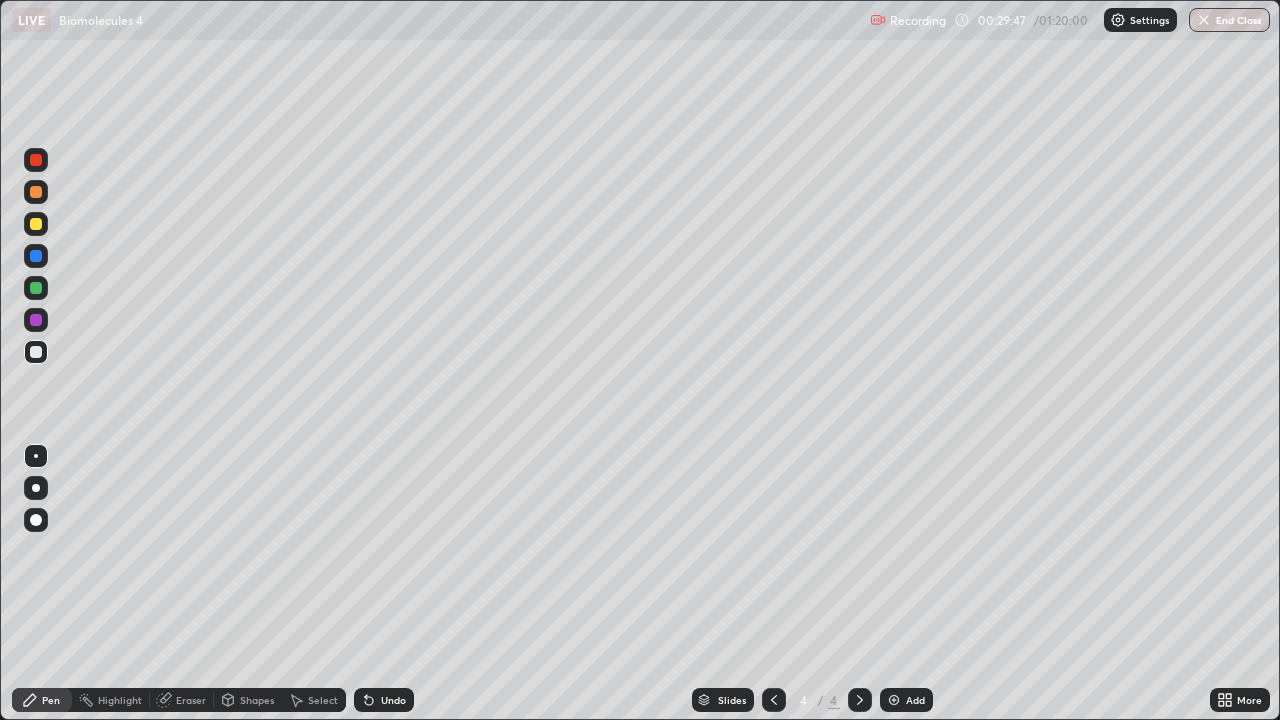 click at bounding box center [894, 700] 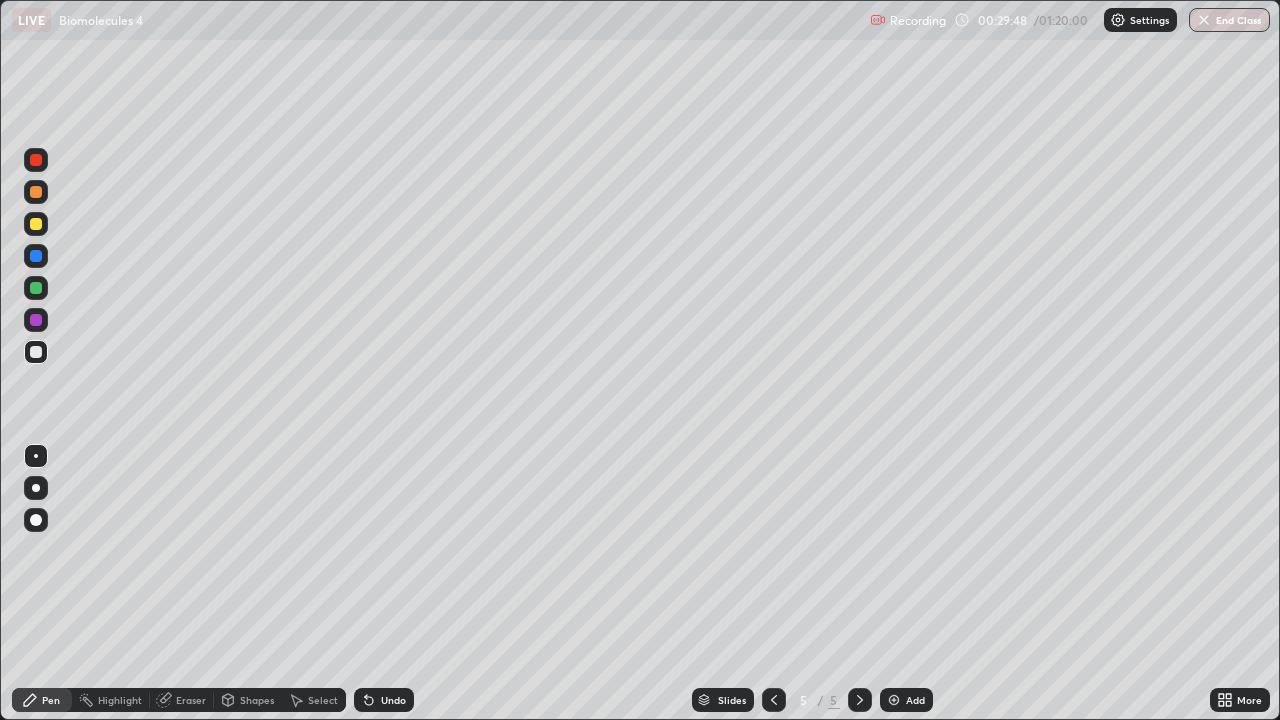 click 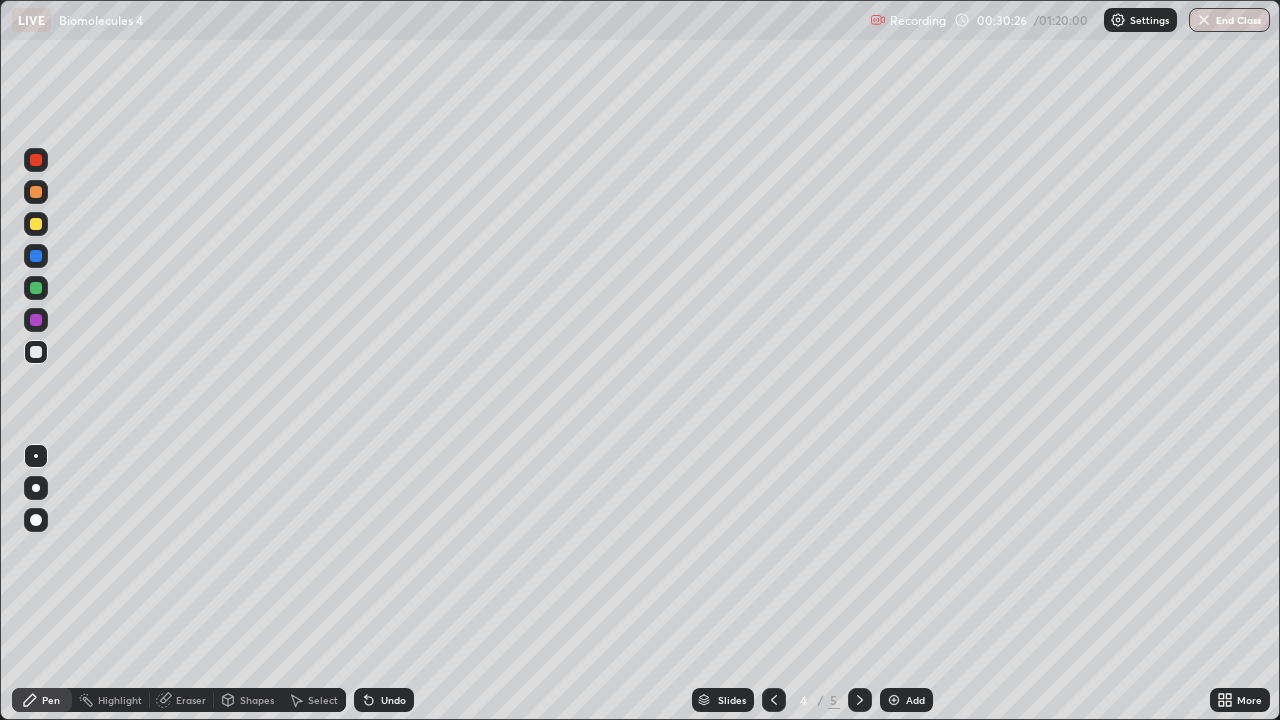 click 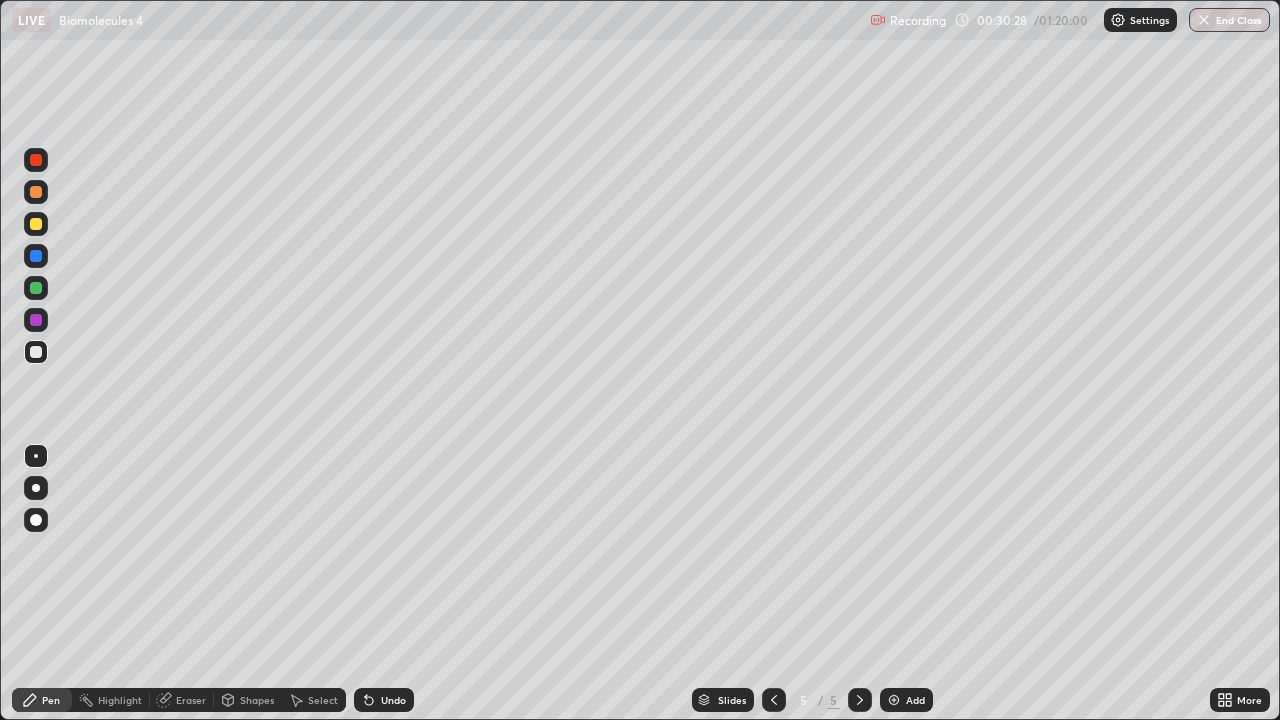 click at bounding box center [36, 224] 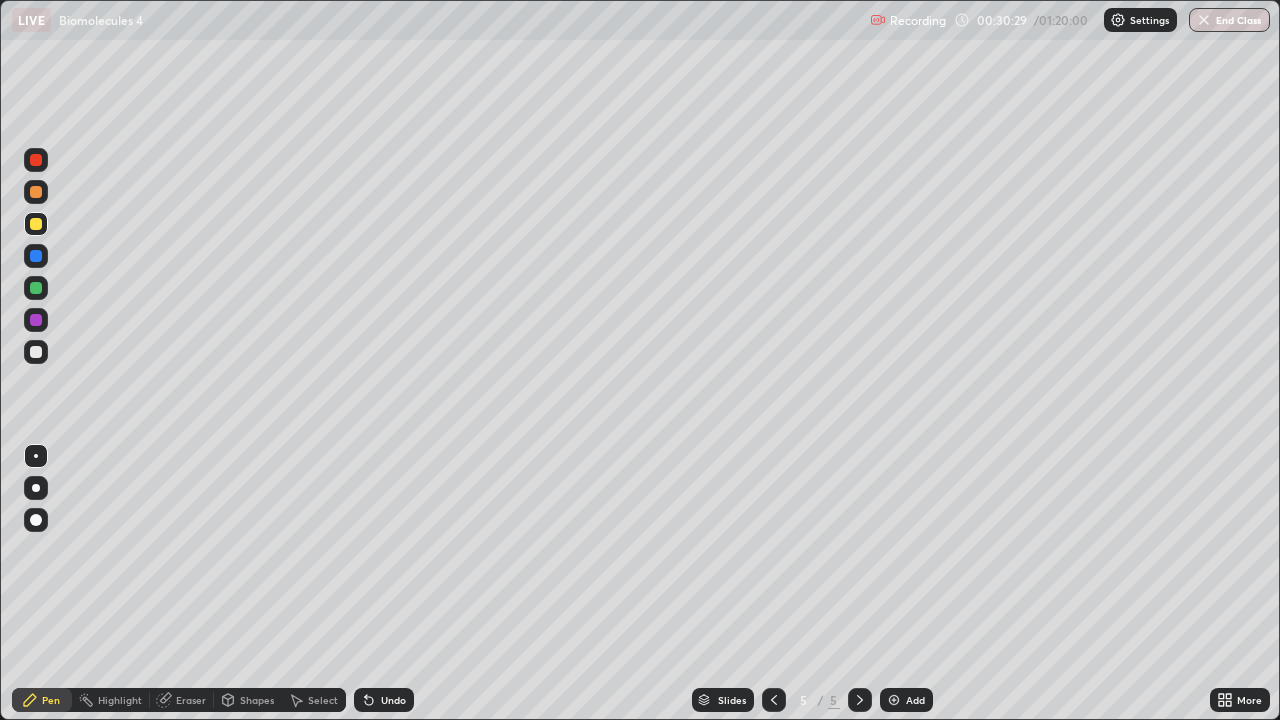 click 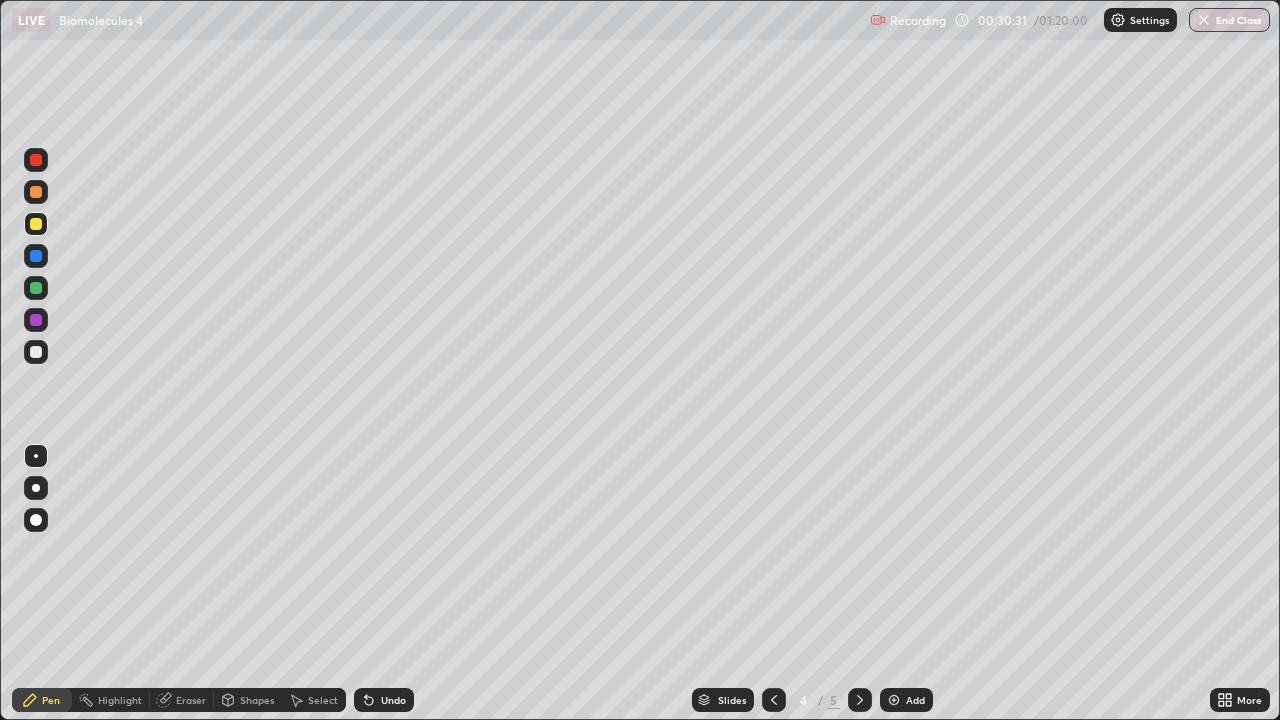 click 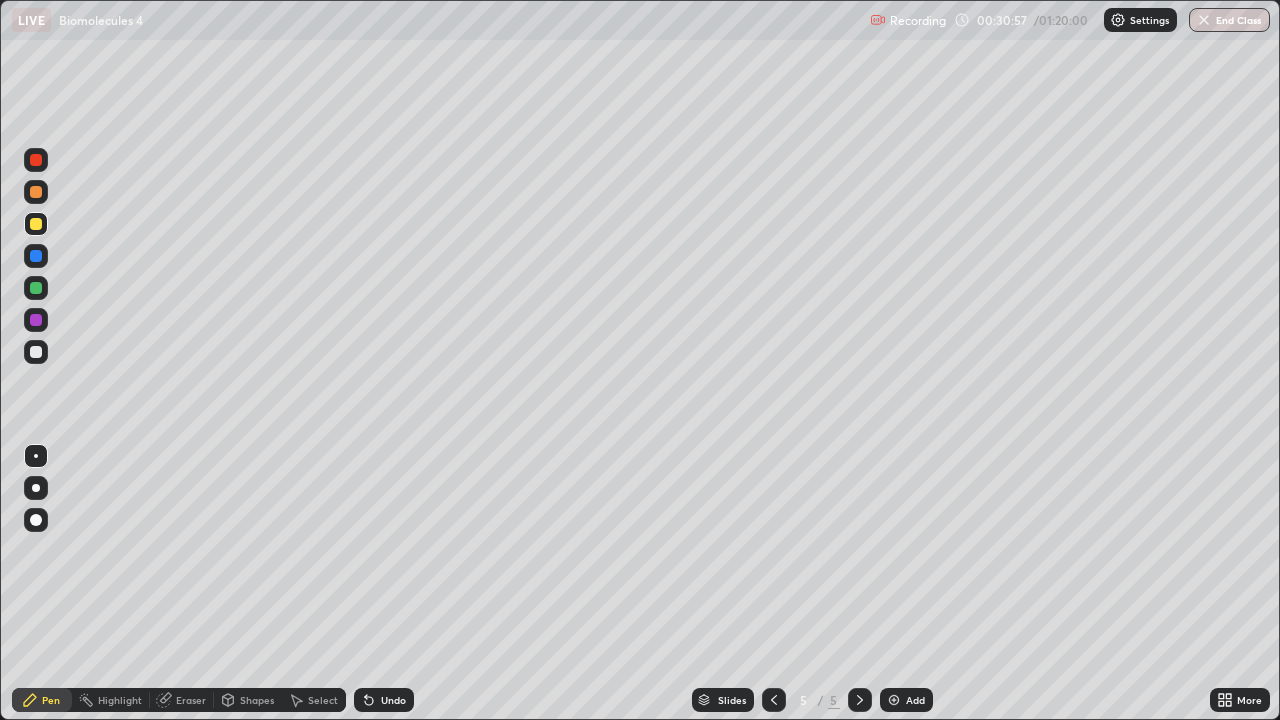 click at bounding box center [36, 352] 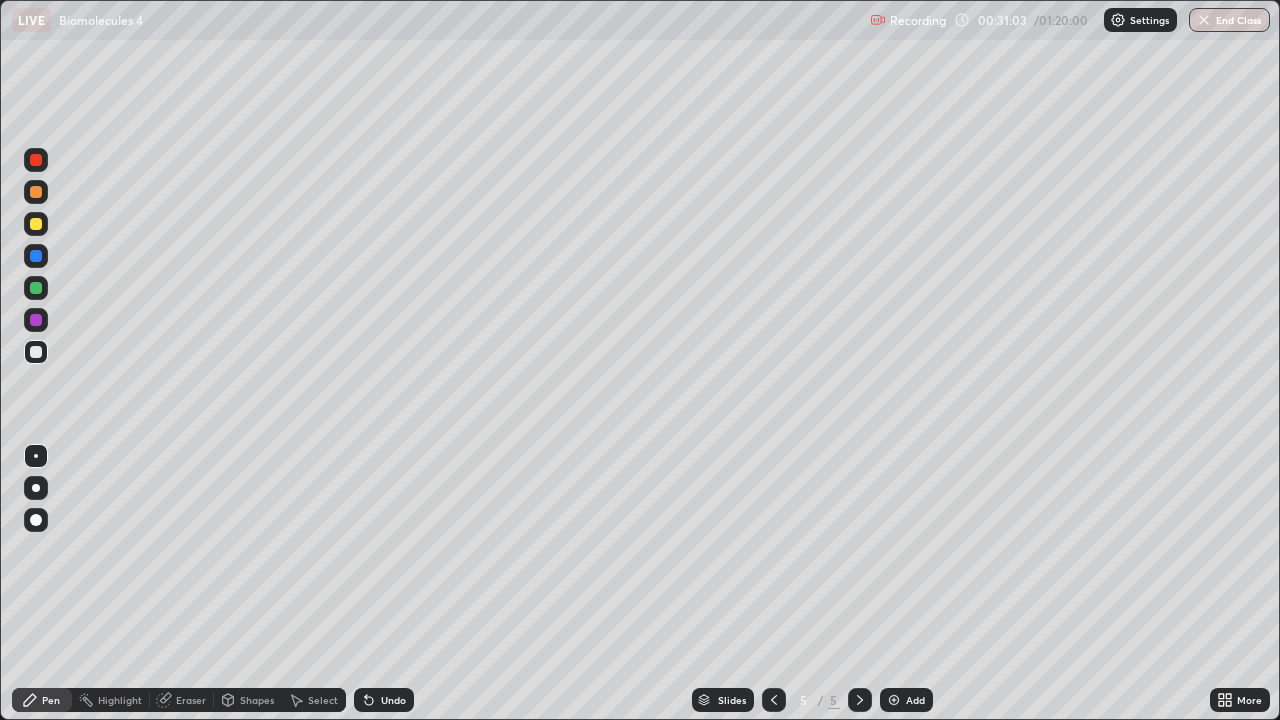 click 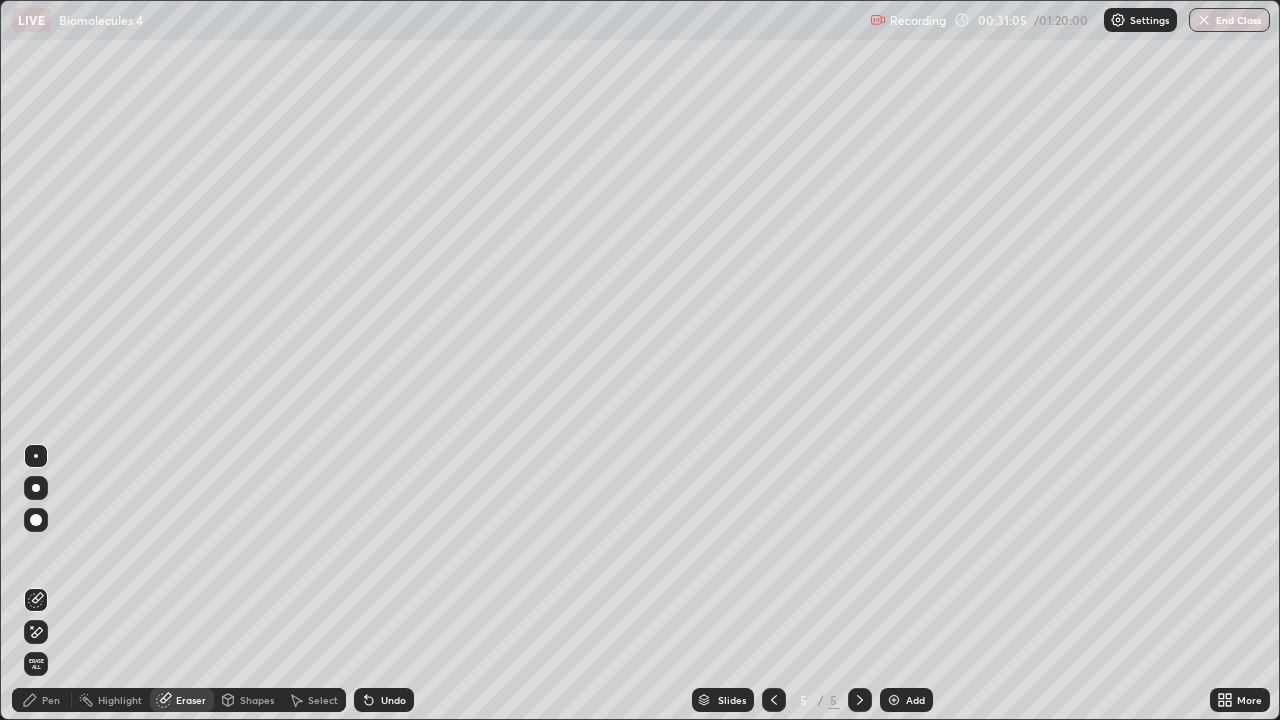 click on "Pen" at bounding box center [51, 700] 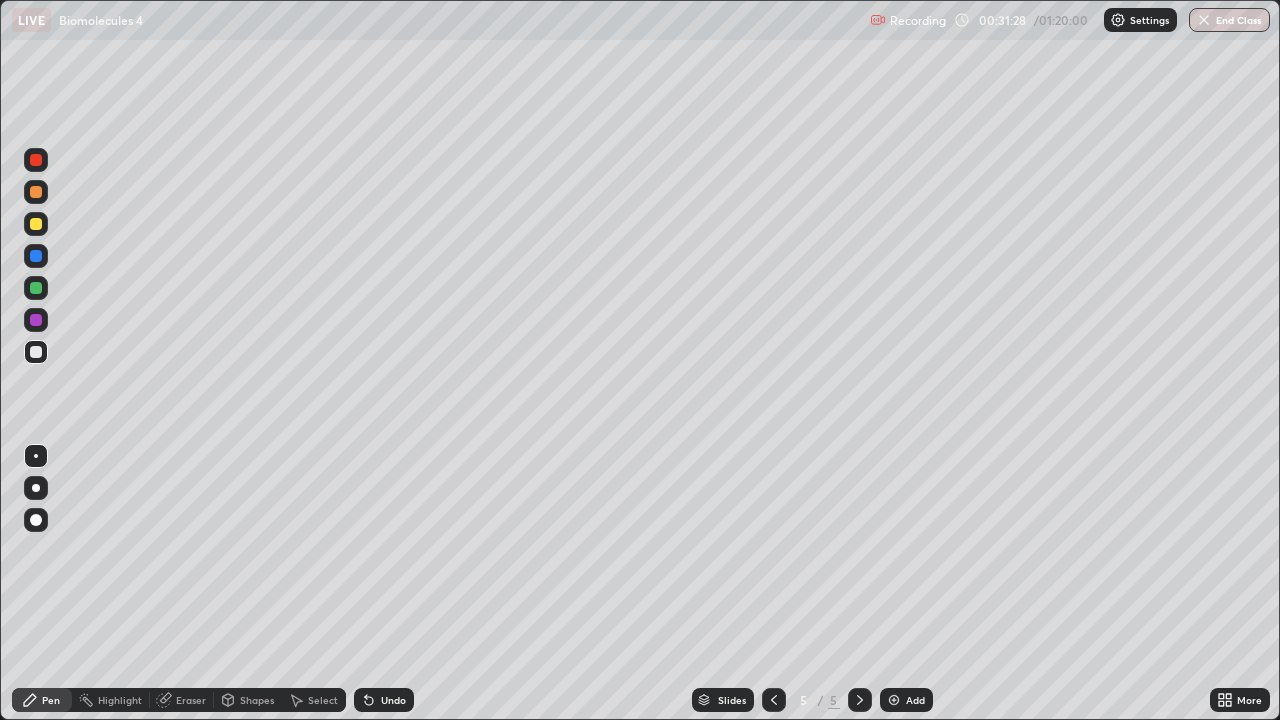 click 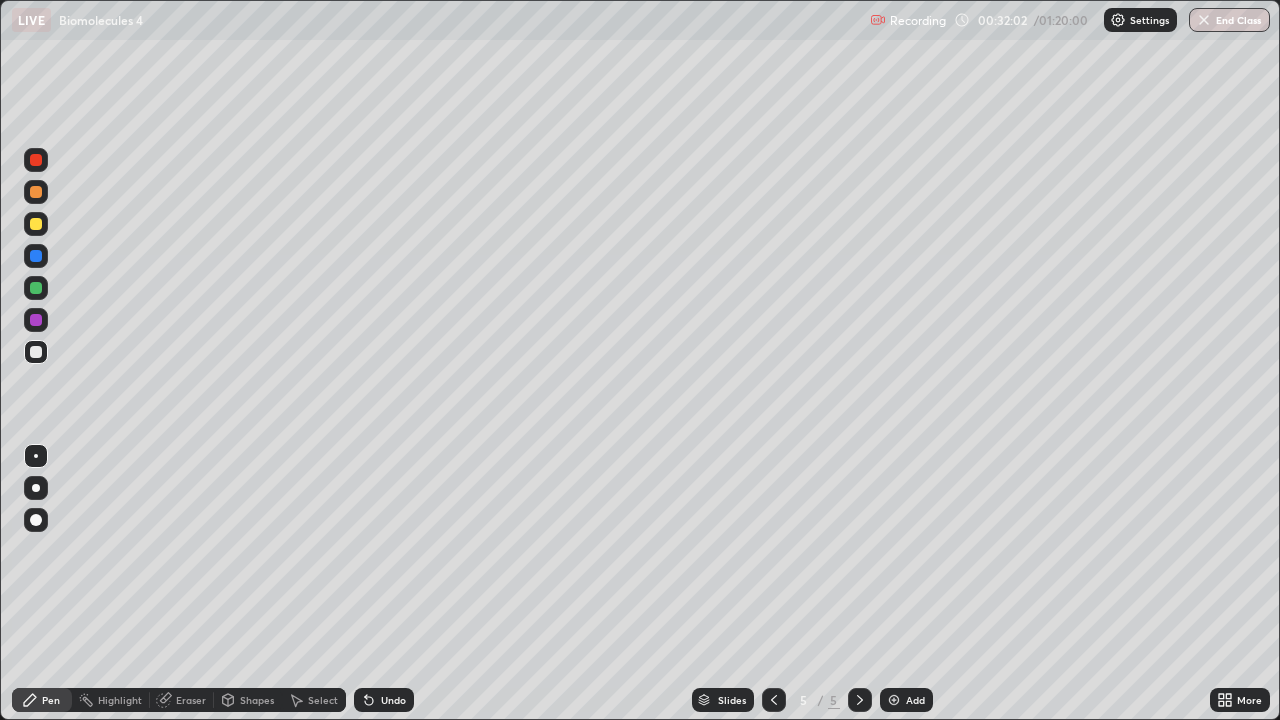 click 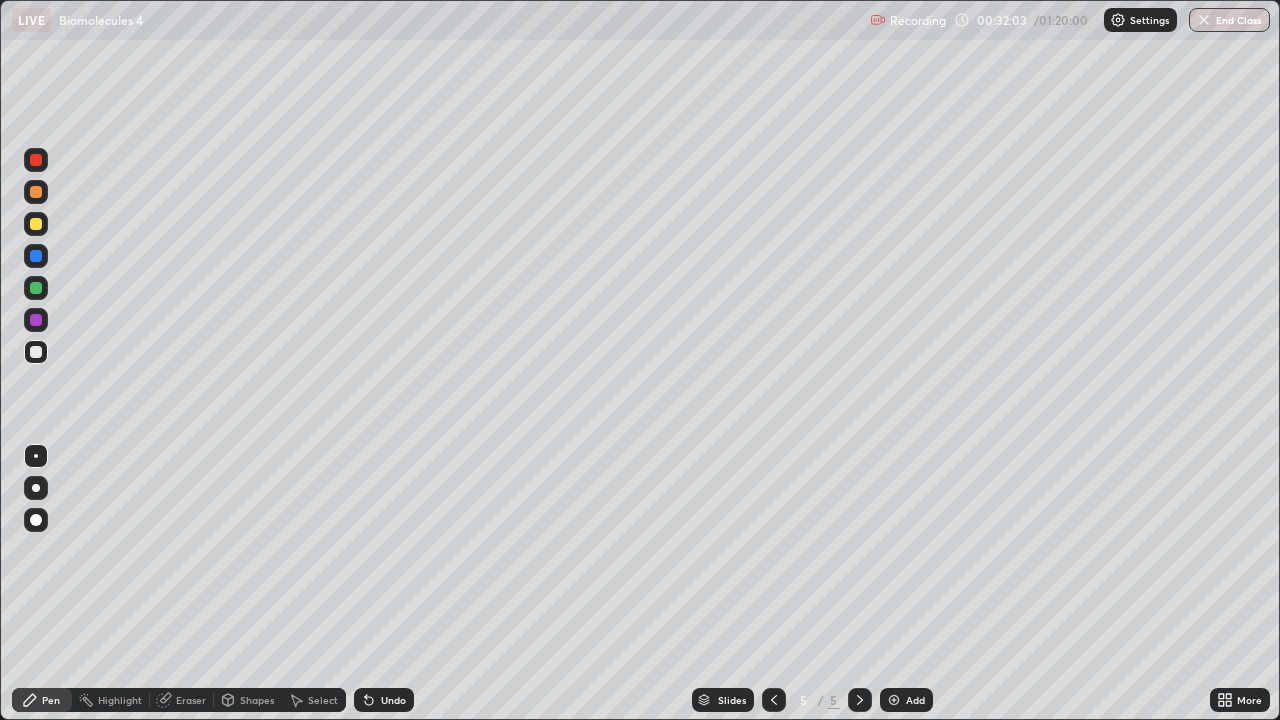 click 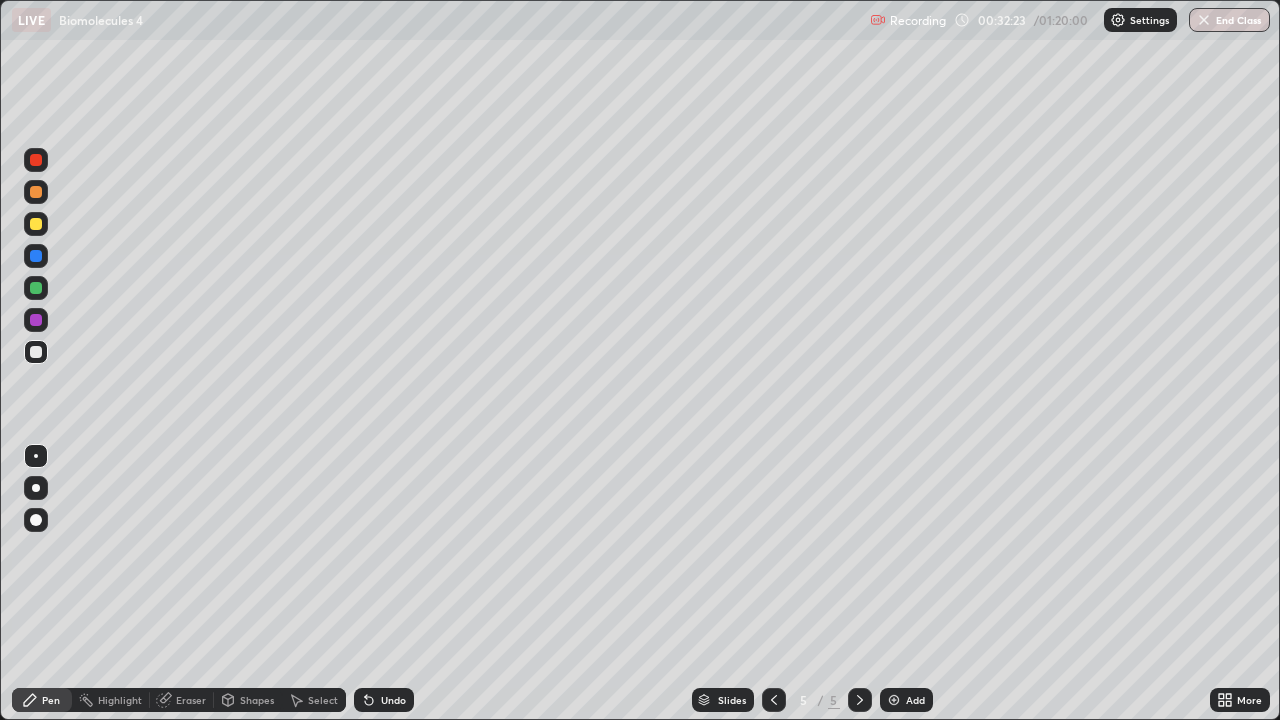 click on "Undo" at bounding box center [384, 700] 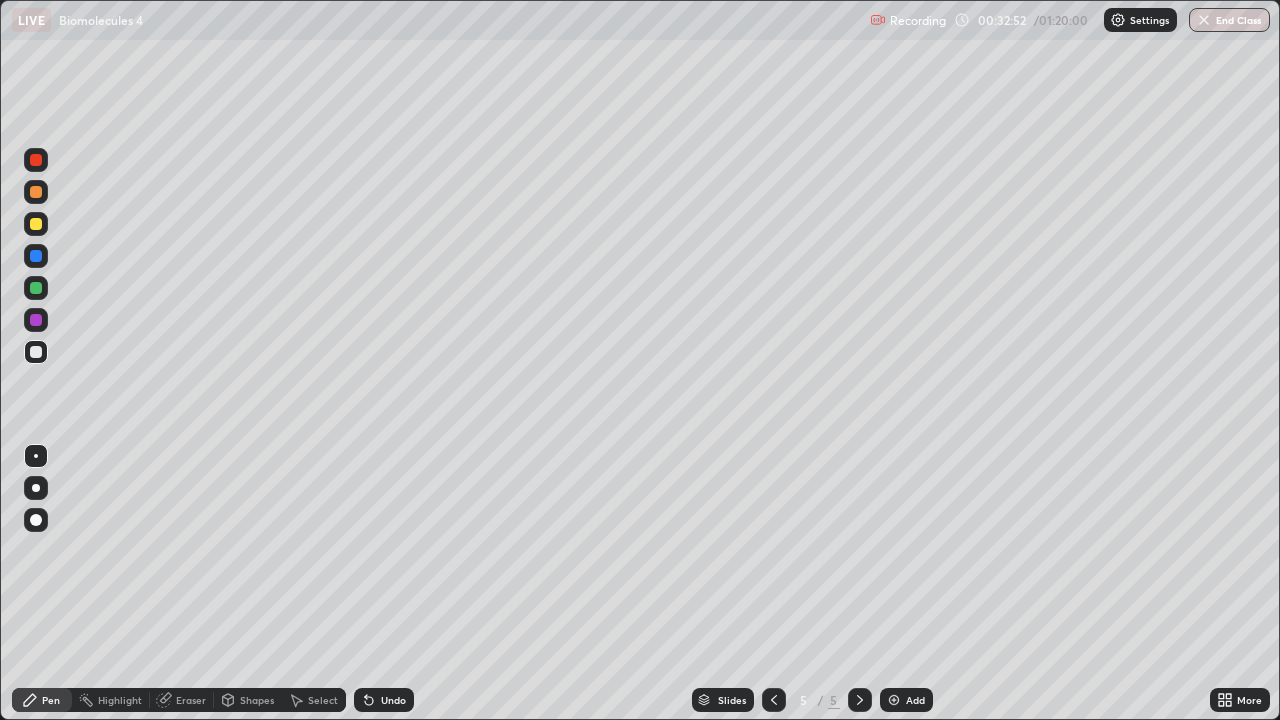 click 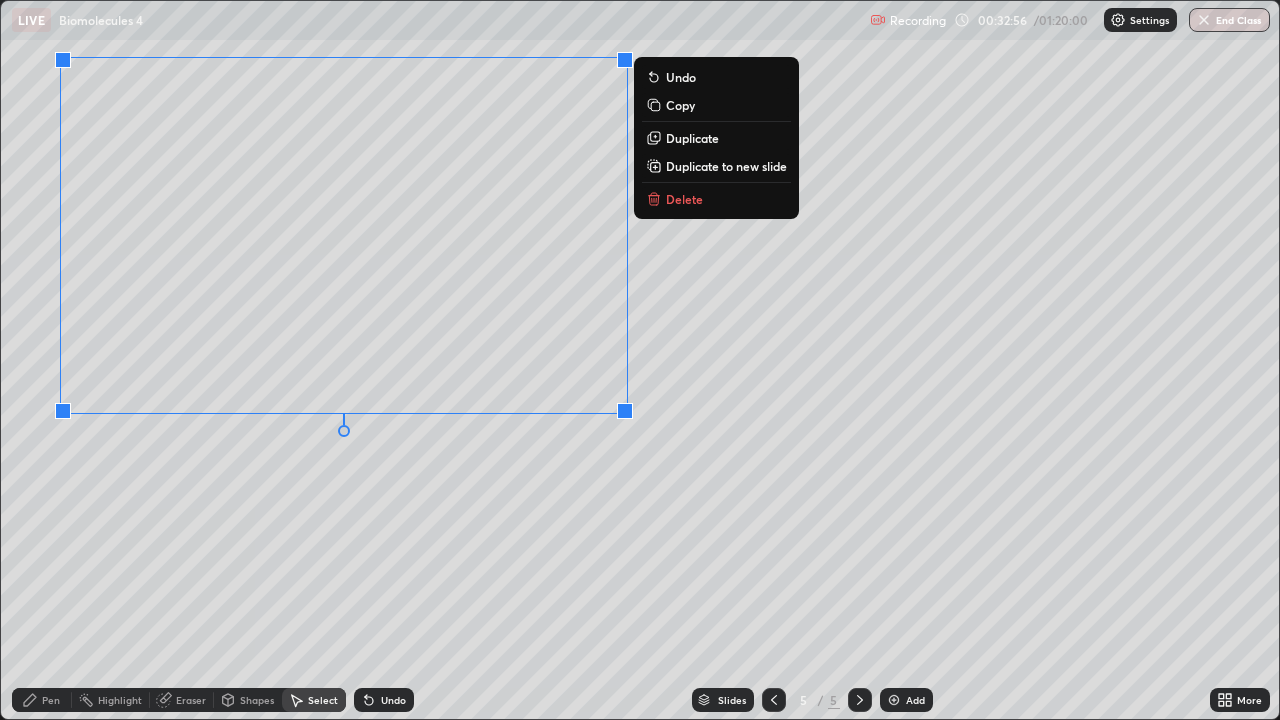 click on "Pen" at bounding box center [51, 700] 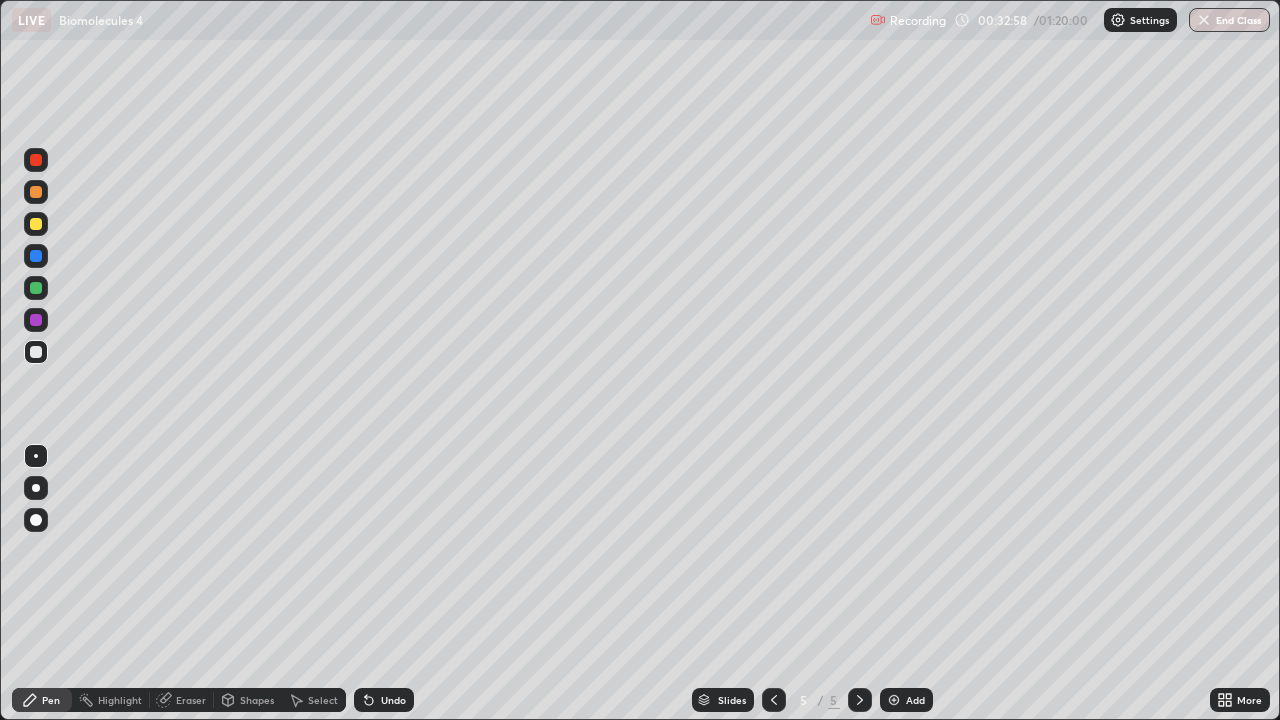 click at bounding box center (36, 488) 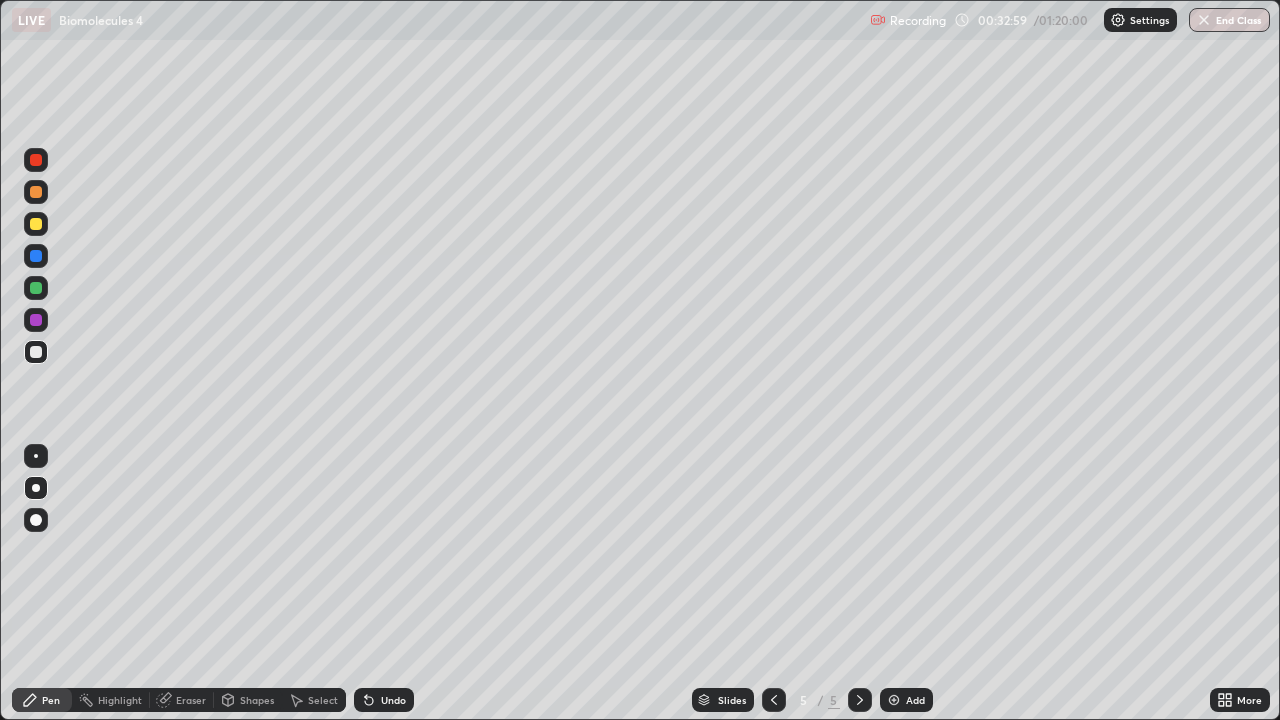 click at bounding box center [36, 224] 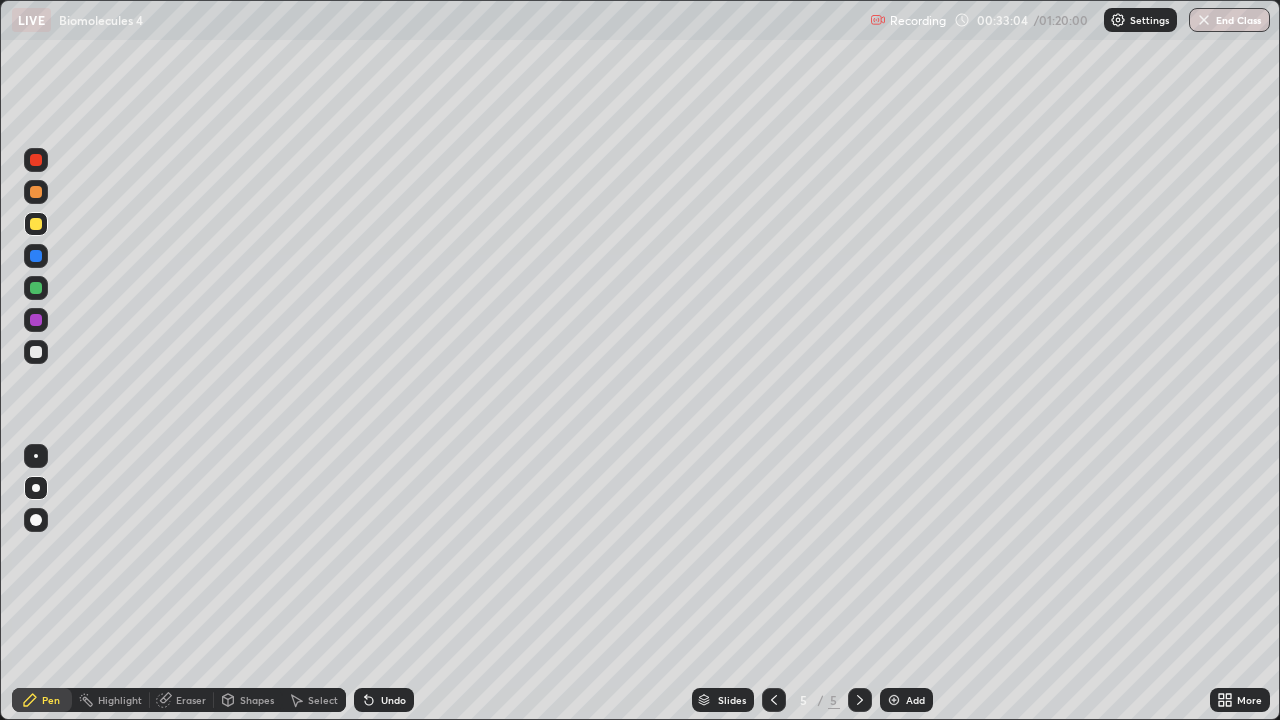 click 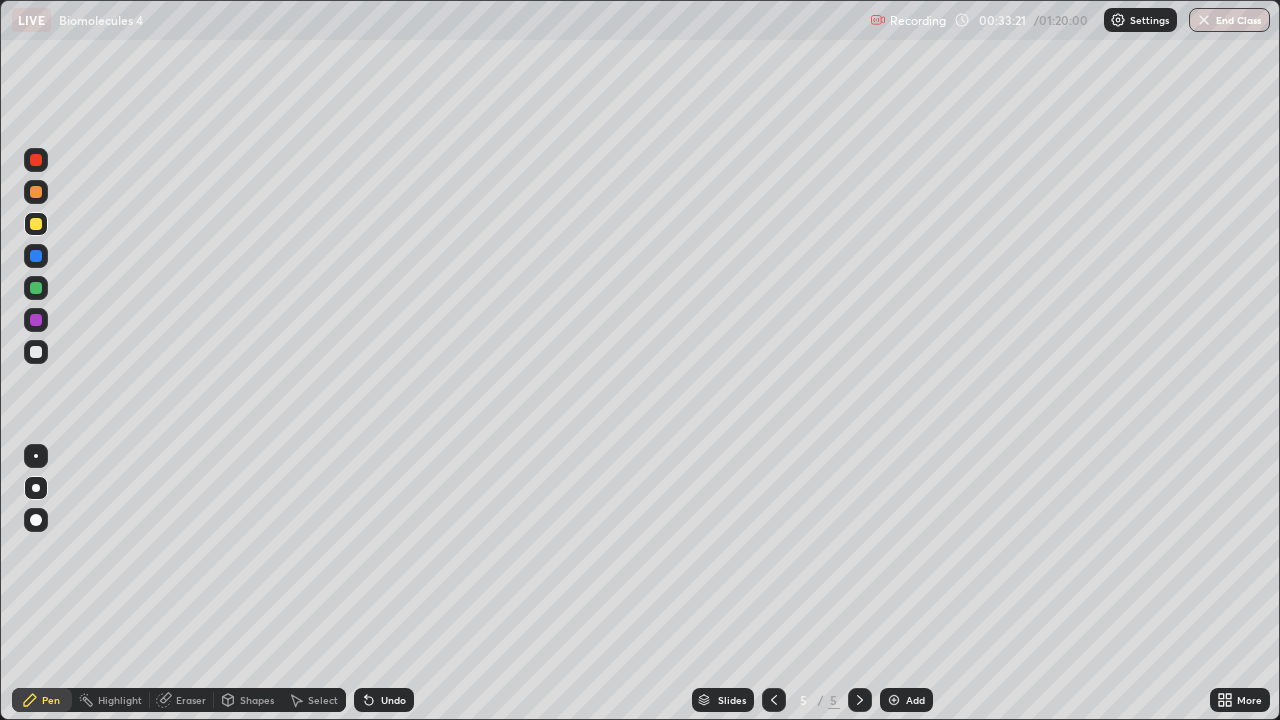 click at bounding box center (36, 352) 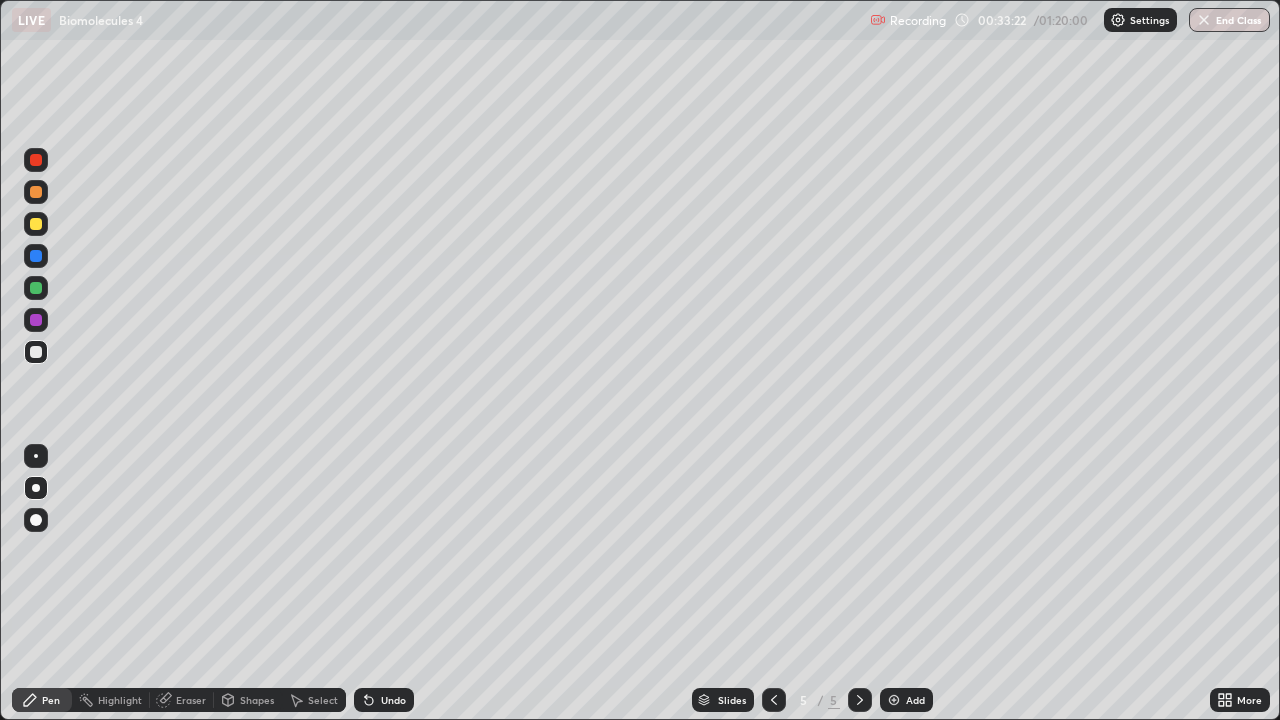 click at bounding box center (36, 456) 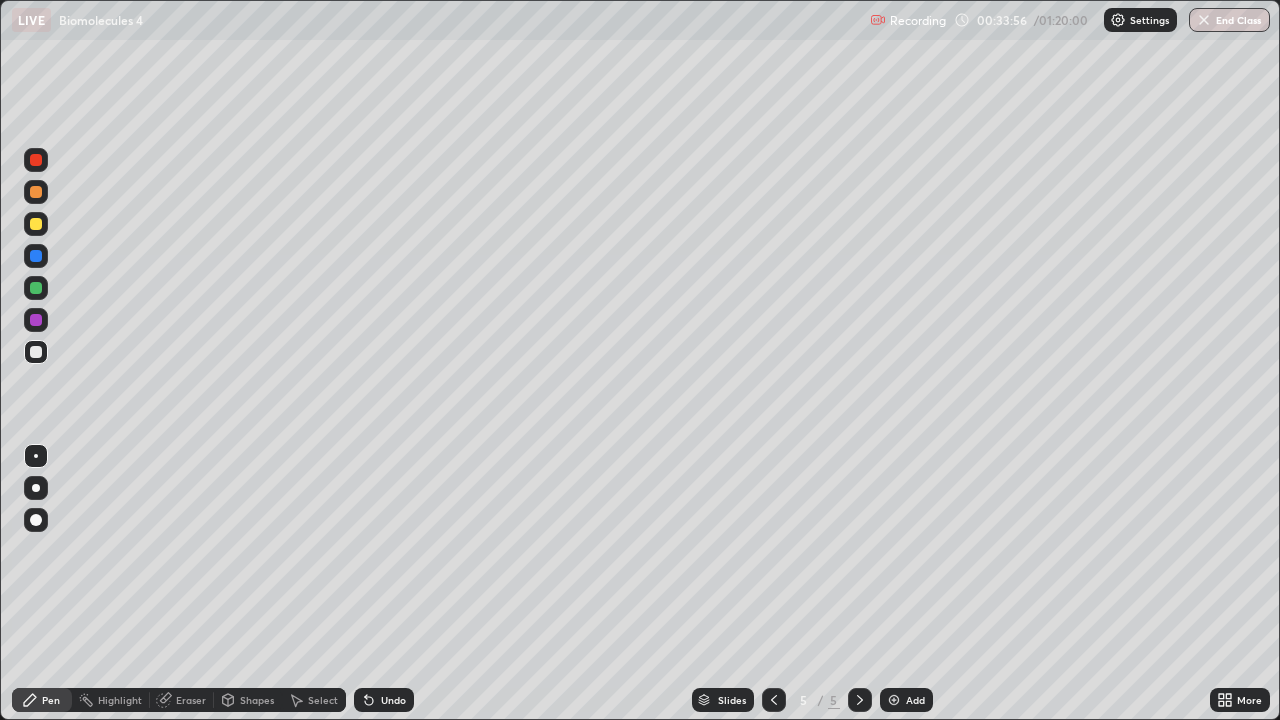 click 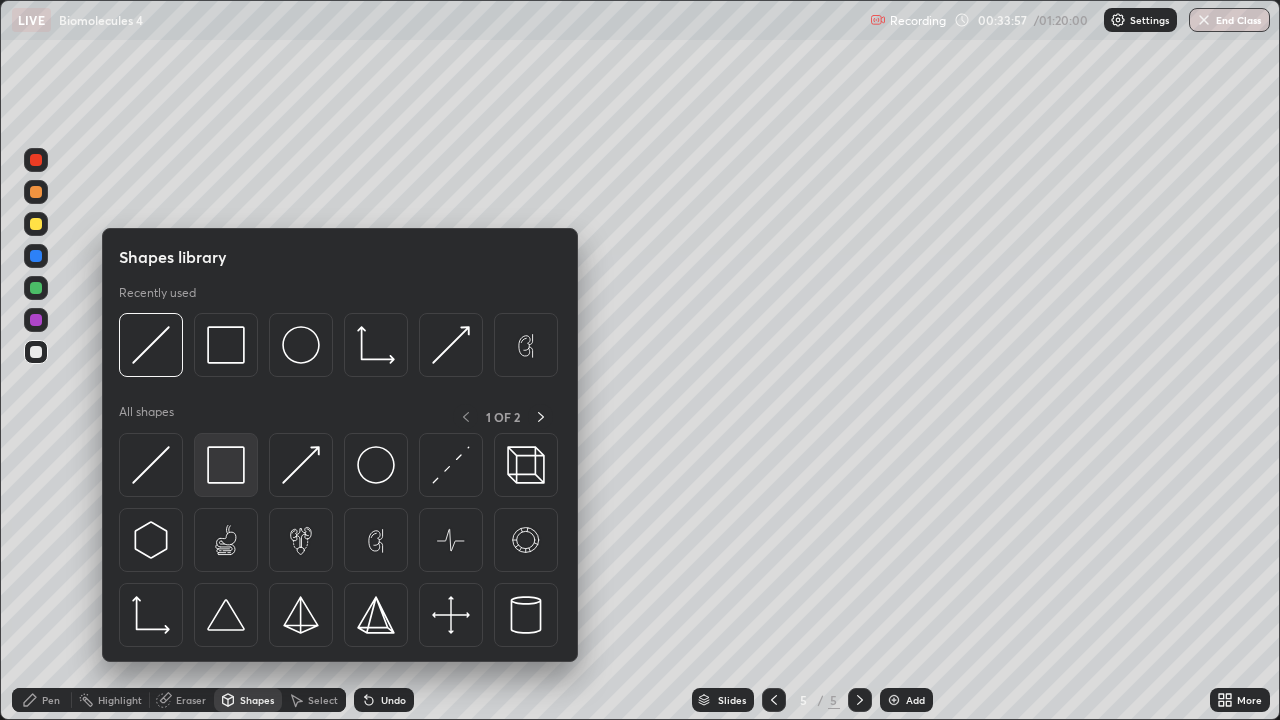 click at bounding box center [226, 465] 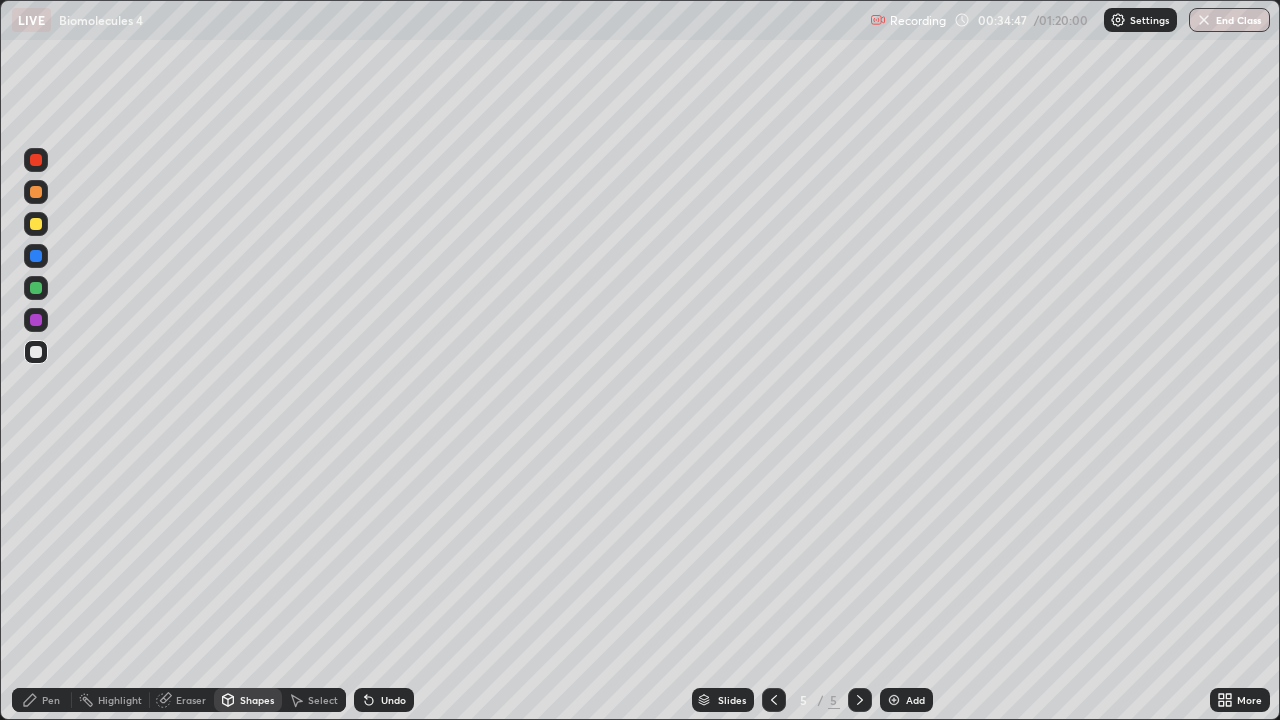 click on "Pen" at bounding box center [42, 700] 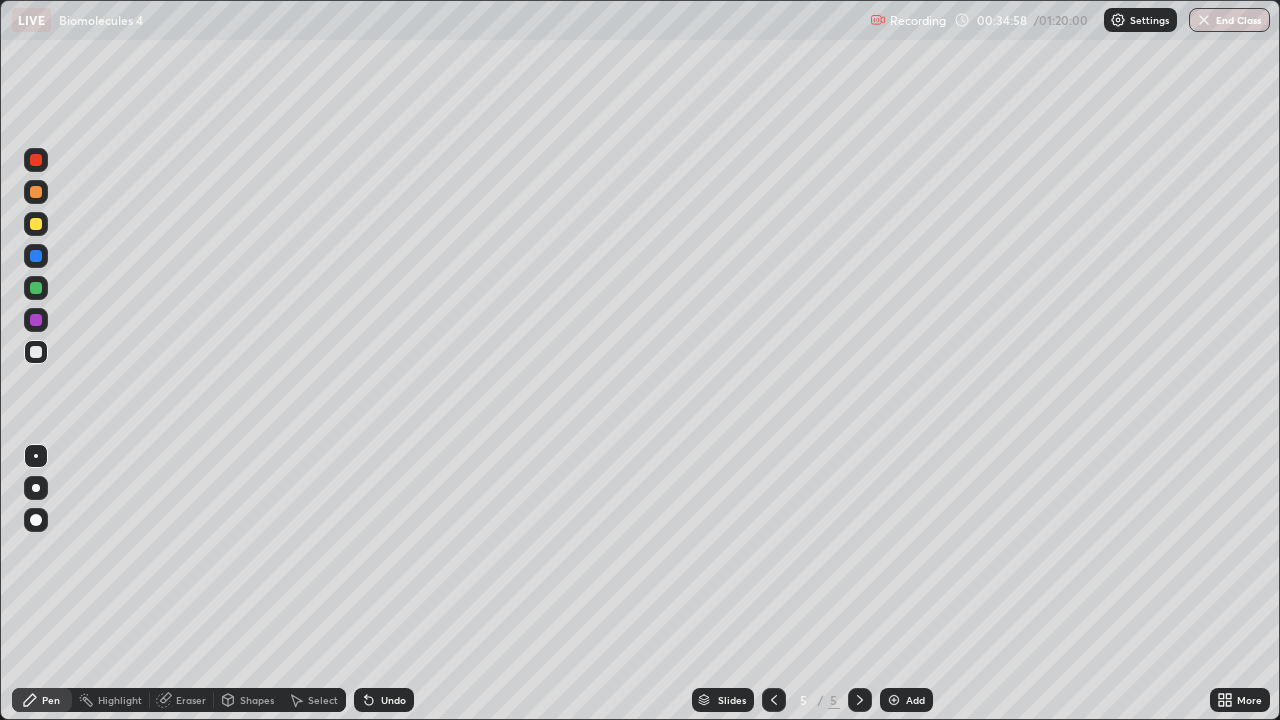 click 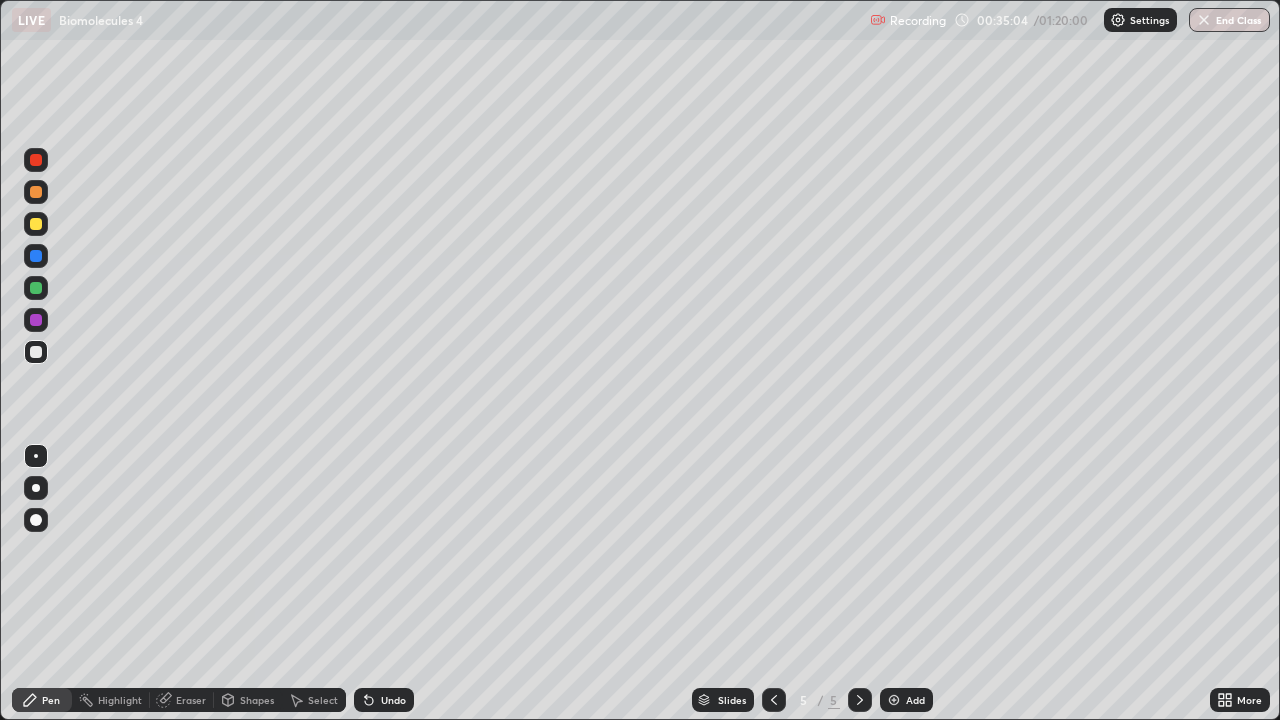 click 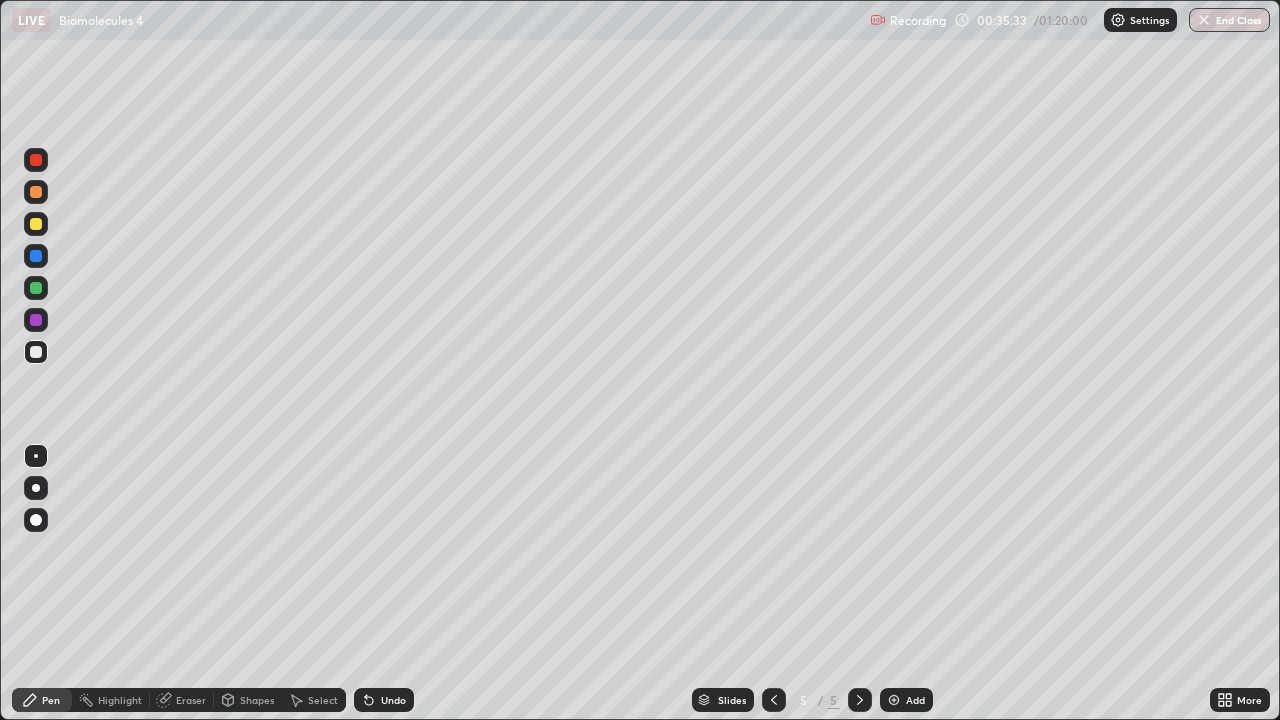 click on "Undo" at bounding box center [393, 700] 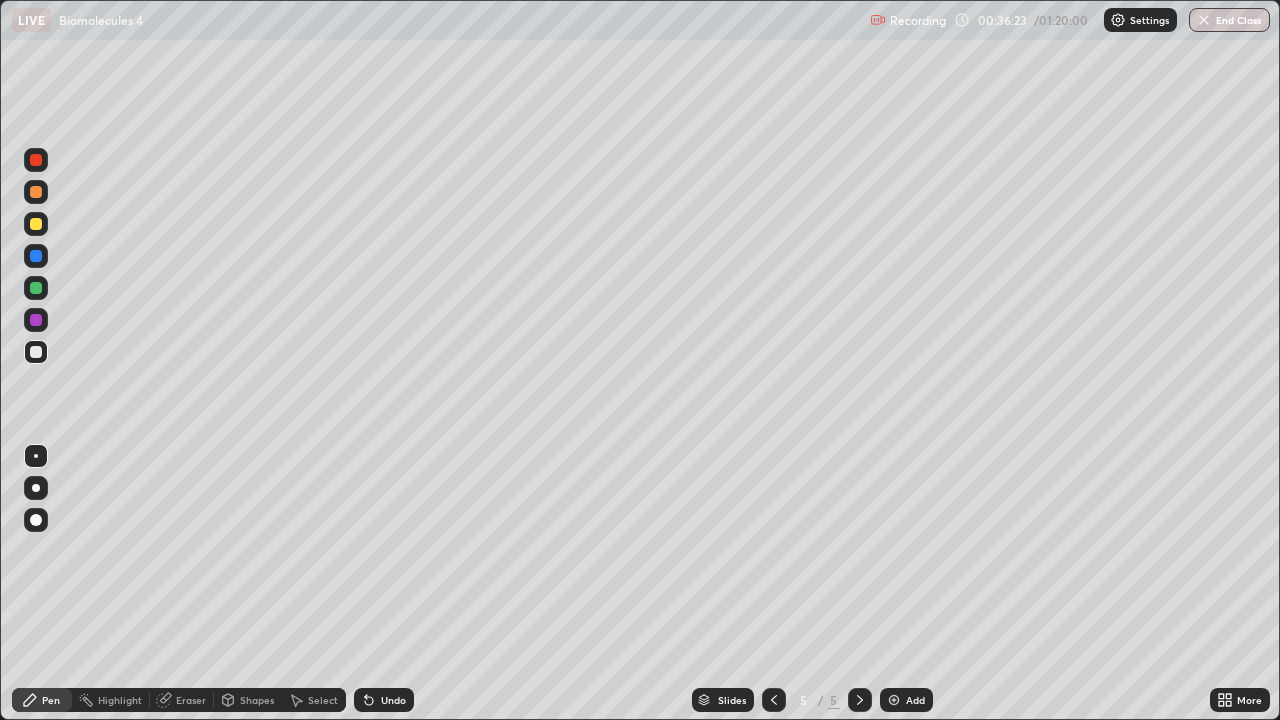 click on "Undo" at bounding box center (384, 700) 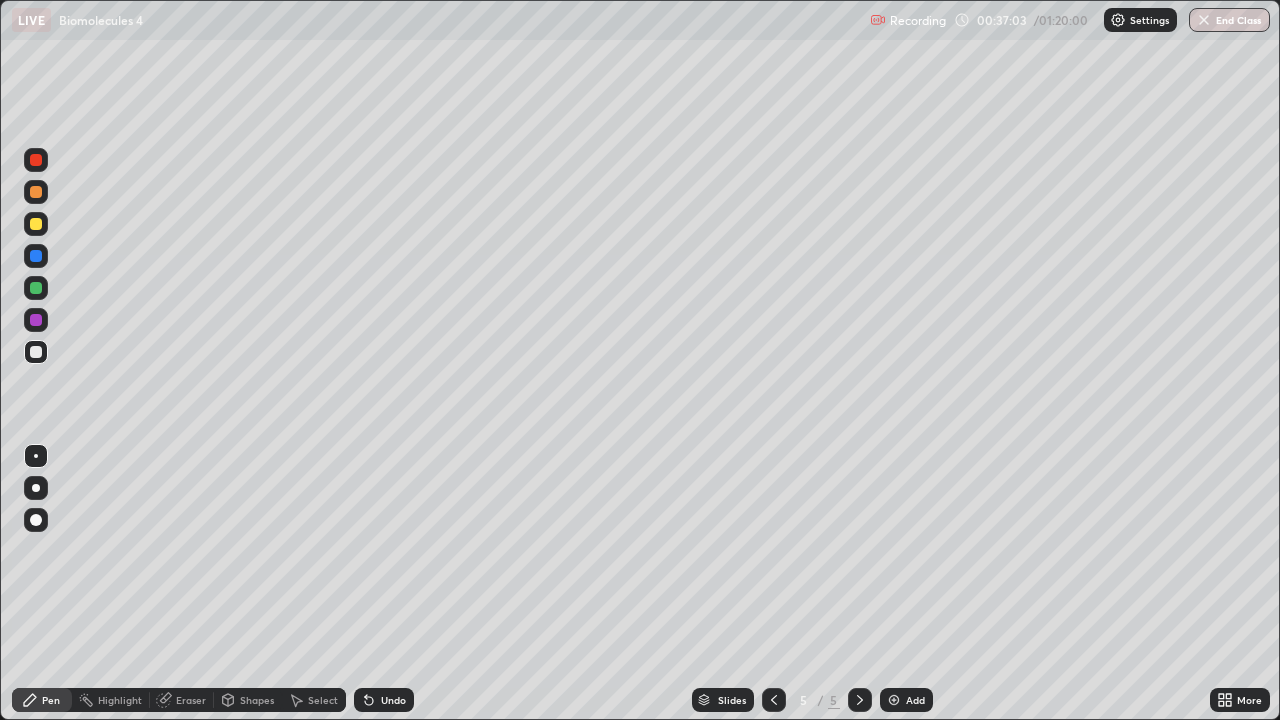 click on "Undo" at bounding box center (384, 700) 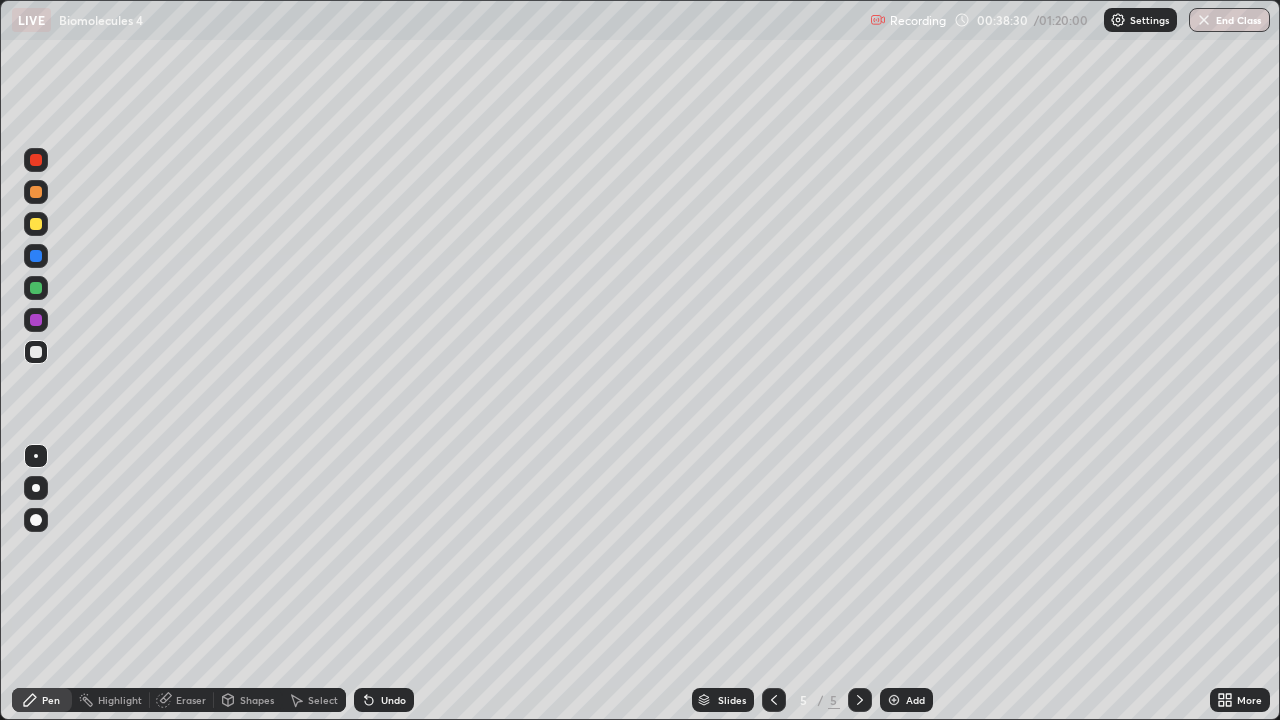 click on "Undo" at bounding box center [393, 700] 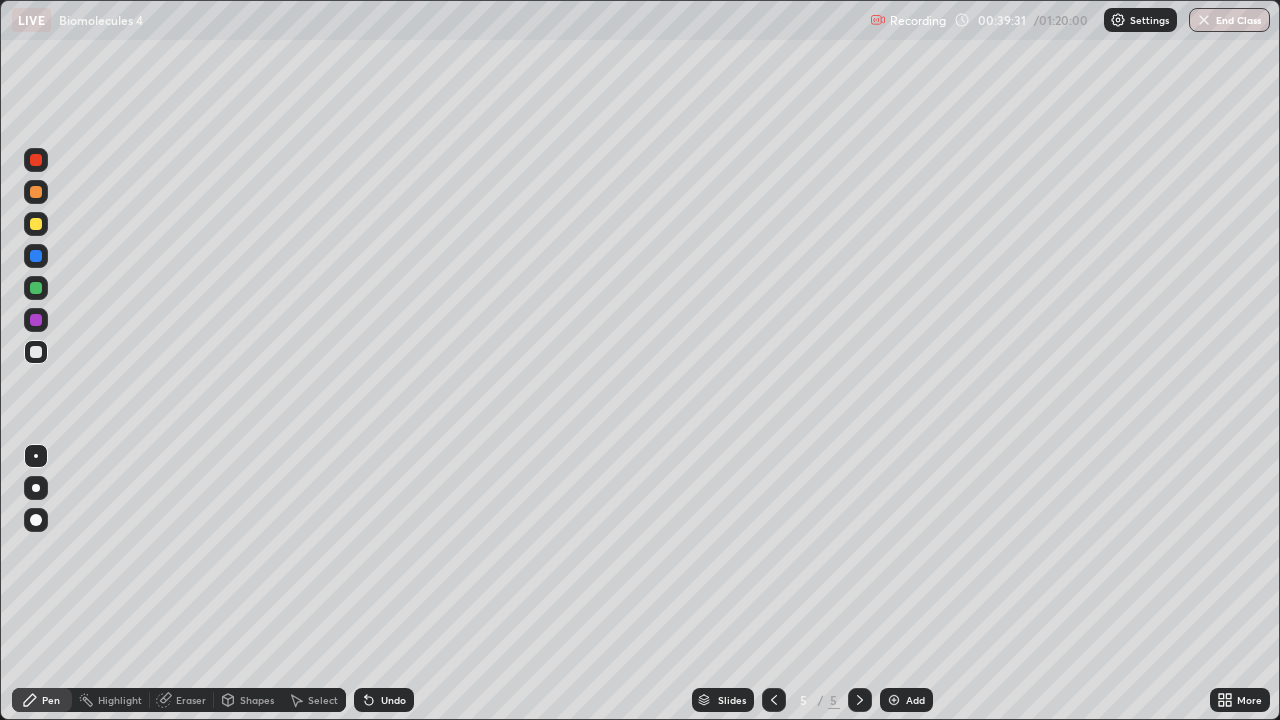 click on "Undo" at bounding box center [393, 700] 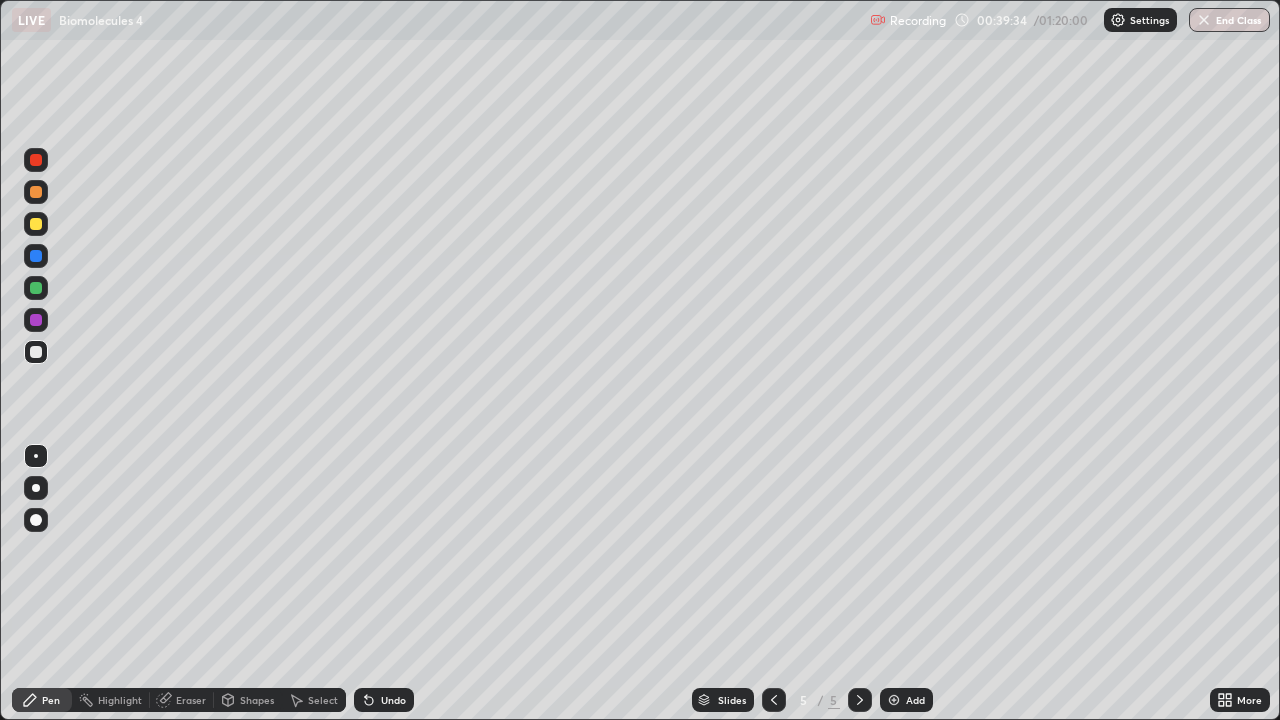 click on "Eraser" at bounding box center (191, 700) 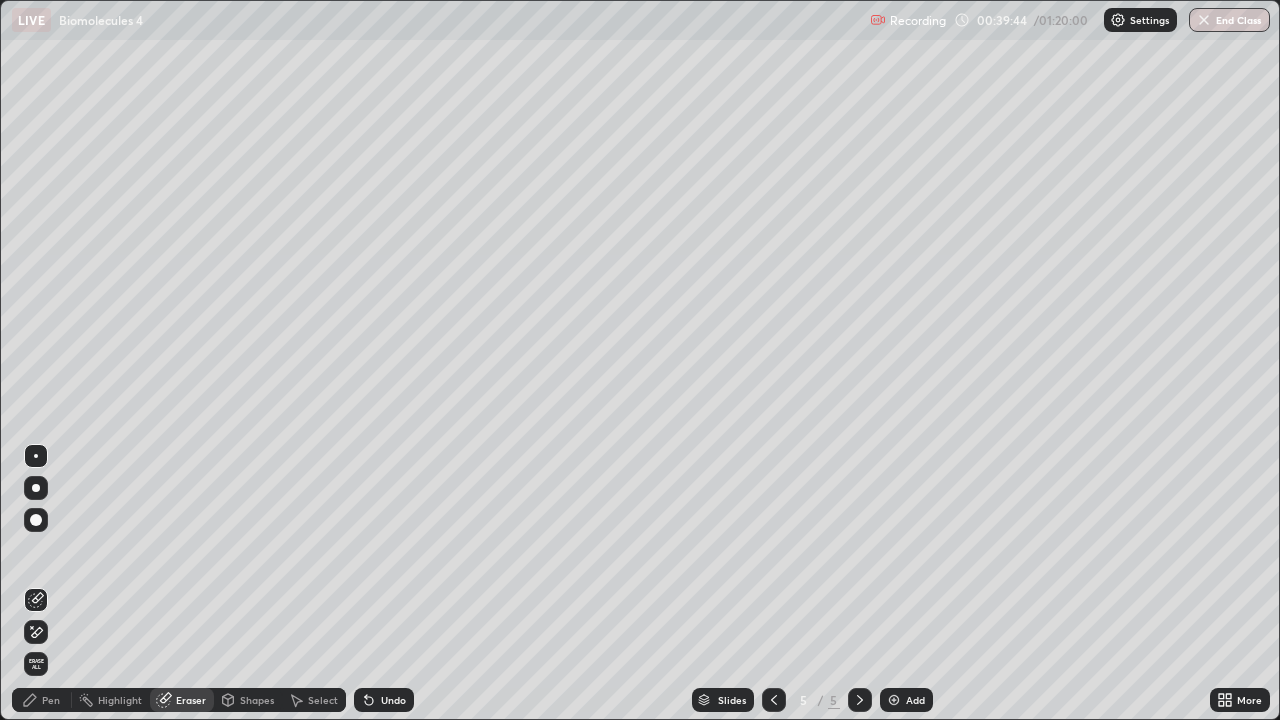 click on "Pen" at bounding box center [51, 700] 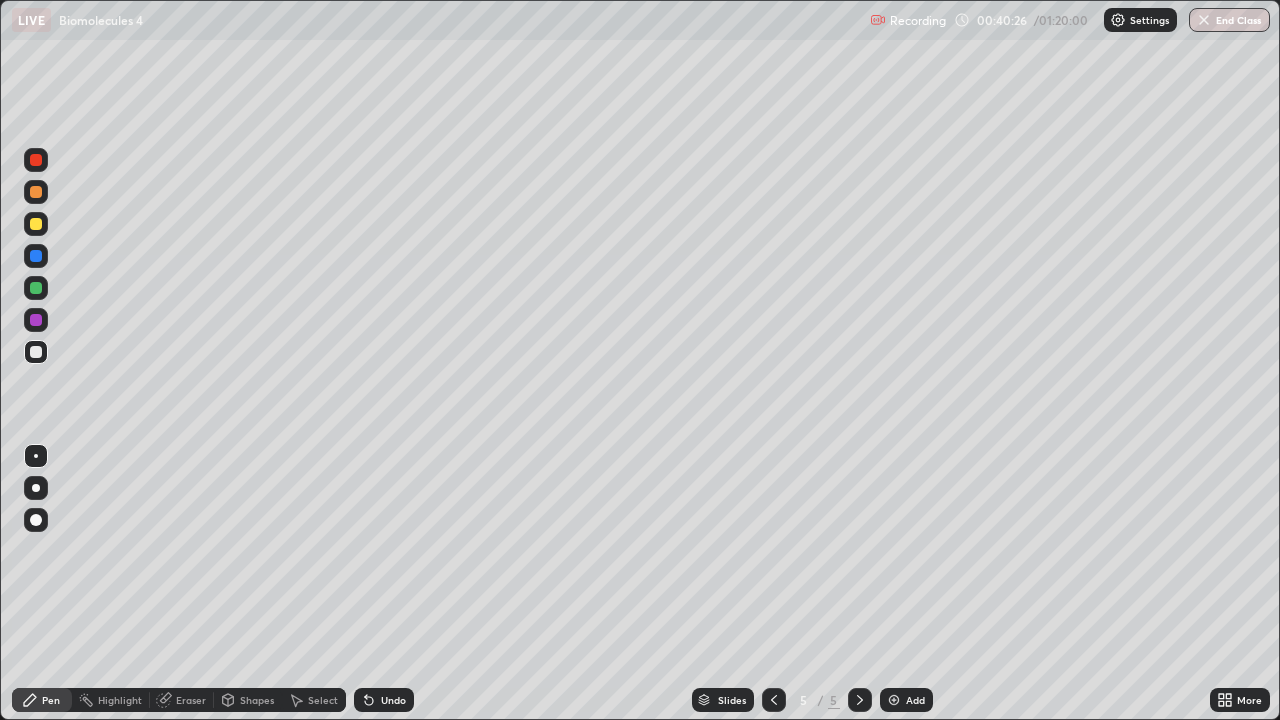 click at bounding box center (36, 320) 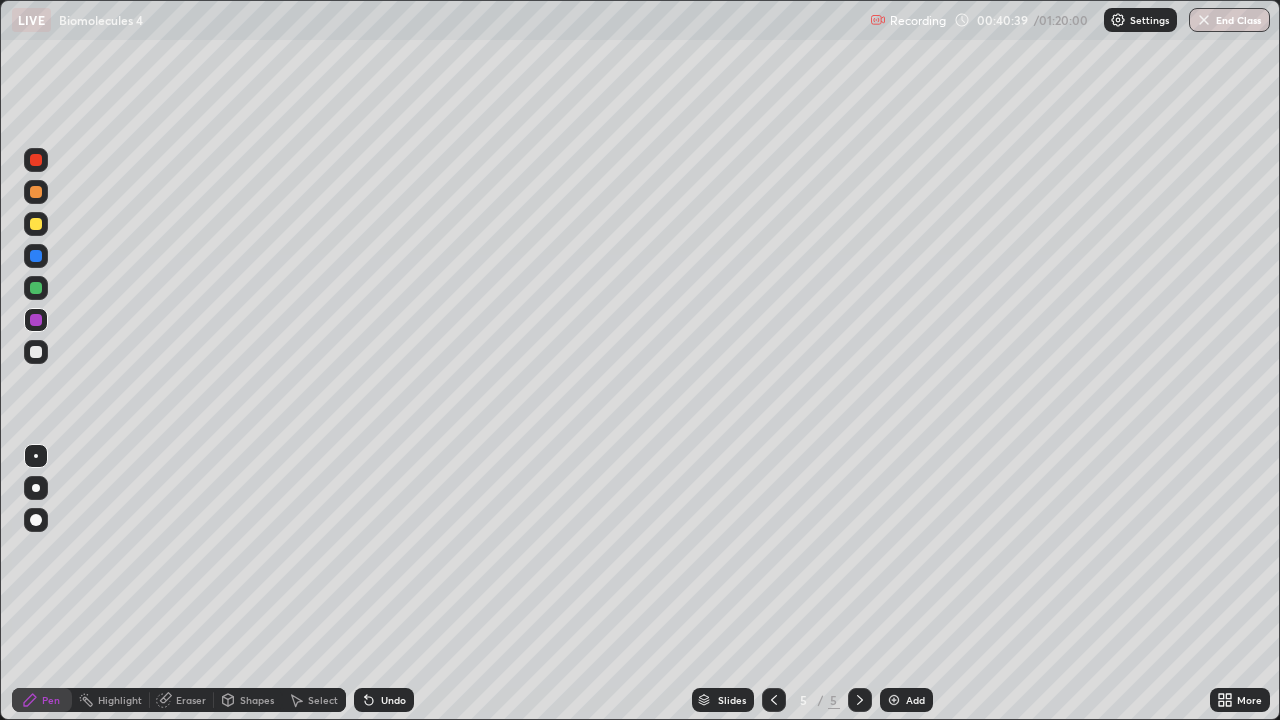click at bounding box center (36, 352) 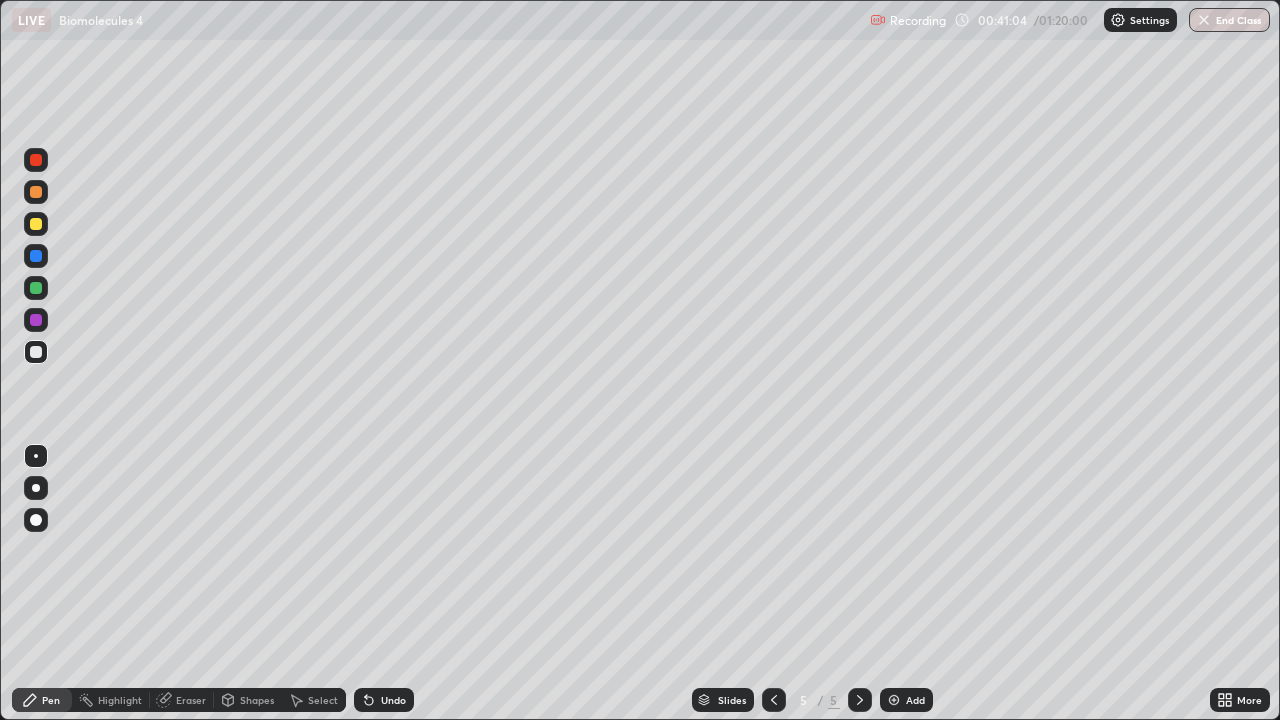 click on "Undo" at bounding box center [393, 700] 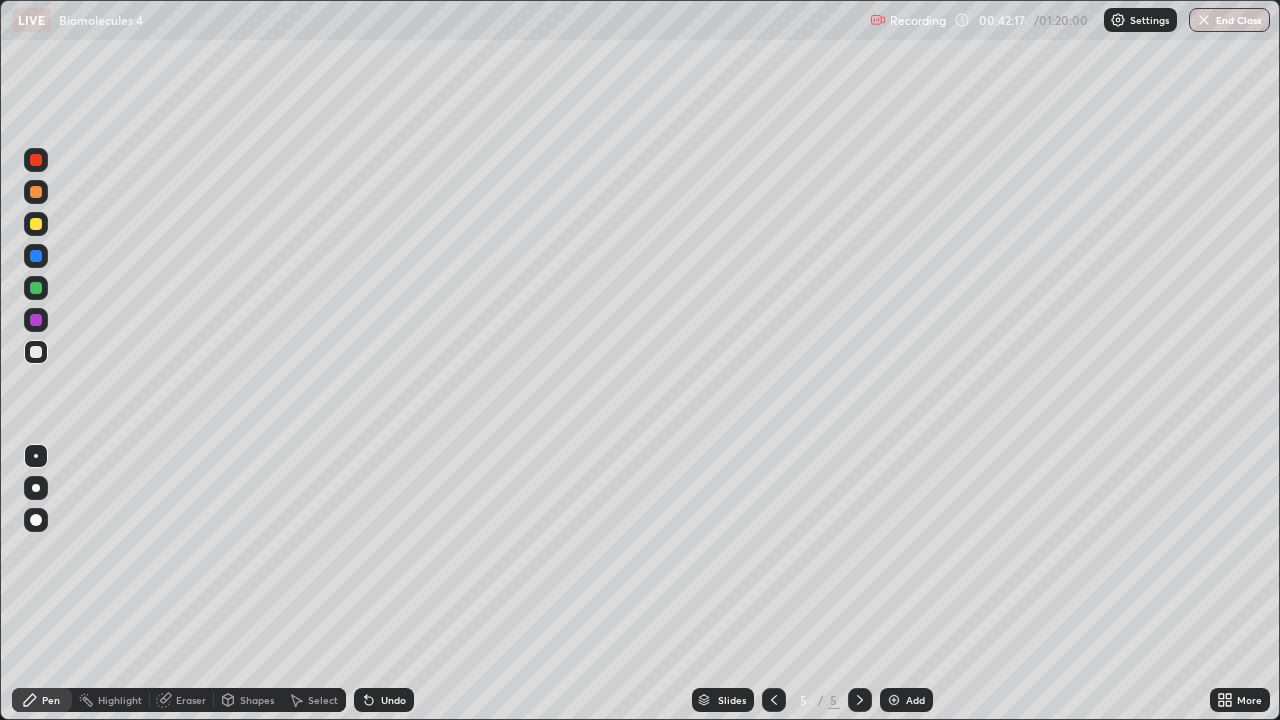 click on "Add" at bounding box center (915, 700) 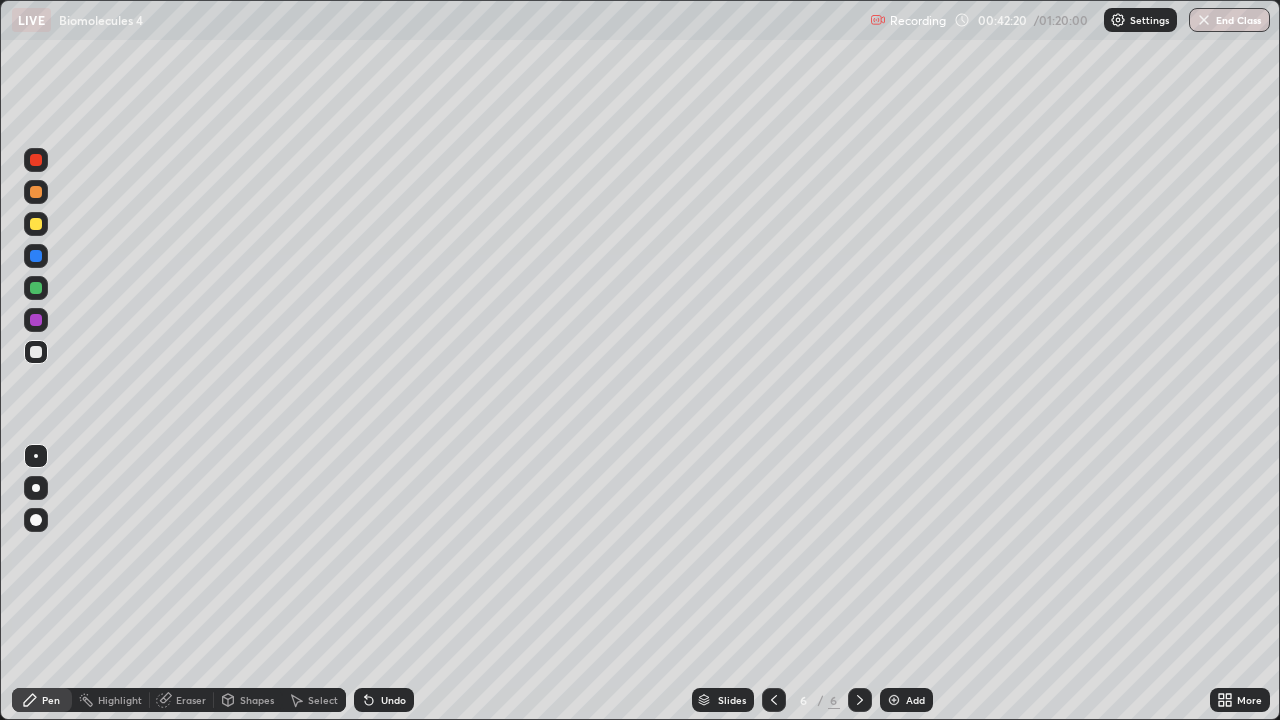 click 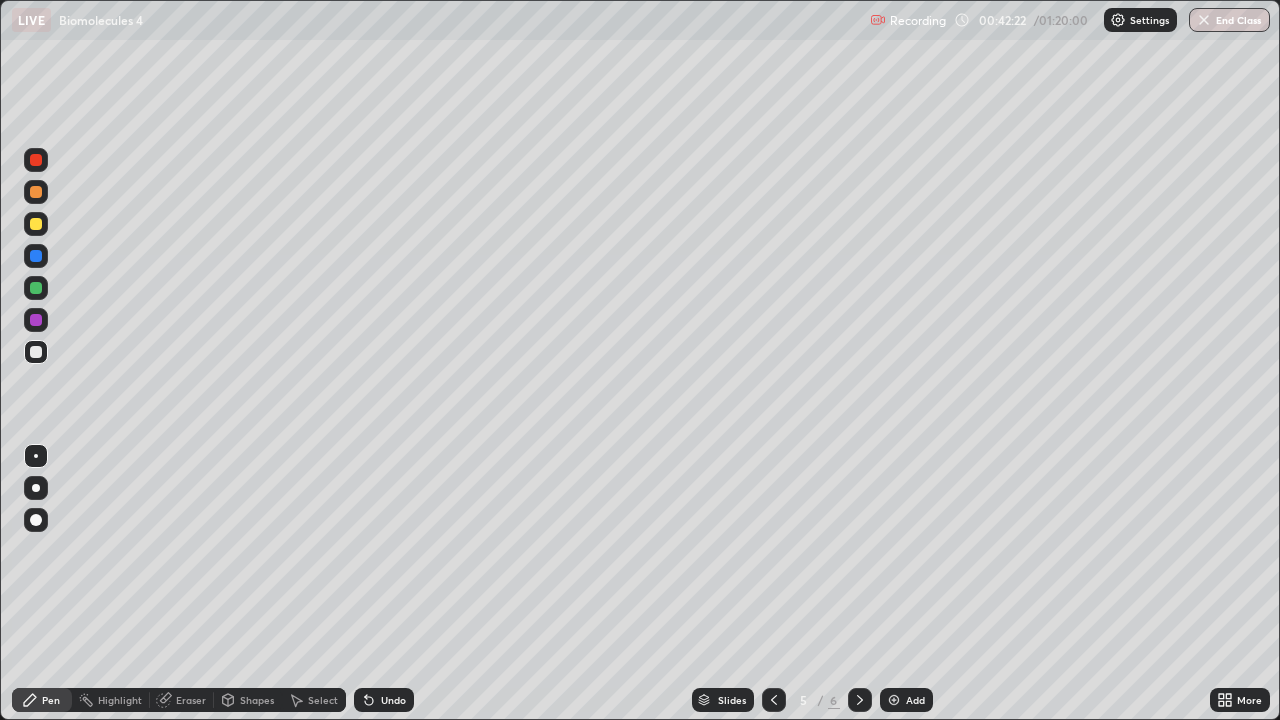 click 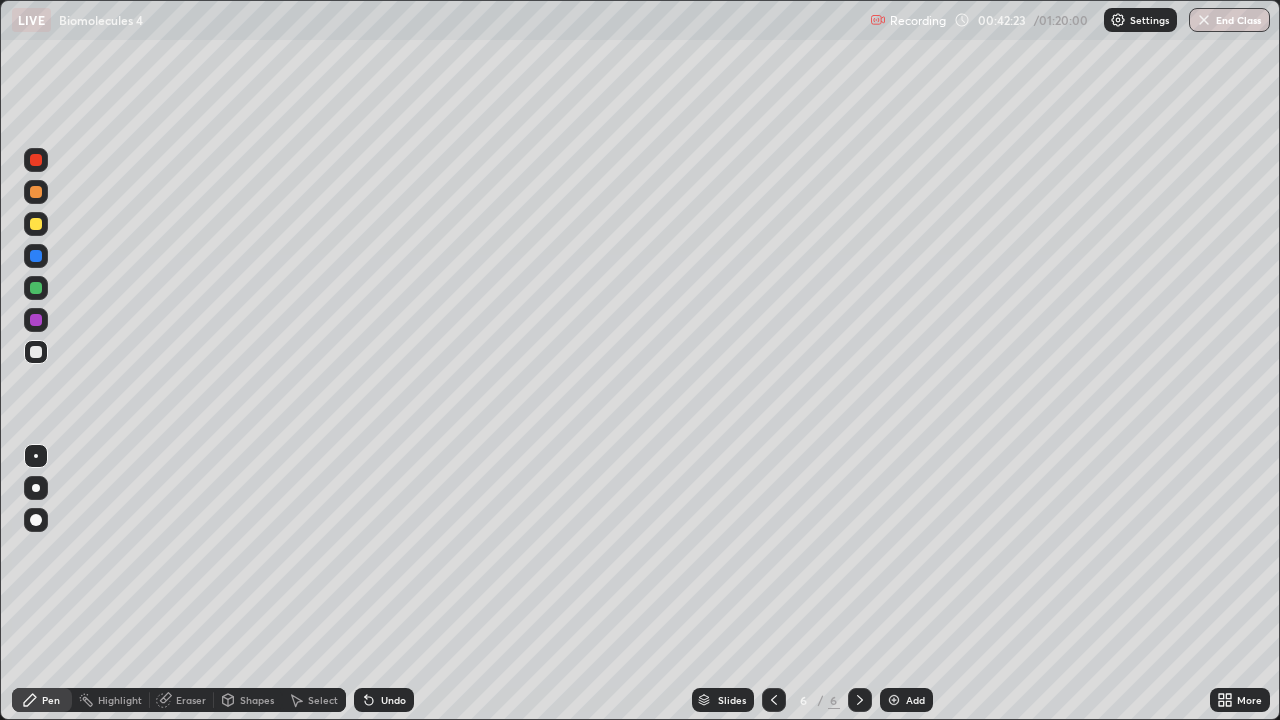 click at bounding box center (36, 224) 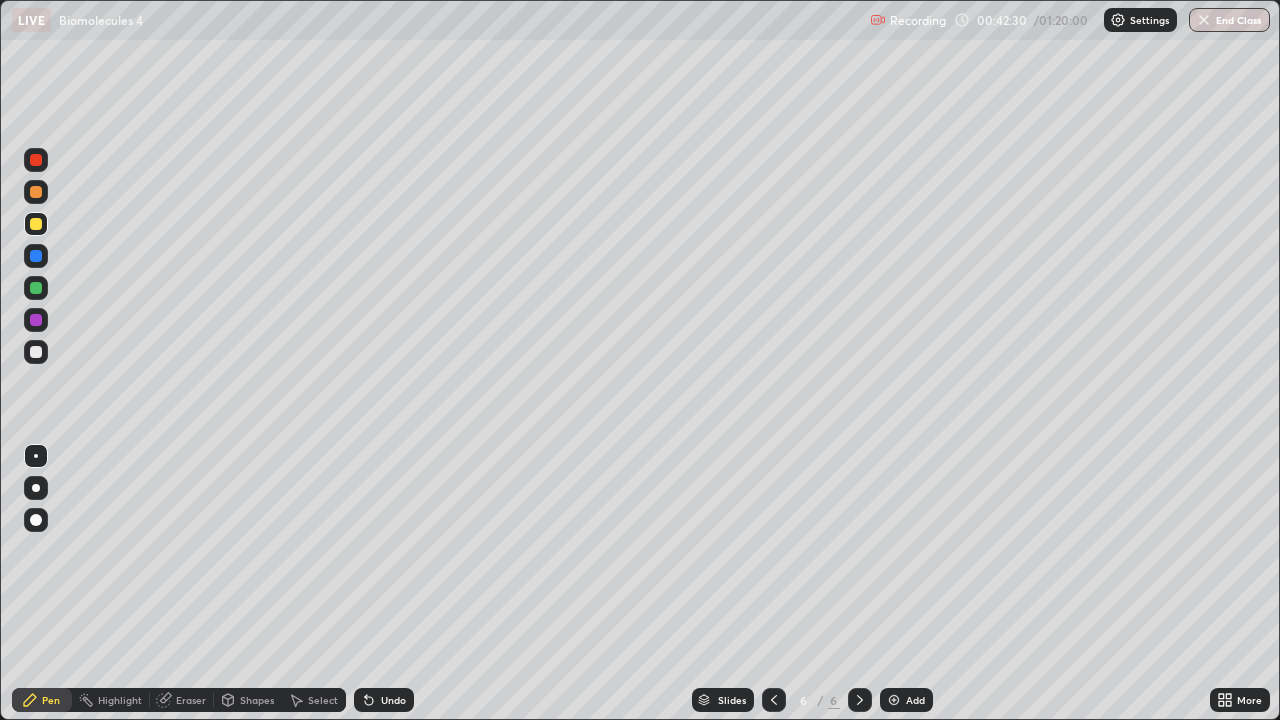 click on "Eraser" at bounding box center [191, 700] 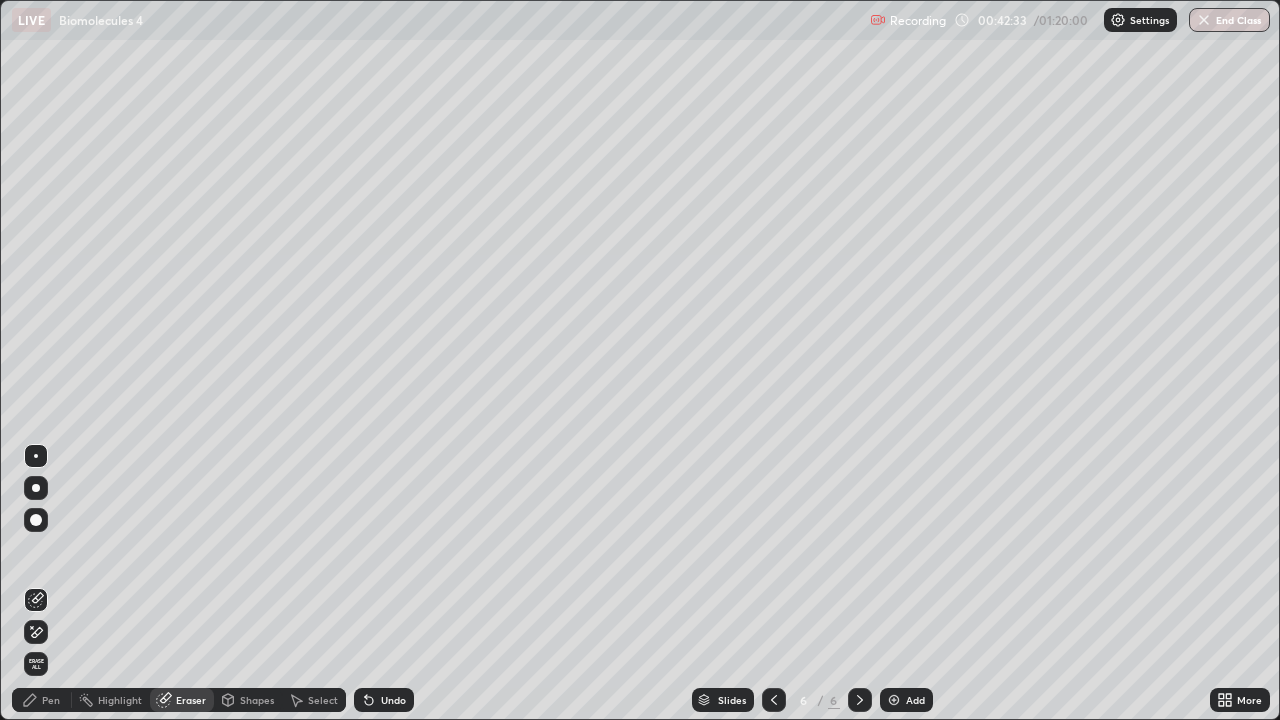 click 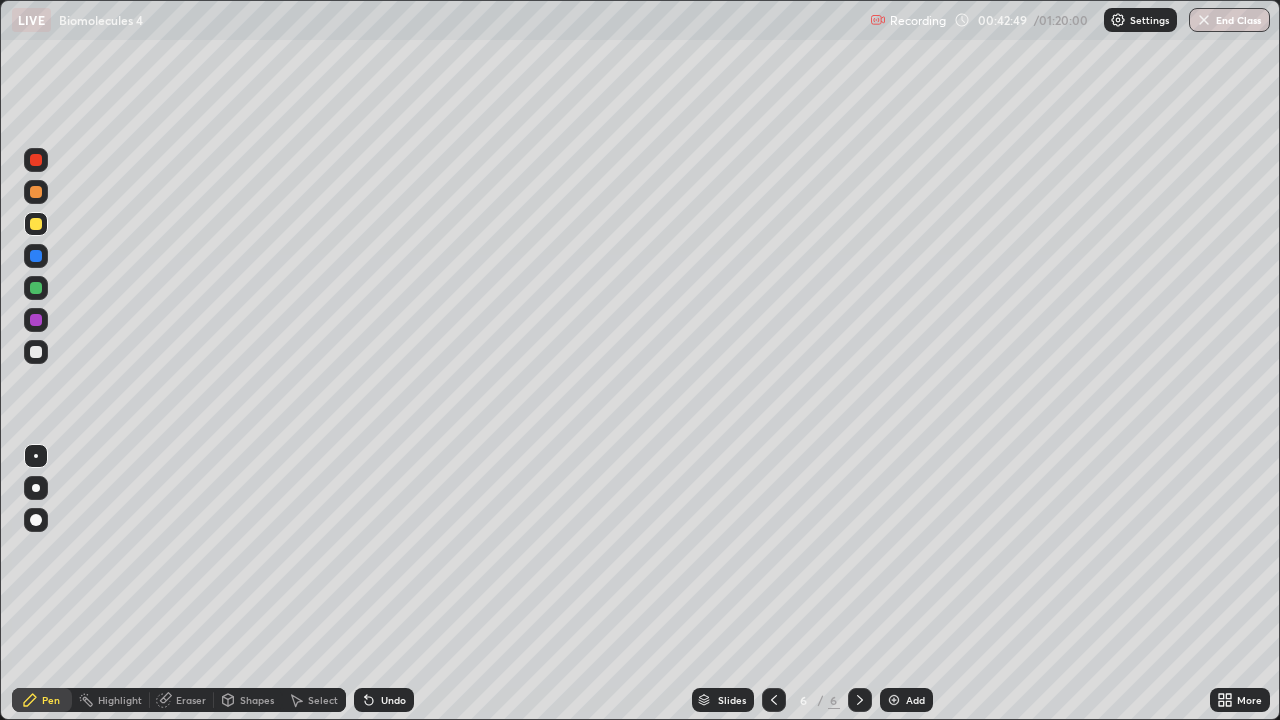 click at bounding box center [36, 352] 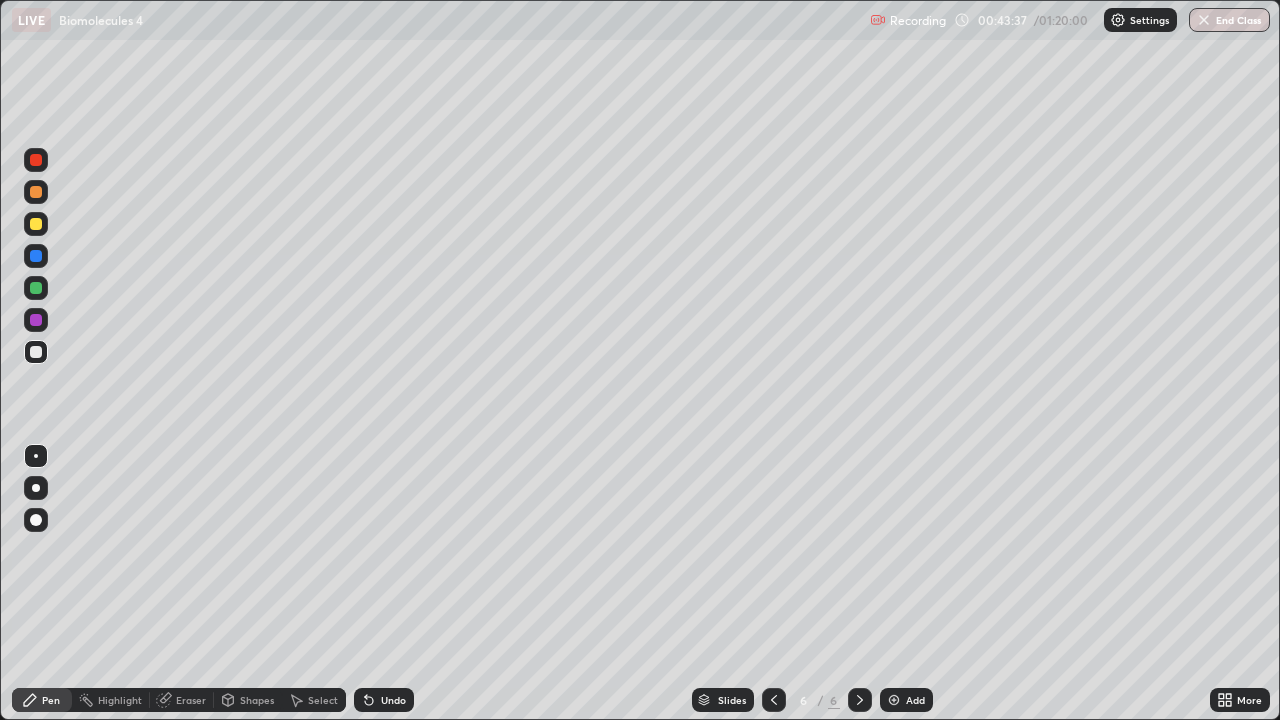 click on "Undo" at bounding box center (393, 700) 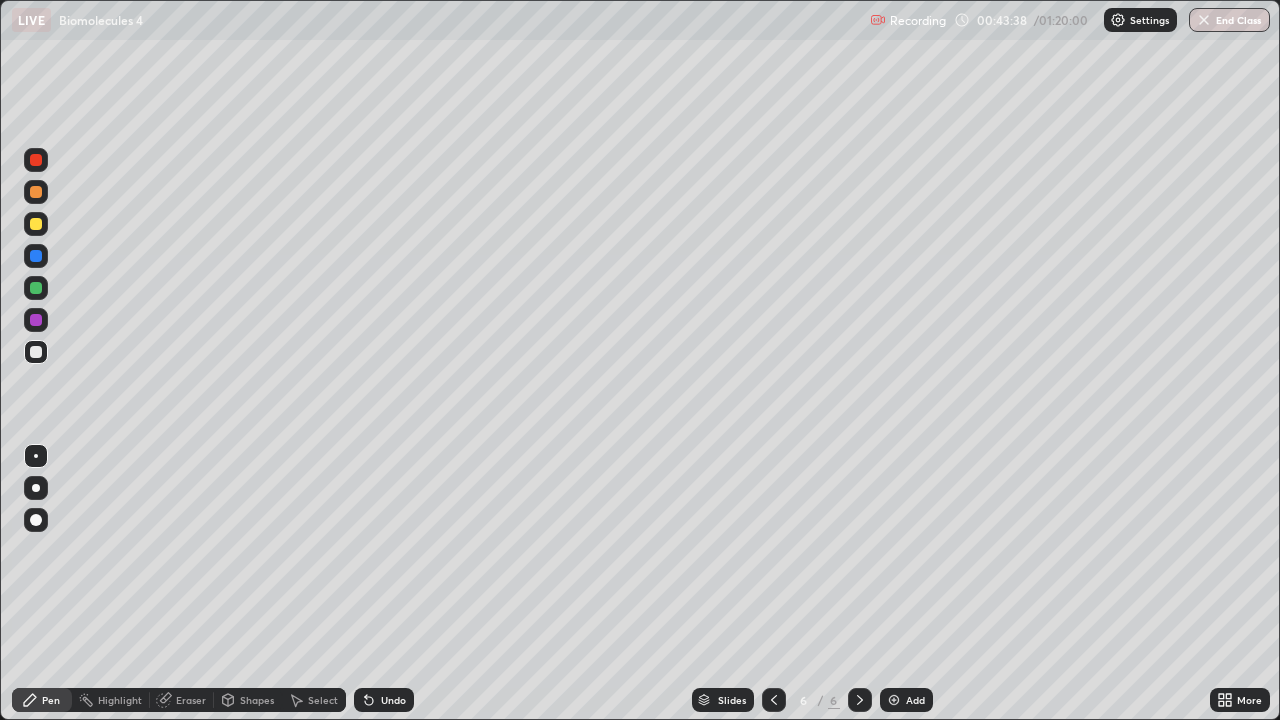 click on "Undo" at bounding box center (384, 700) 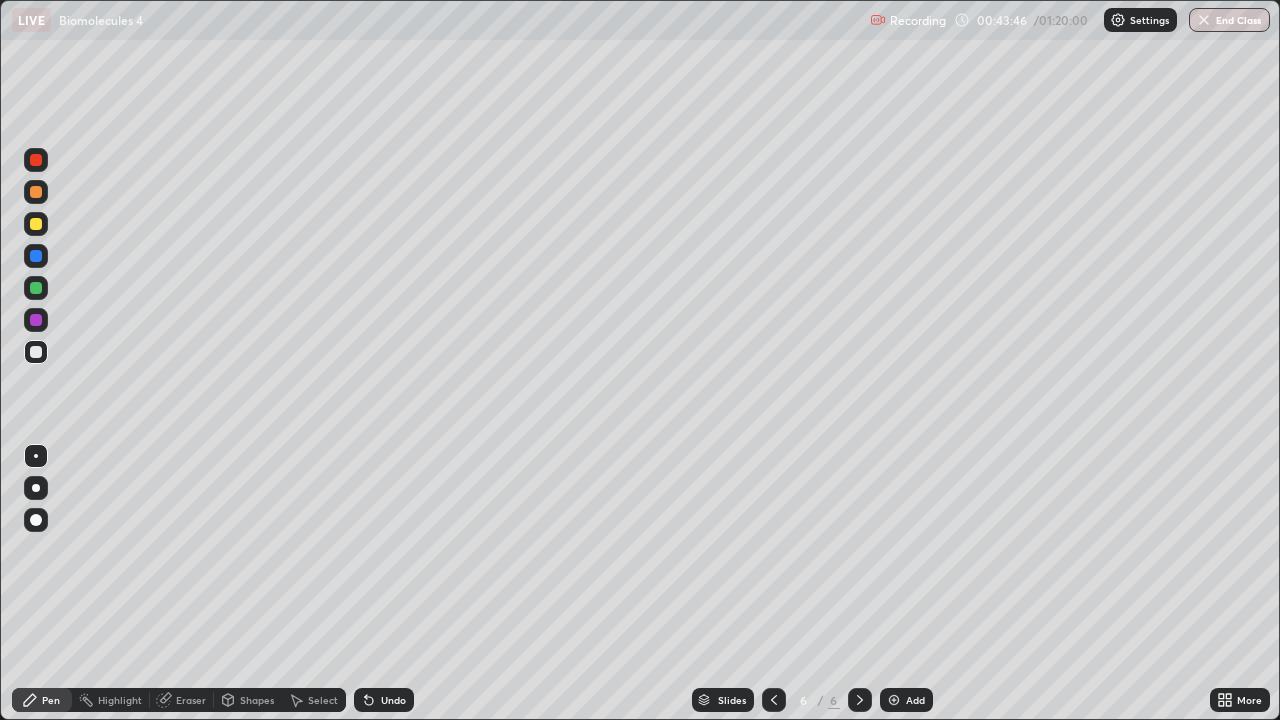 click at bounding box center [36, 320] 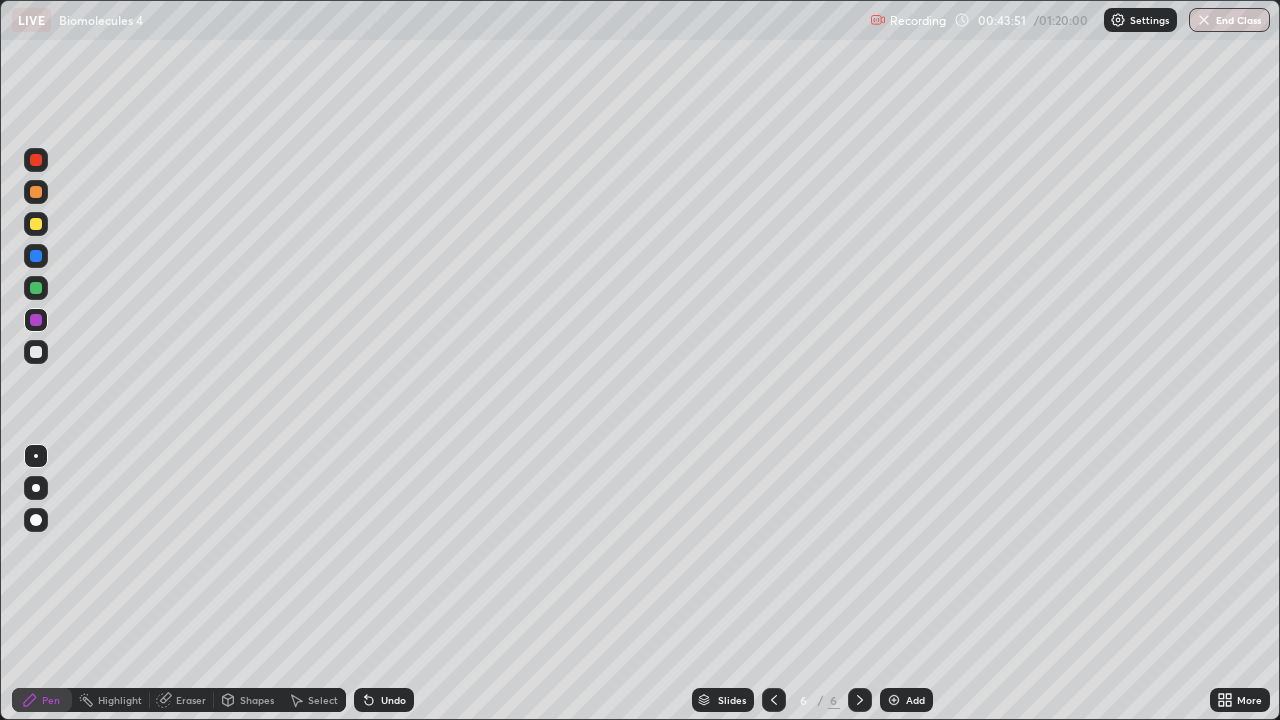 click 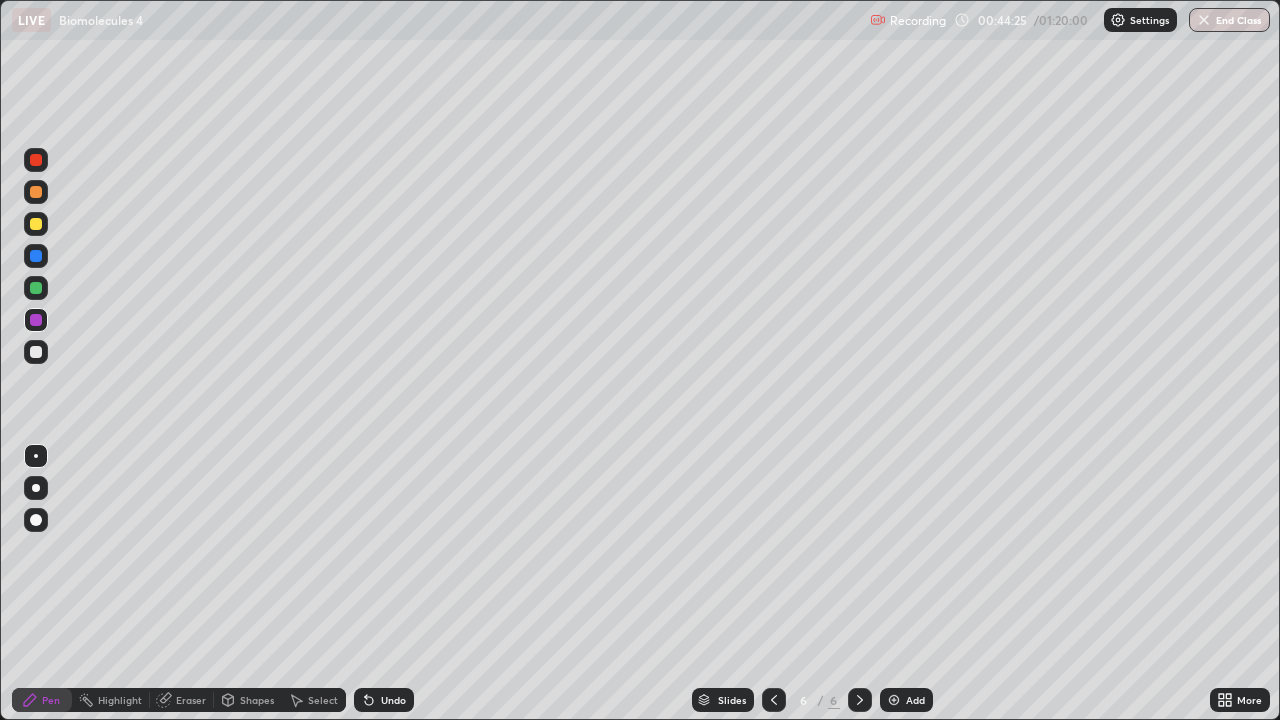 click at bounding box center (36, 224) 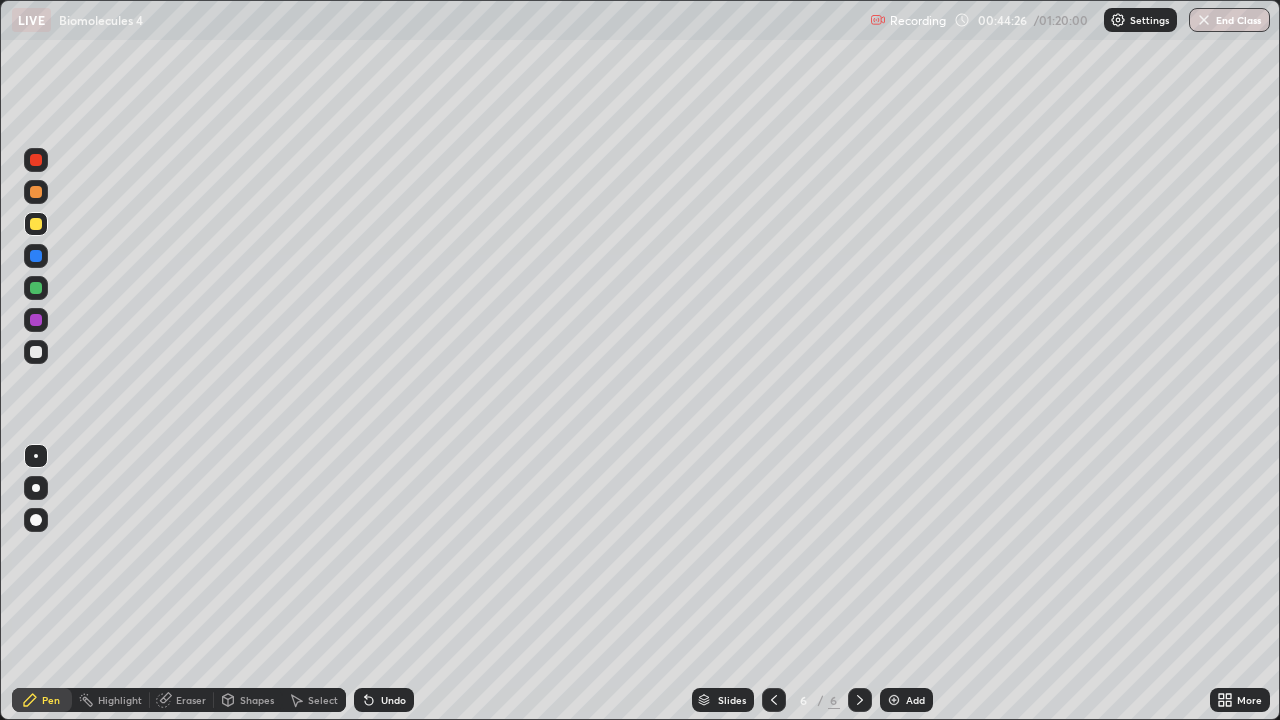 click at bounding box center (36, 488) 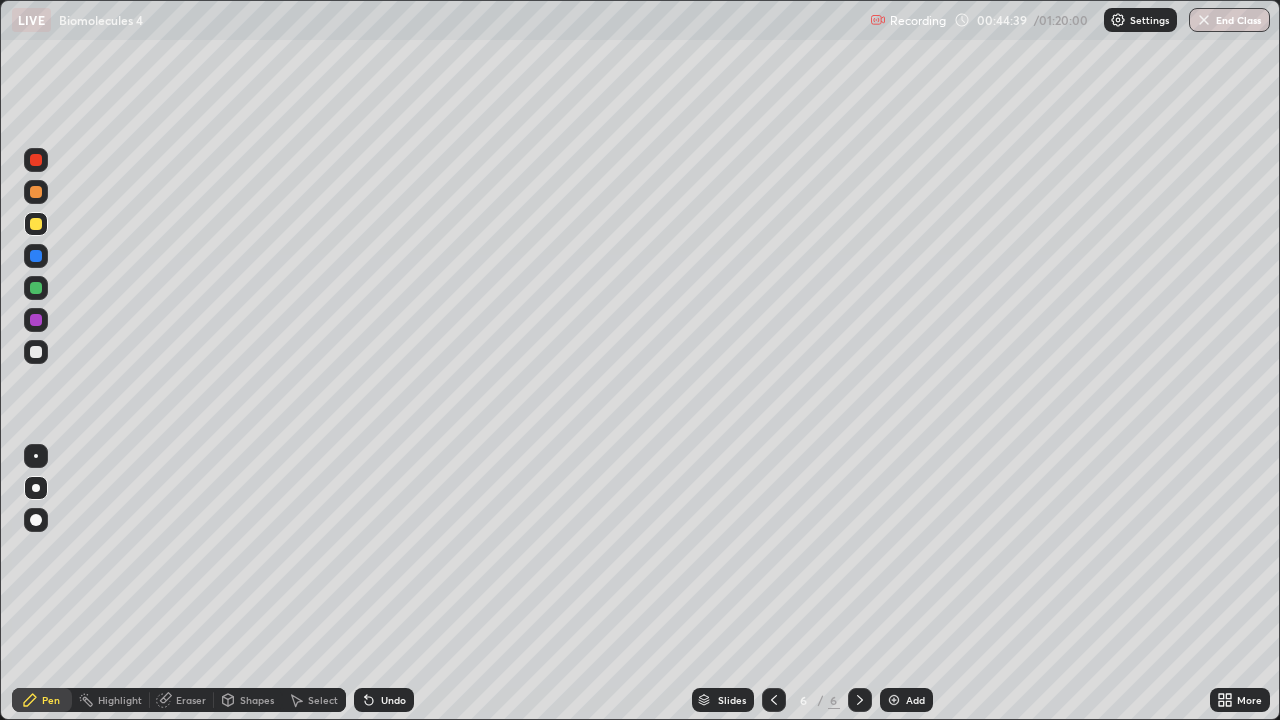 click on "Undo" at bounding box center [384, 700] 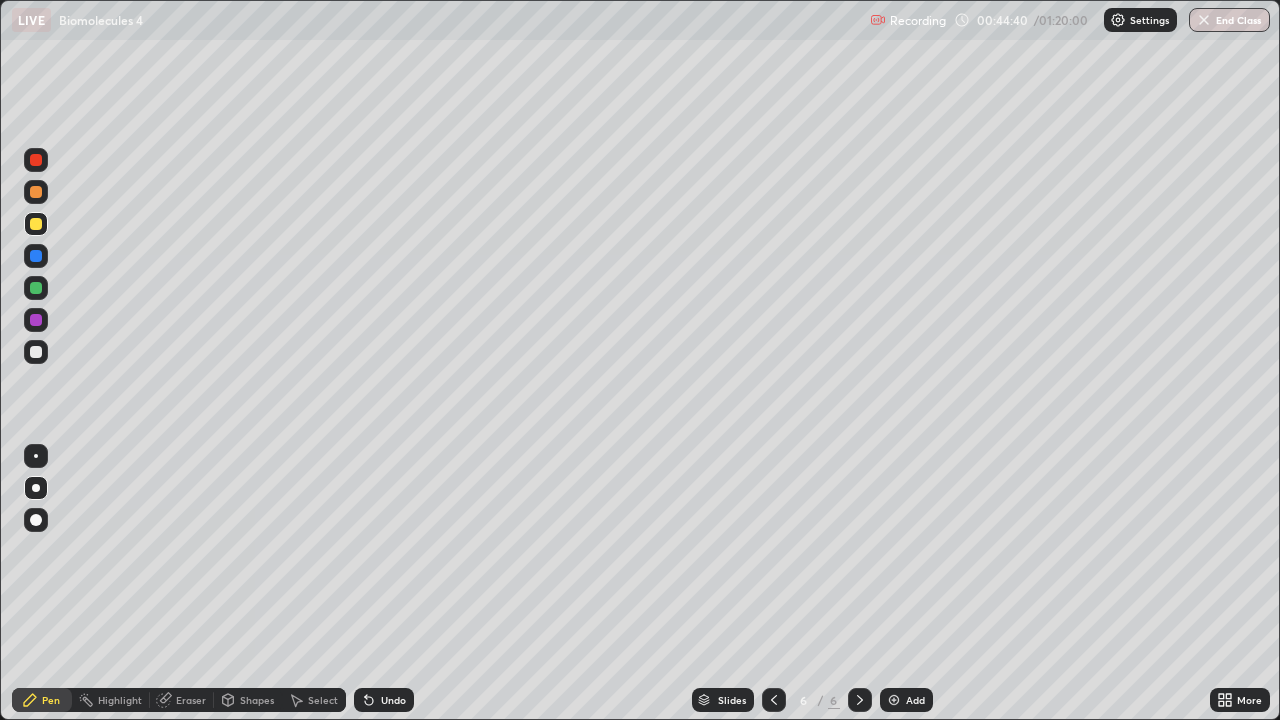 click at bounding box center (36, 320) 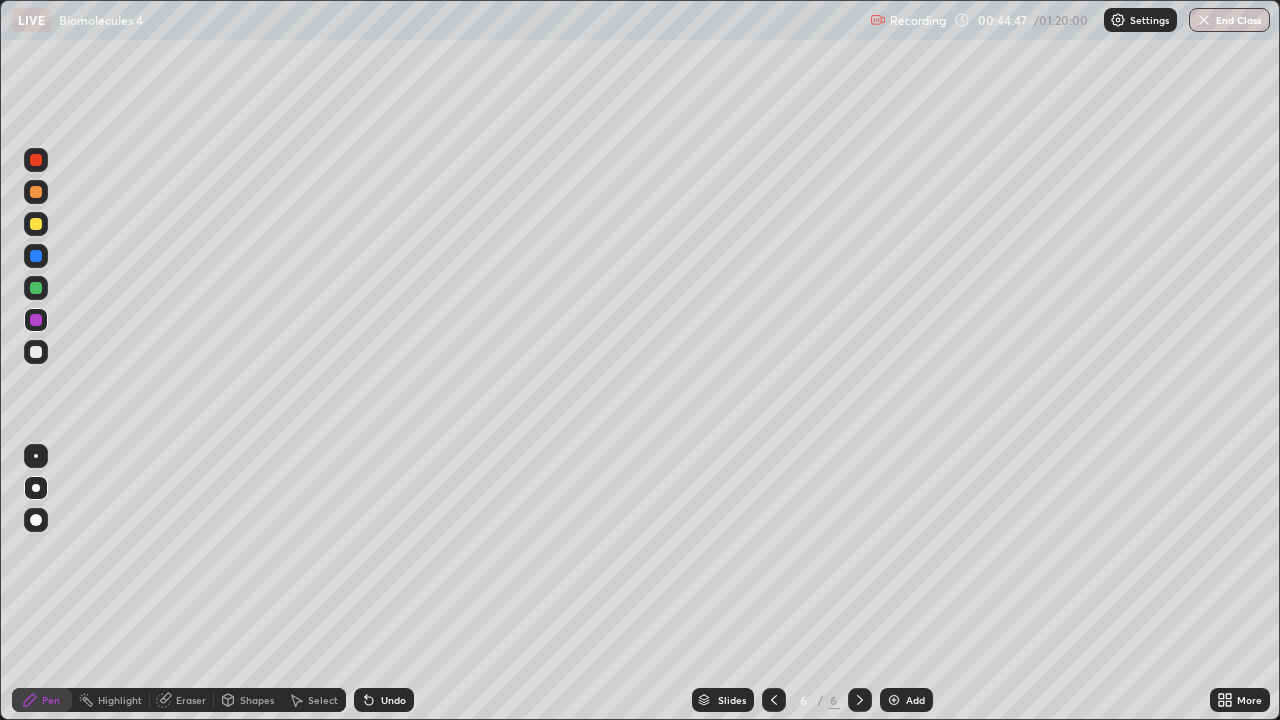 click at bounding box center (36, 160) 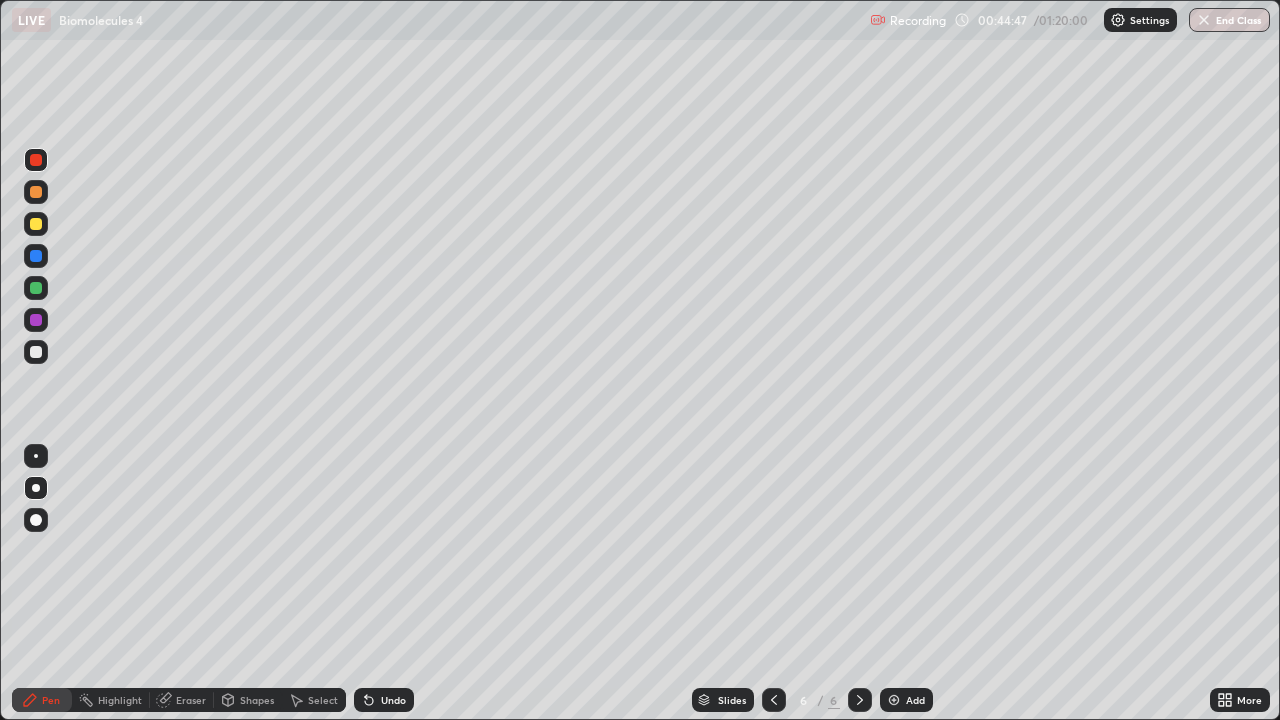 click at bounding box center [36, 520] 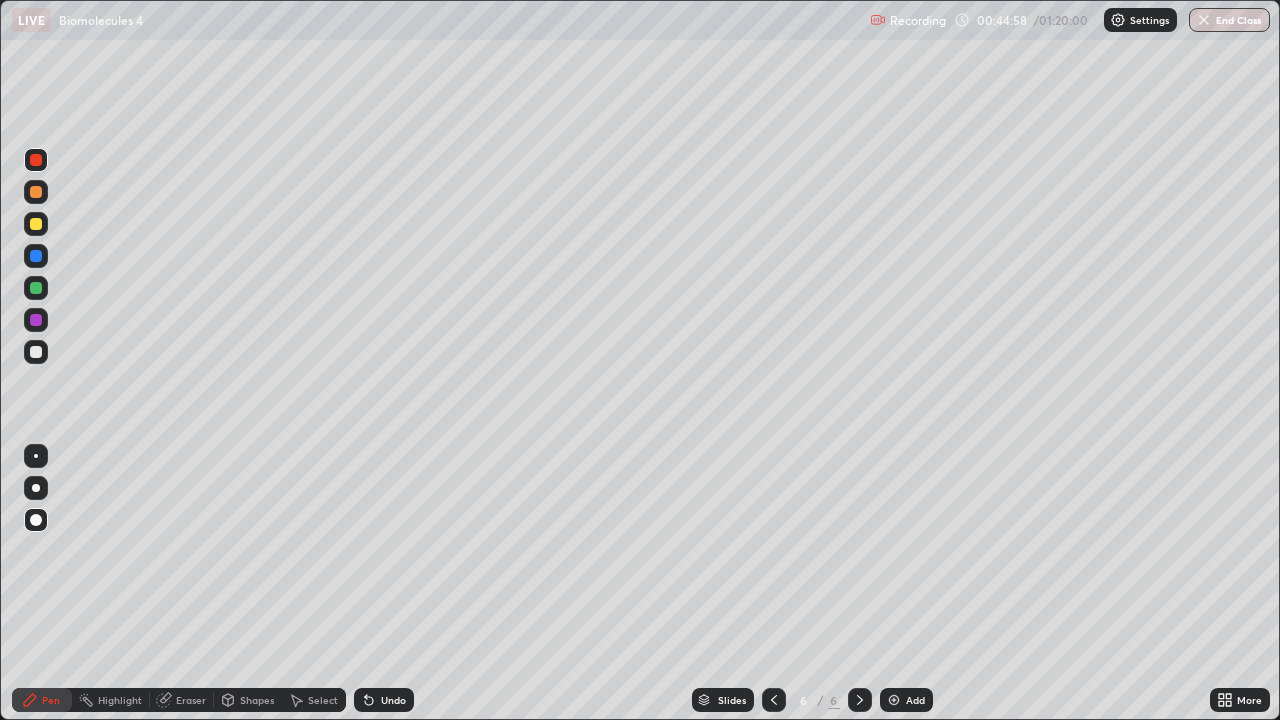click at bounding box center (36, 352) 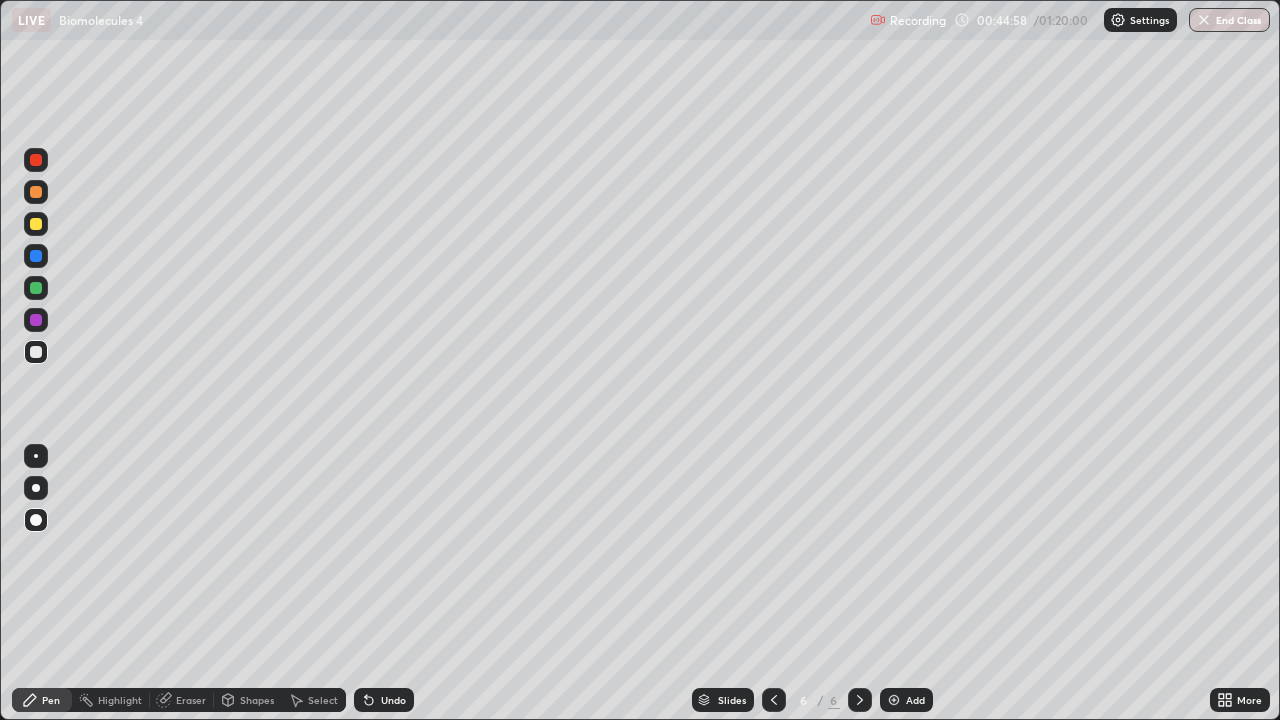 click at bounding box center (36, 456) 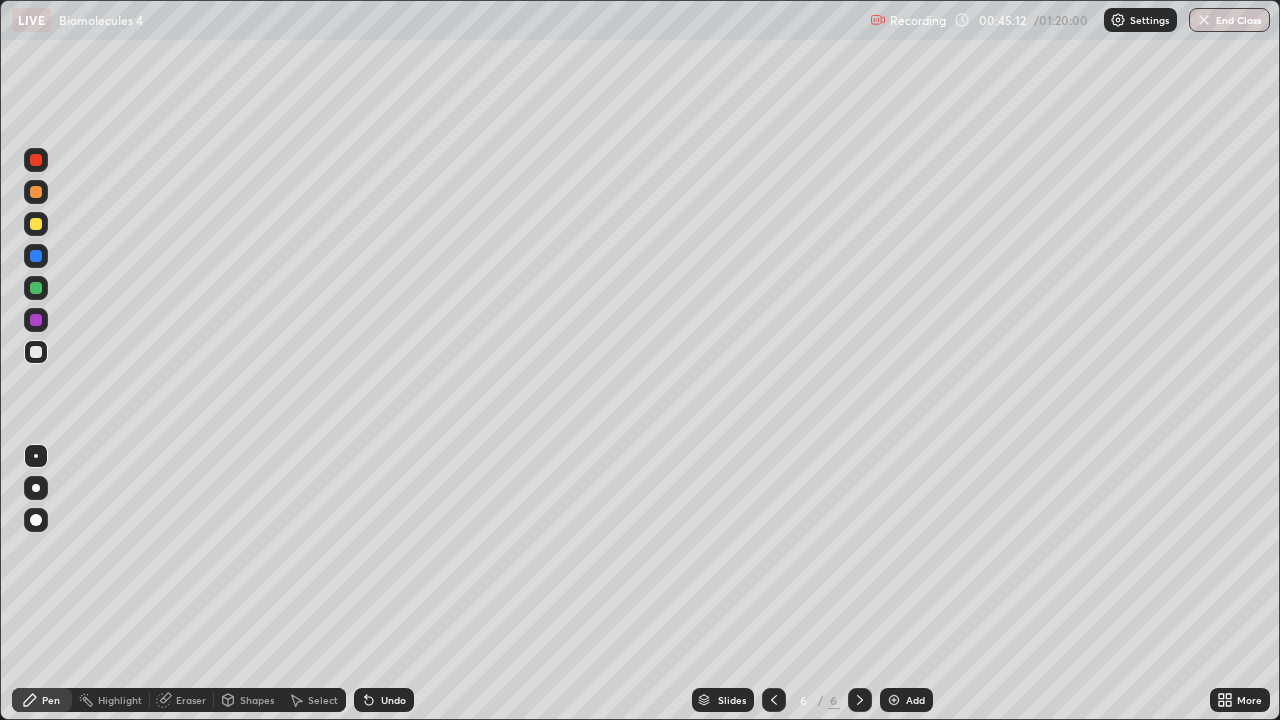 click 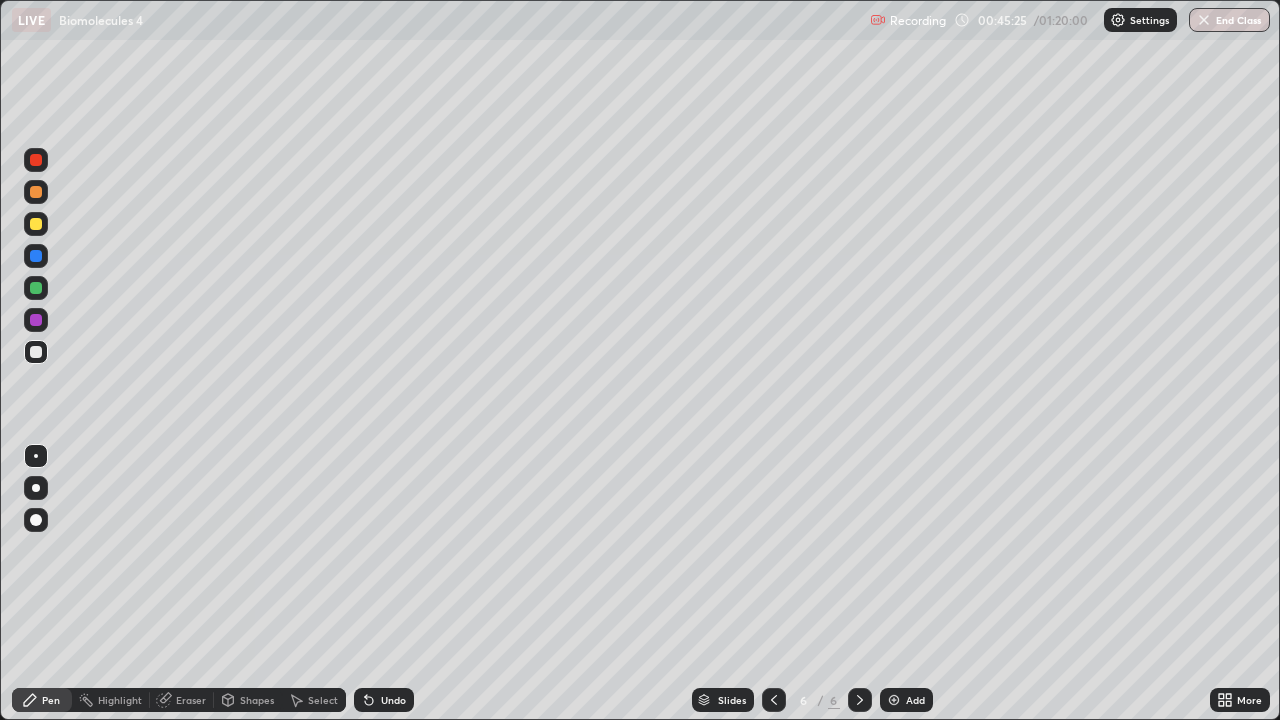 click 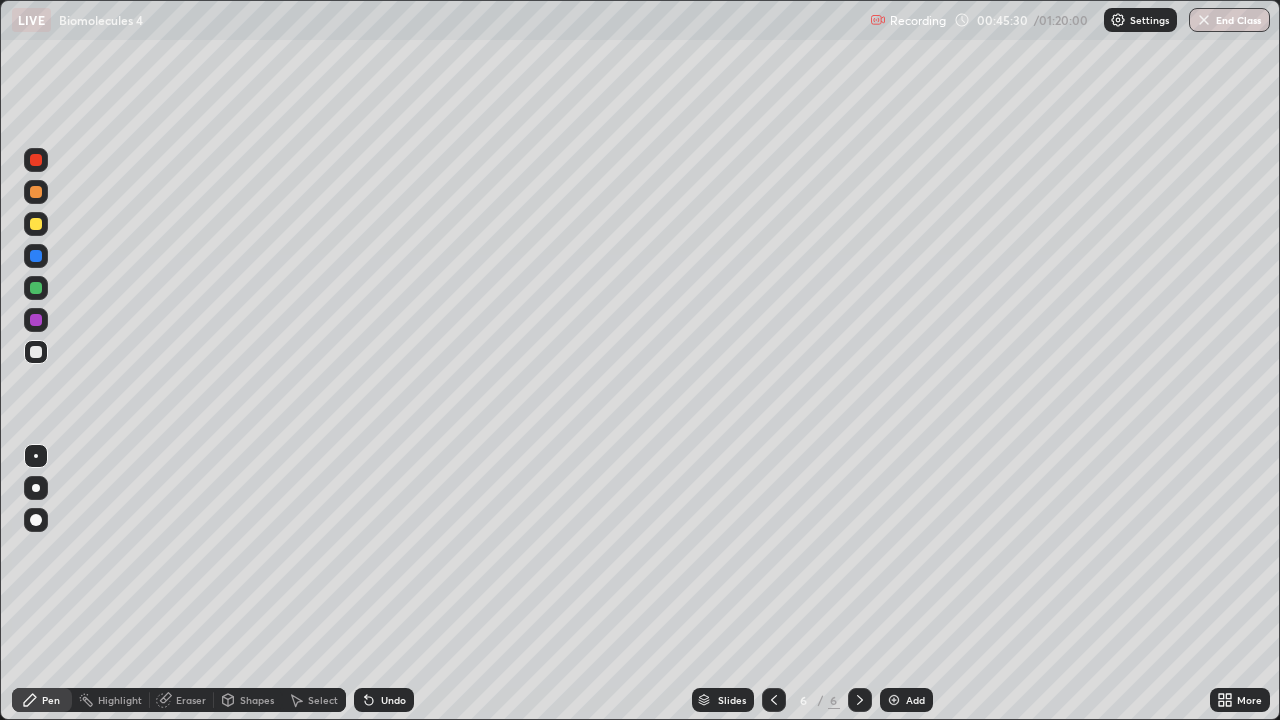 click on "Undo" at bounding box center [393, 700] 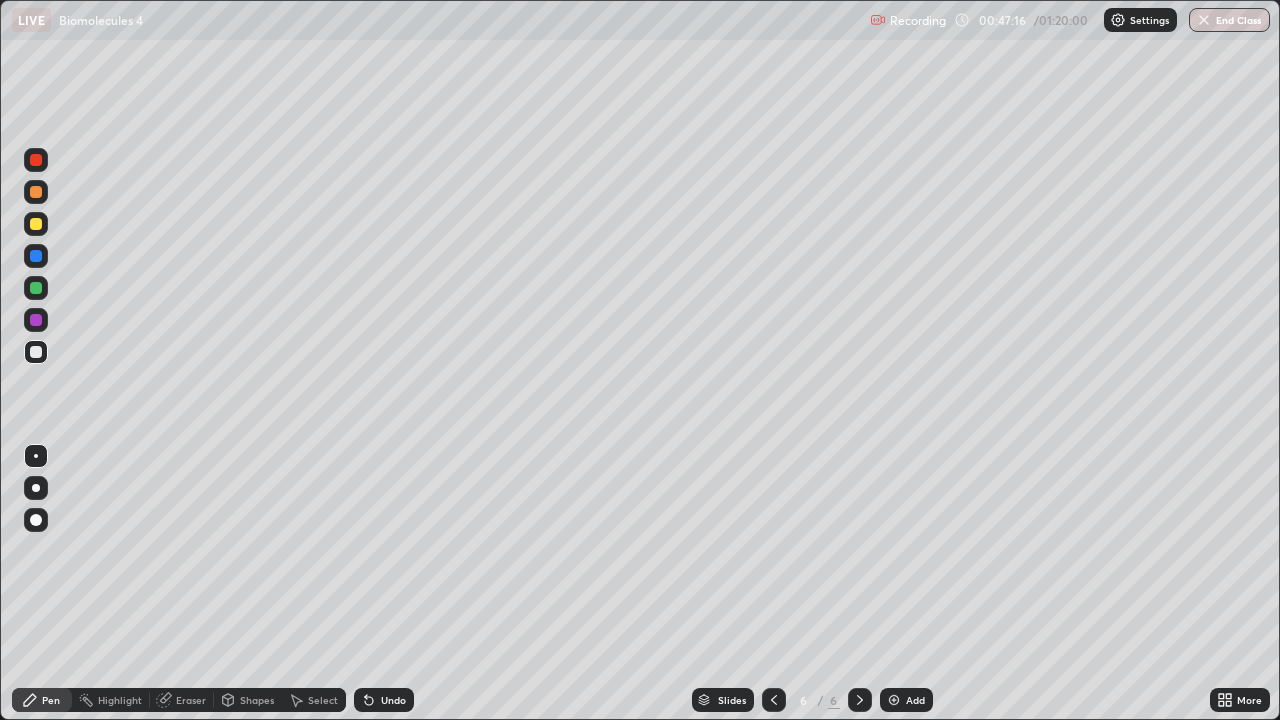 click at bounding box center (894, 700) 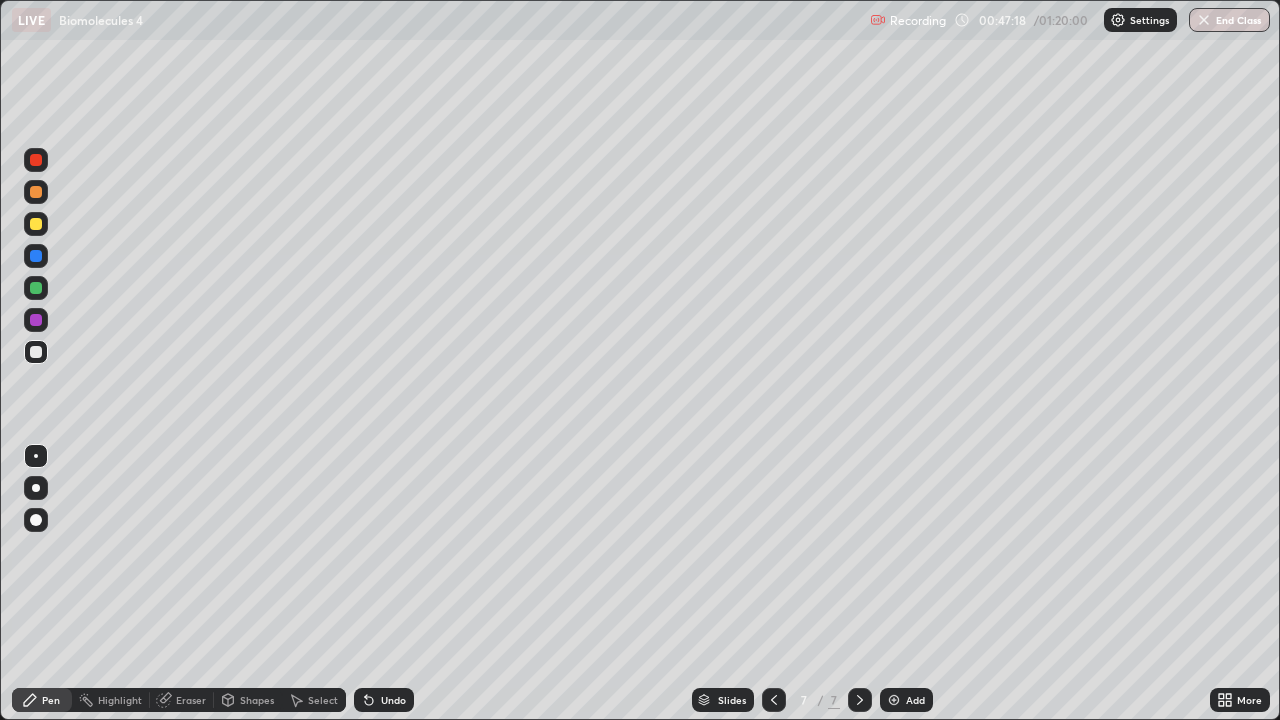 click 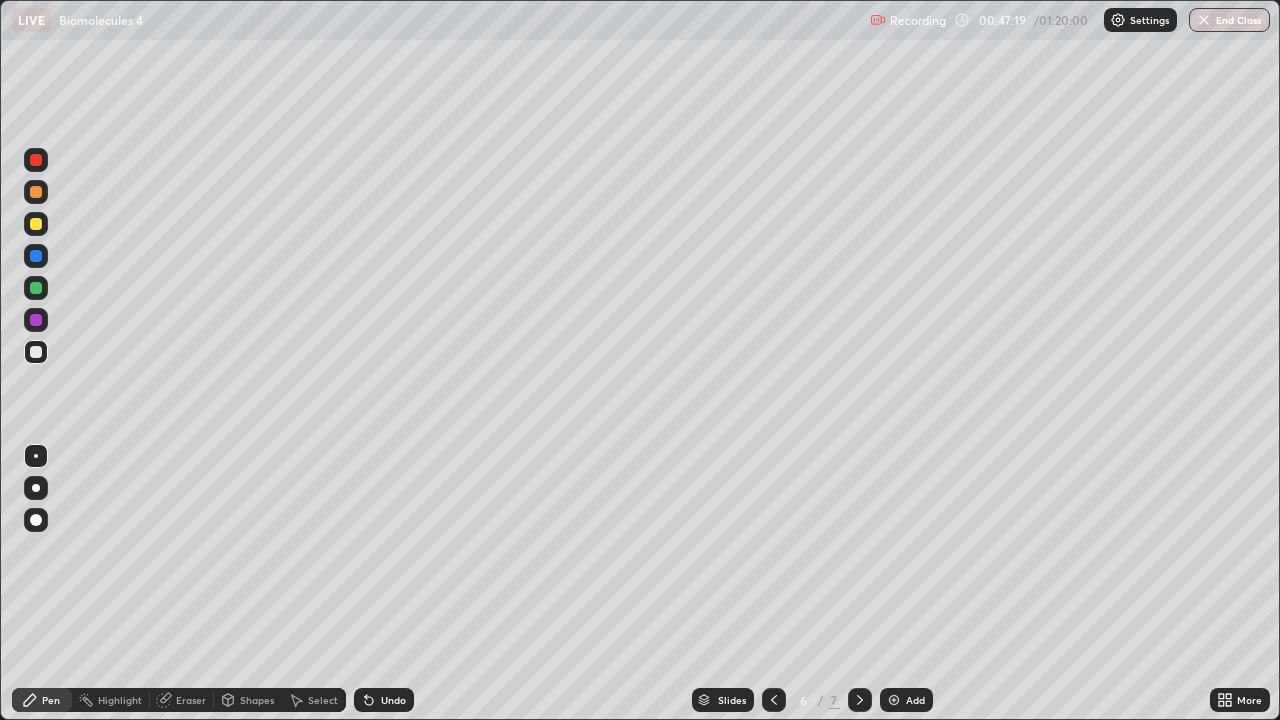 click 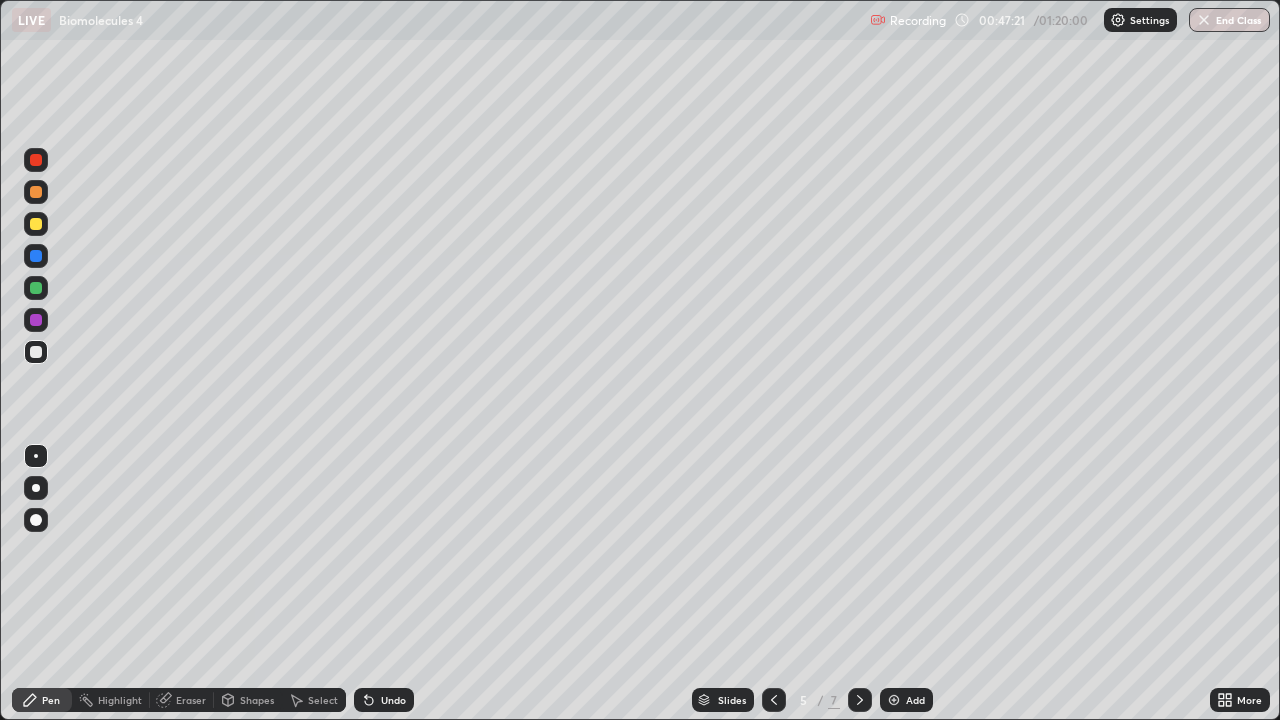 click 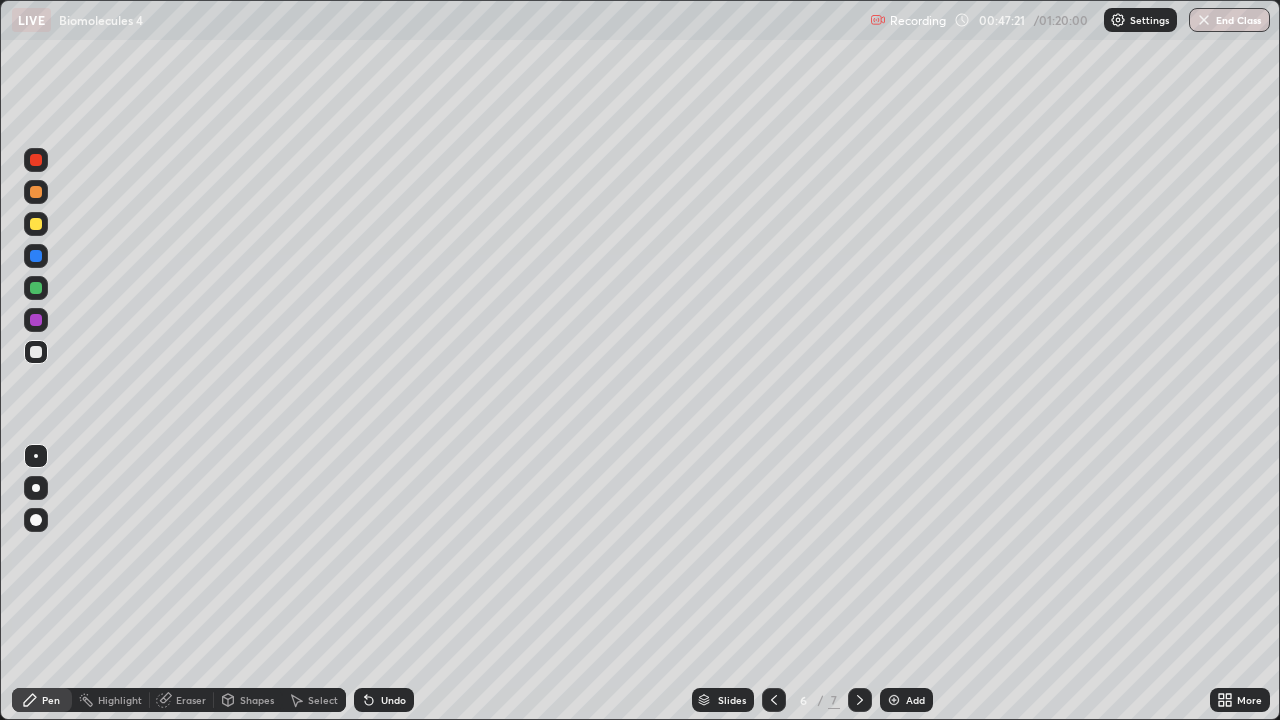 click 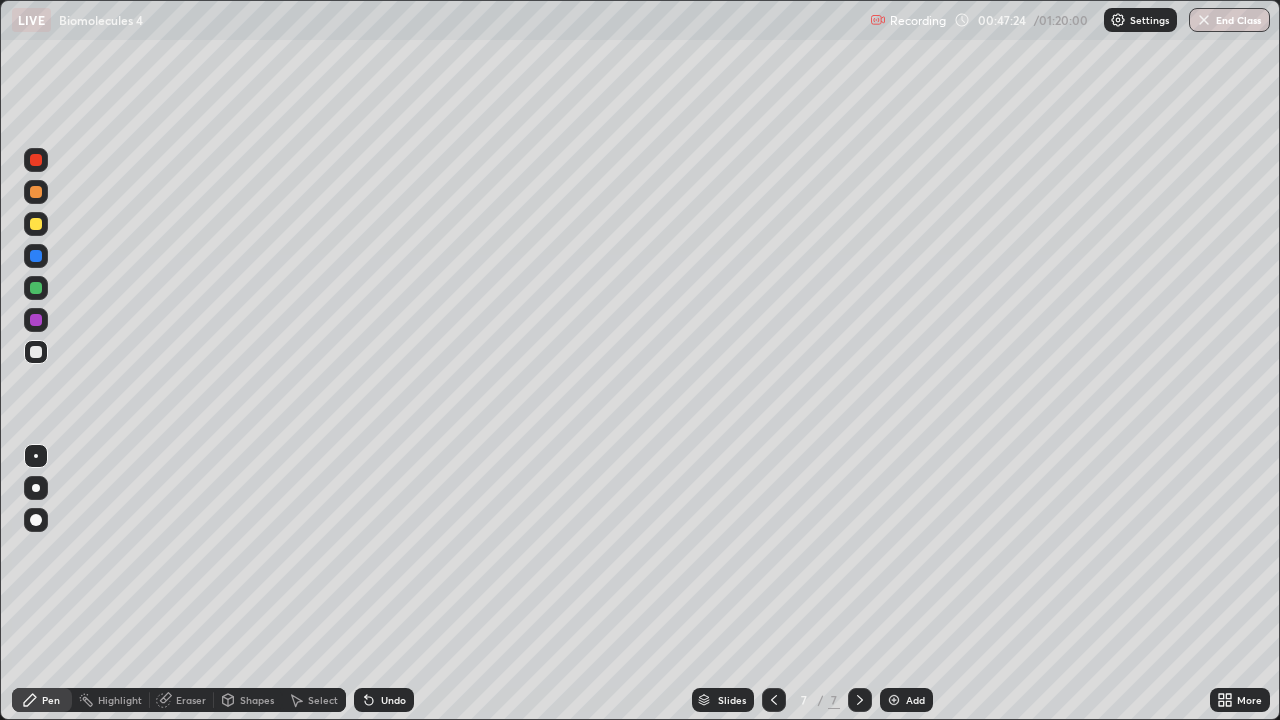 click at bounding box center [36, 192] 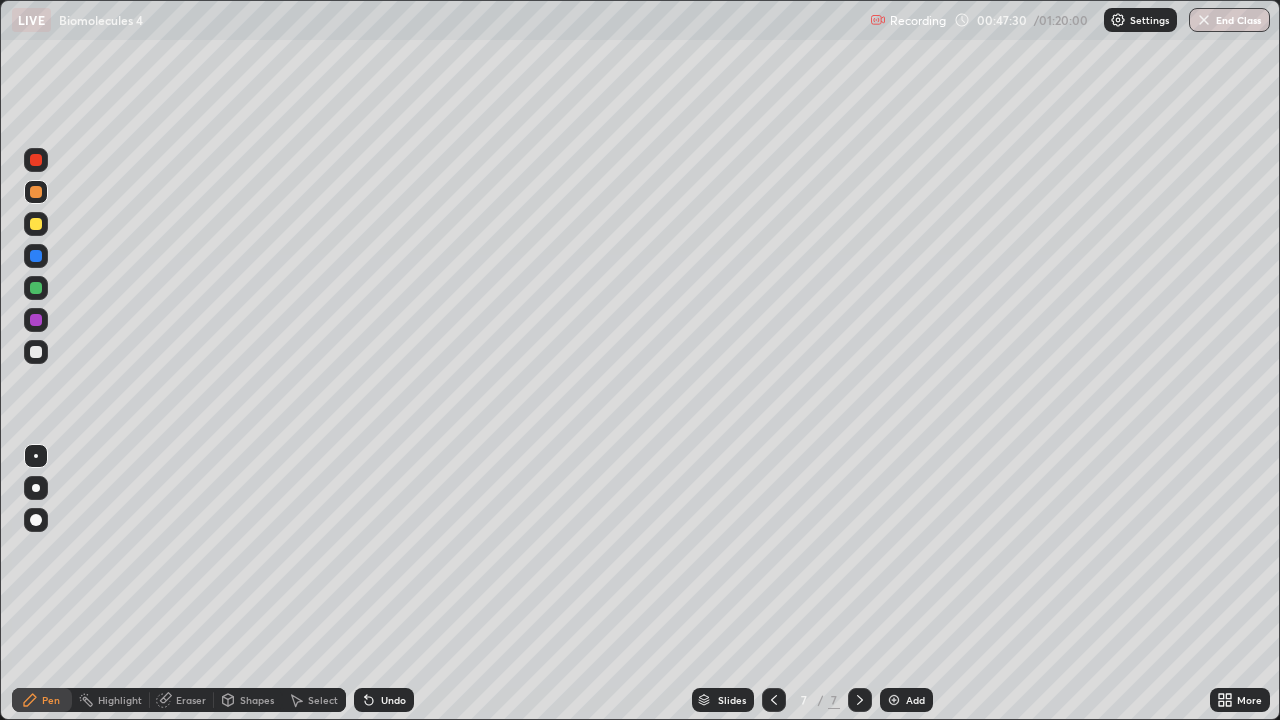 click on "Undo" at bounding box center (384, 700) 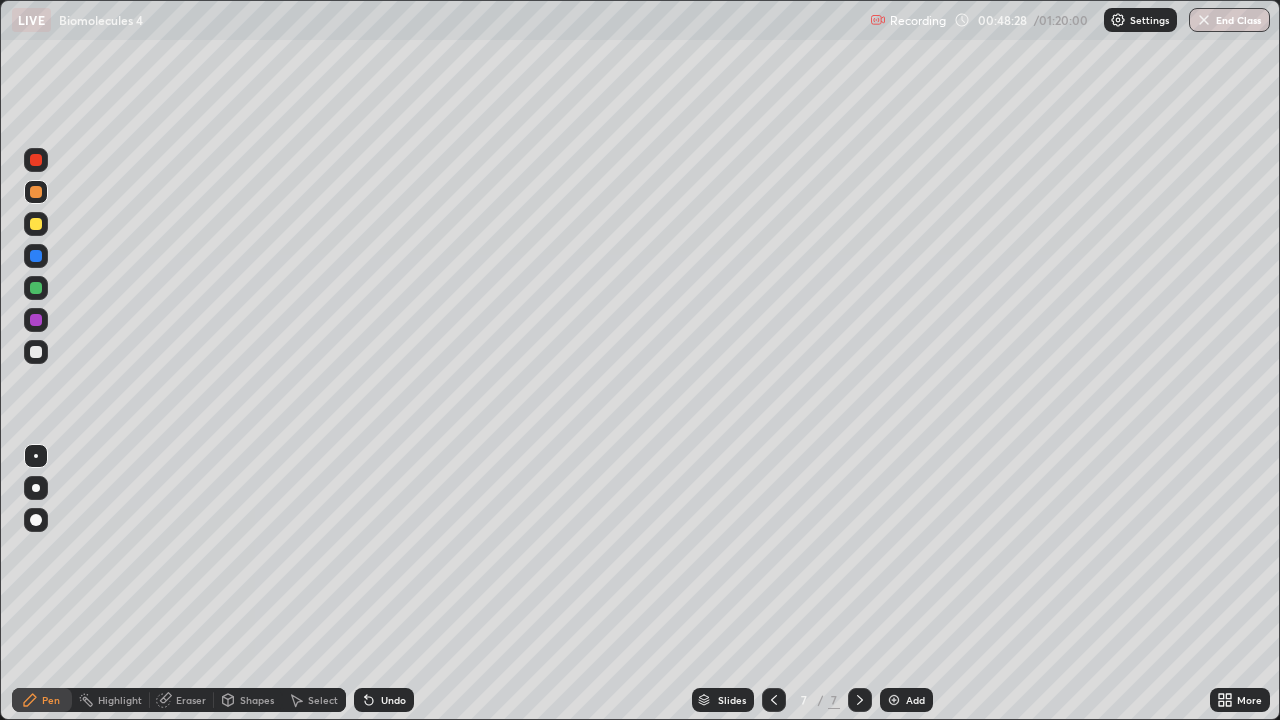 click on "Undo" at bounding box center [393, 700] 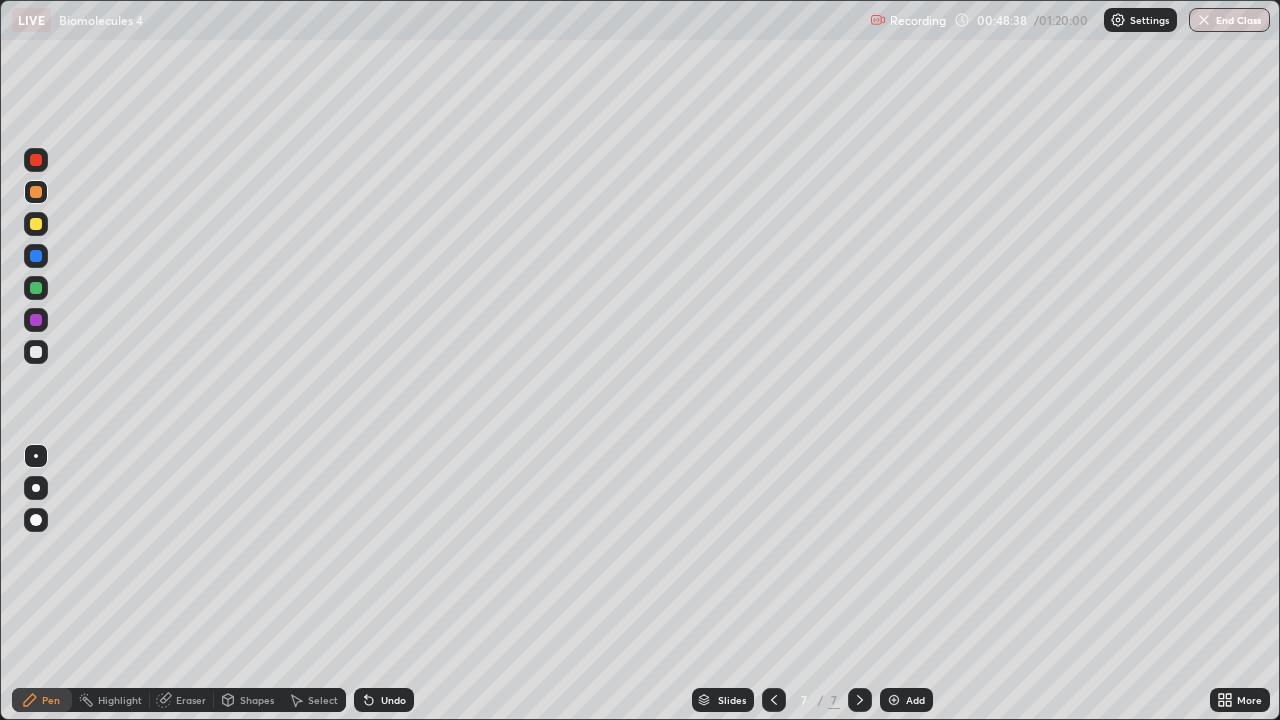 click at bounding box center [36, 224] 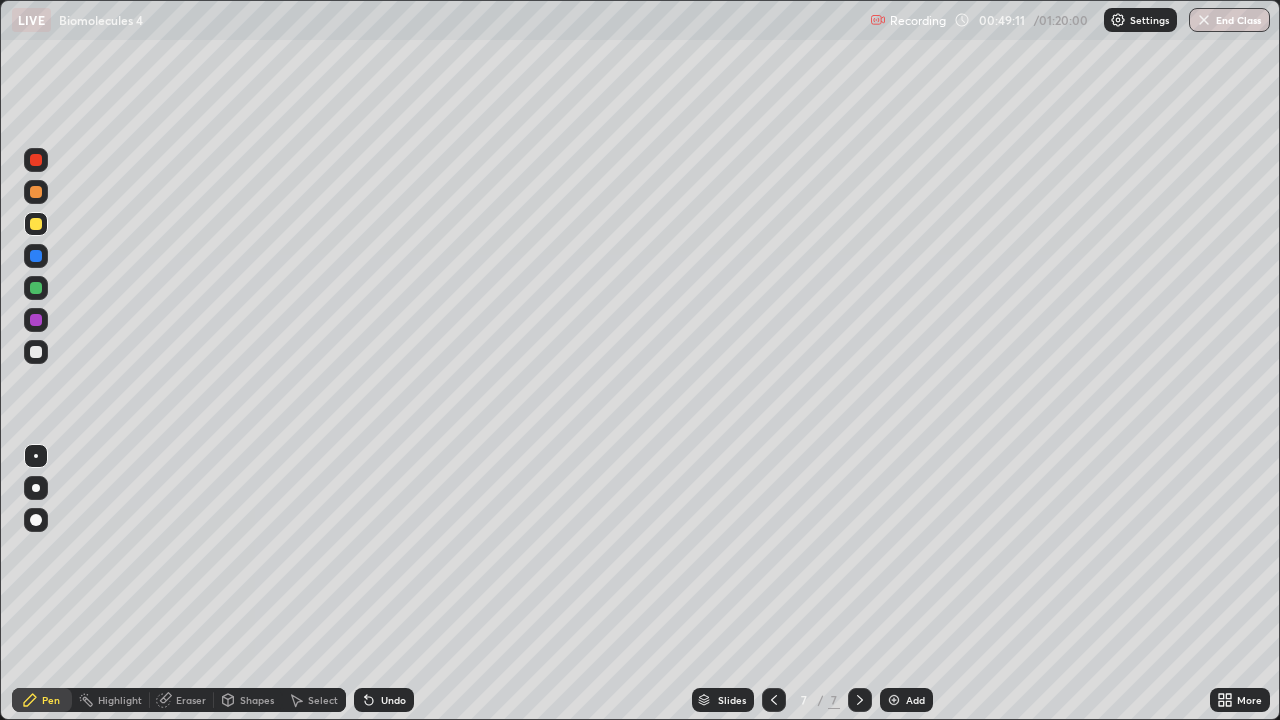 click at bounding box center (36, 352) 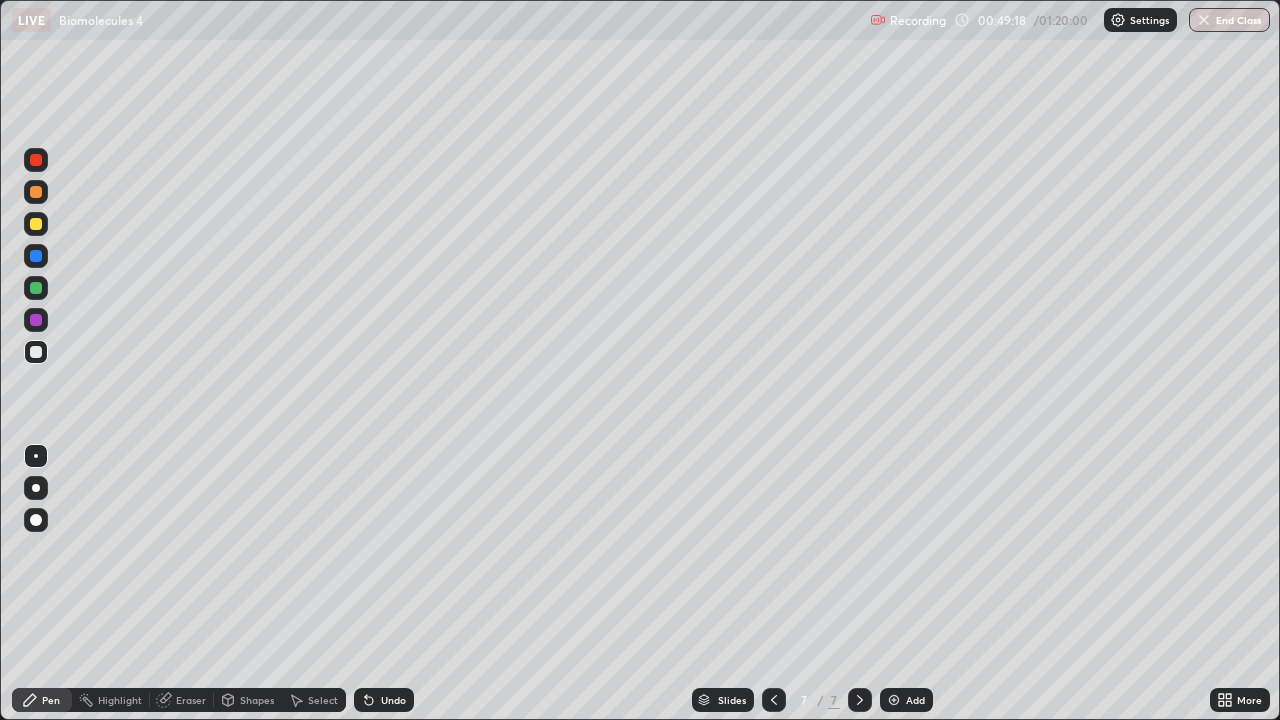 click on "Eraser" at bounding box center (191, 700) 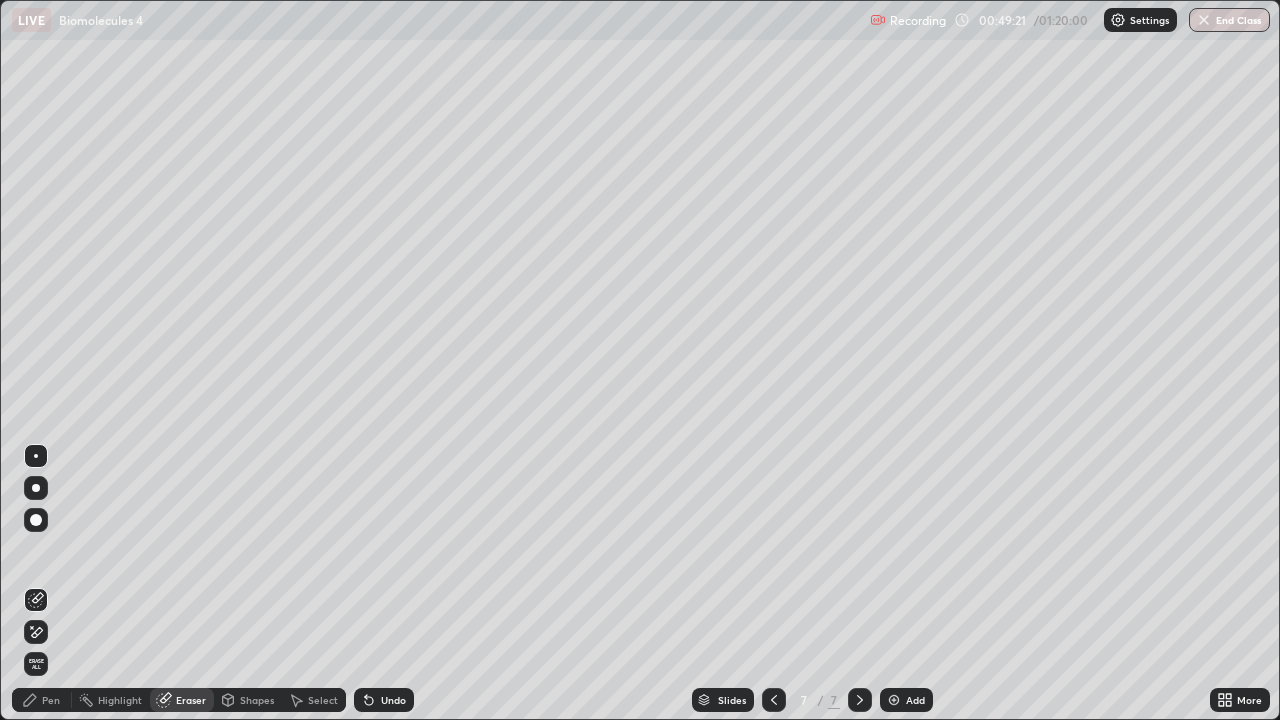 click on "Pen" at bounding box center (51, 700) 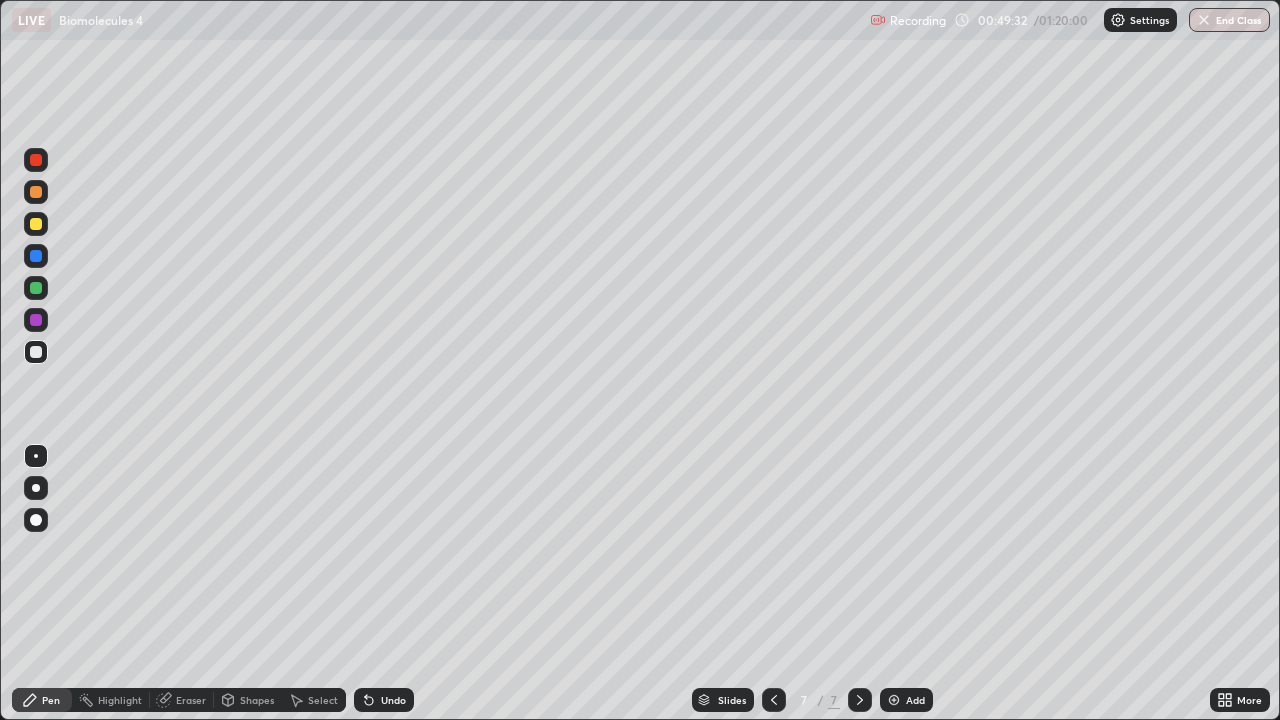 click on "Eraser" at bounding box center [191, 700] 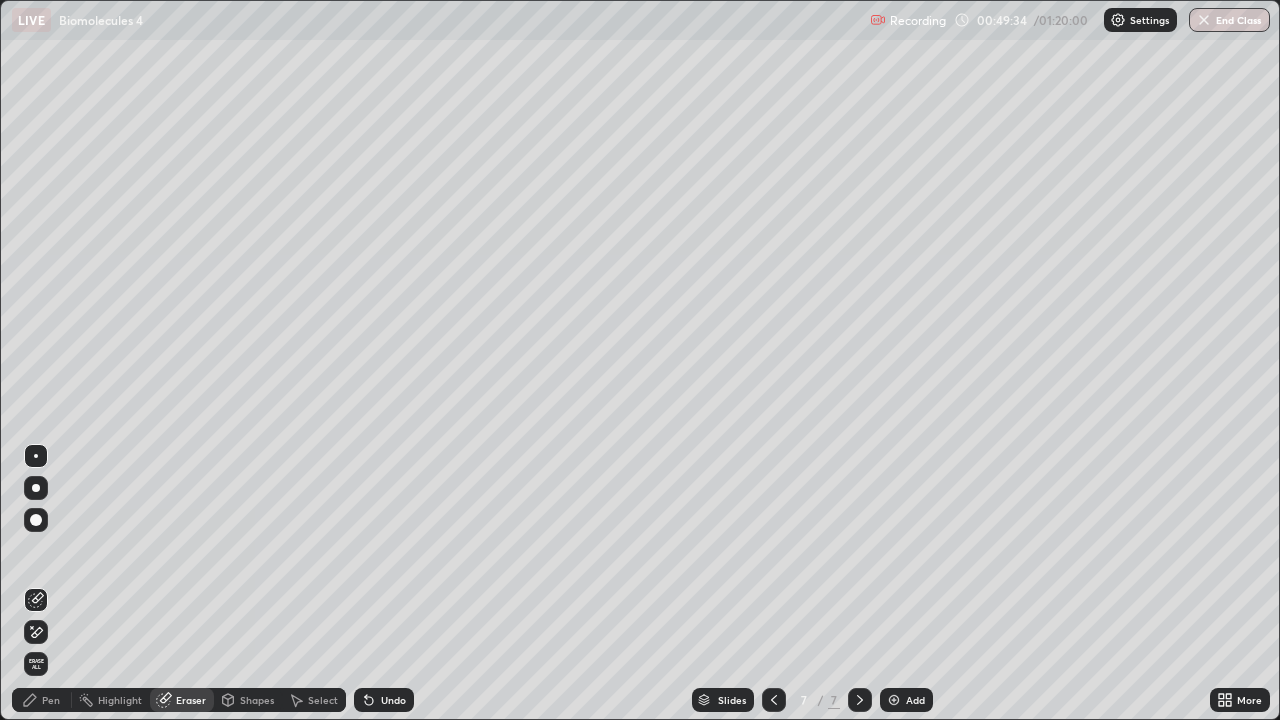 click on "Pen" at bounding box center (51, 700) 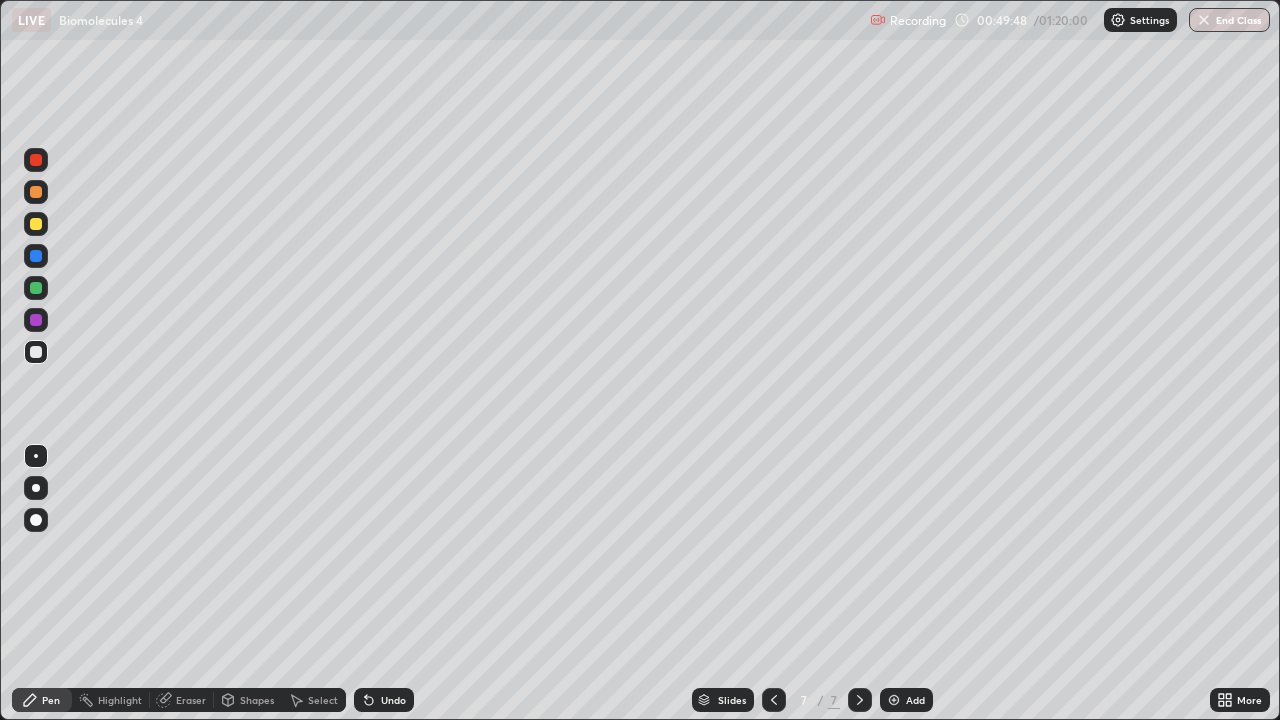 click at bounding box center (36, 320) 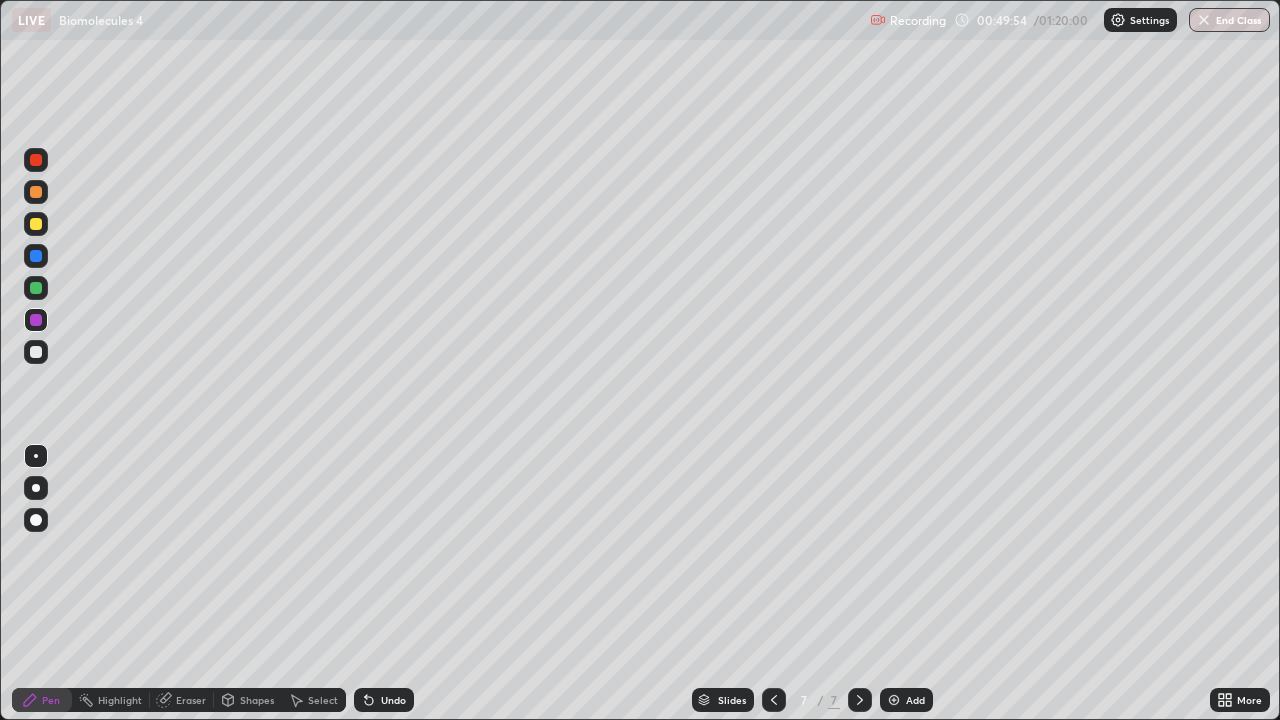 click 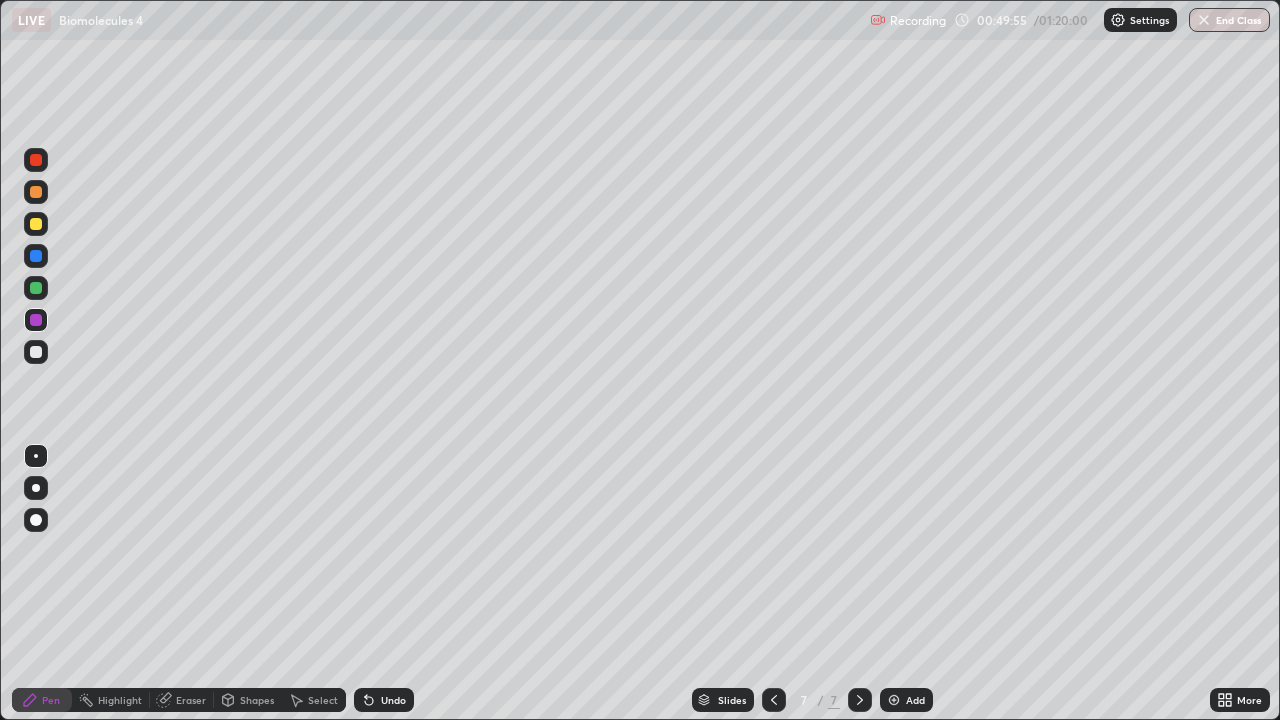 click 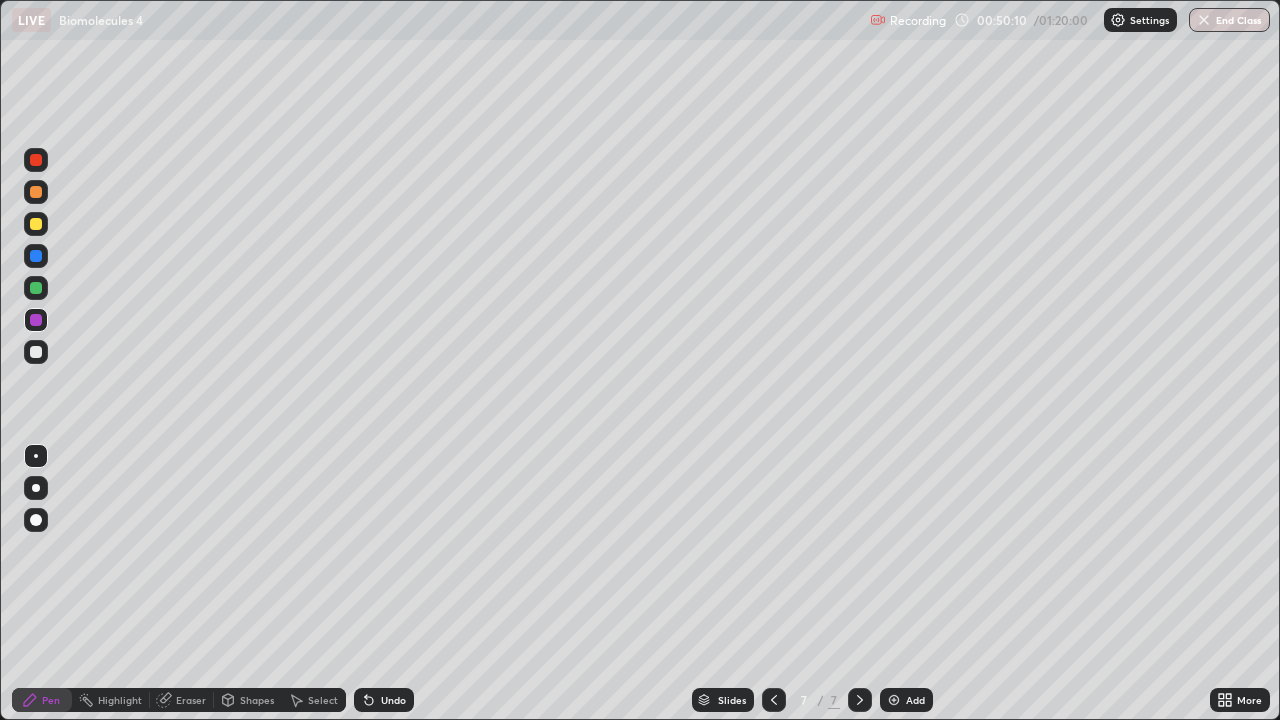 click on "Undo" at bounding box center [384, 700] 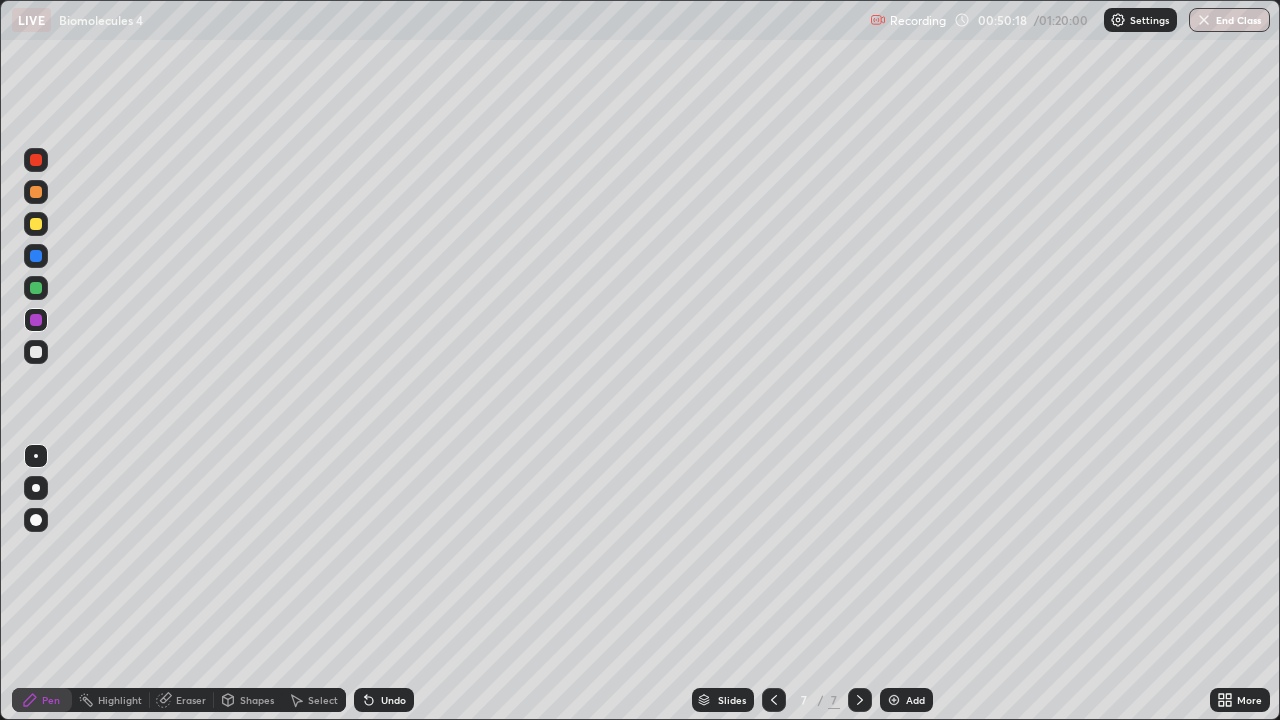 click at bounding box center (36, 224) 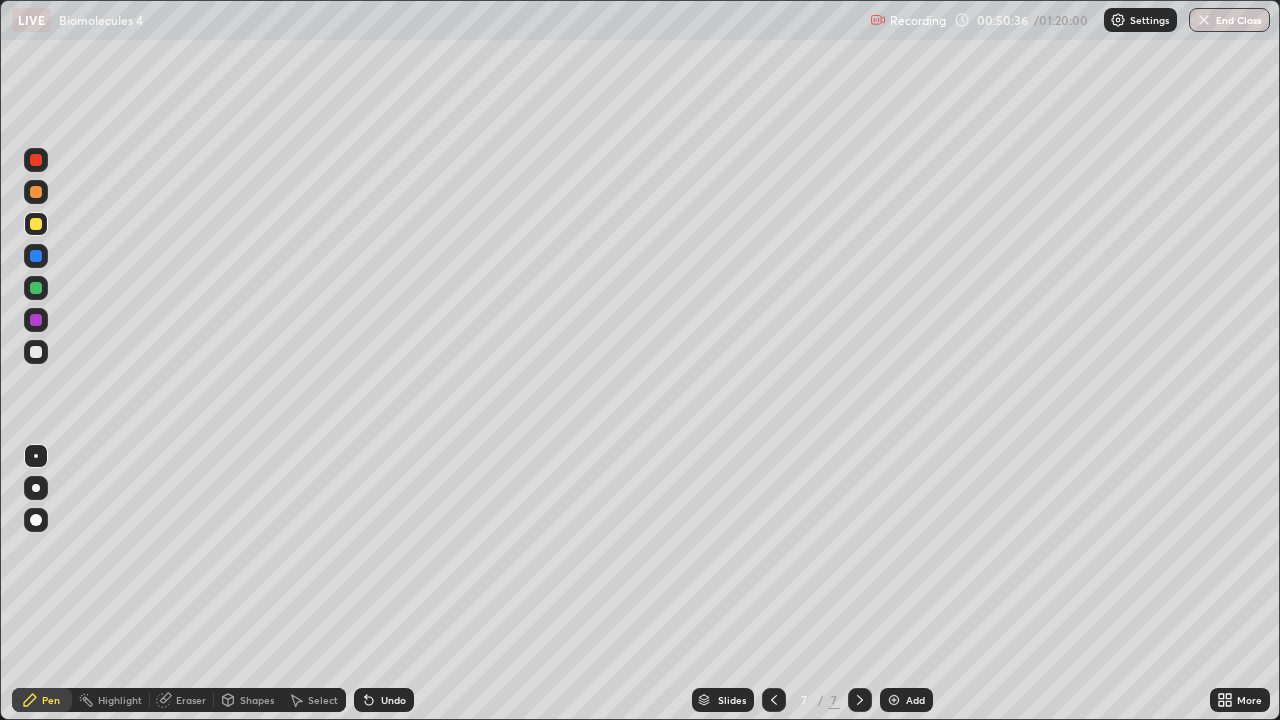 click at bounding box center (36, 352) 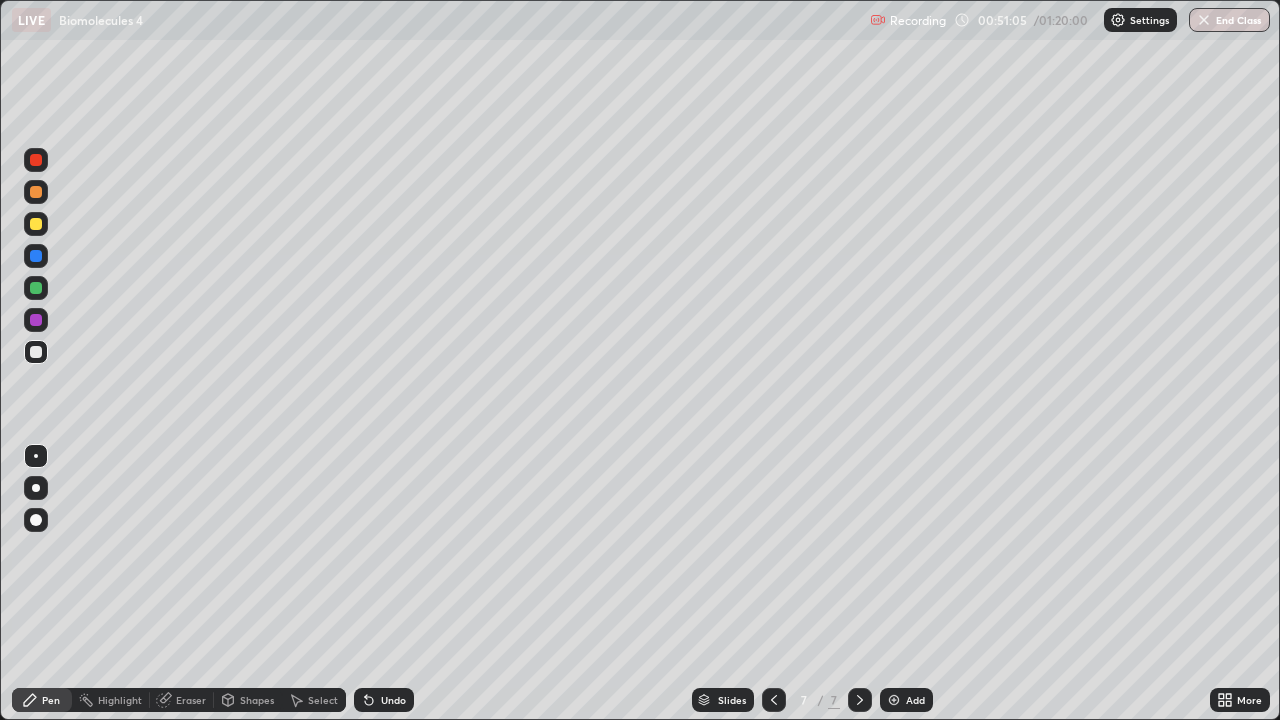 click at bounding box center (36, 320) 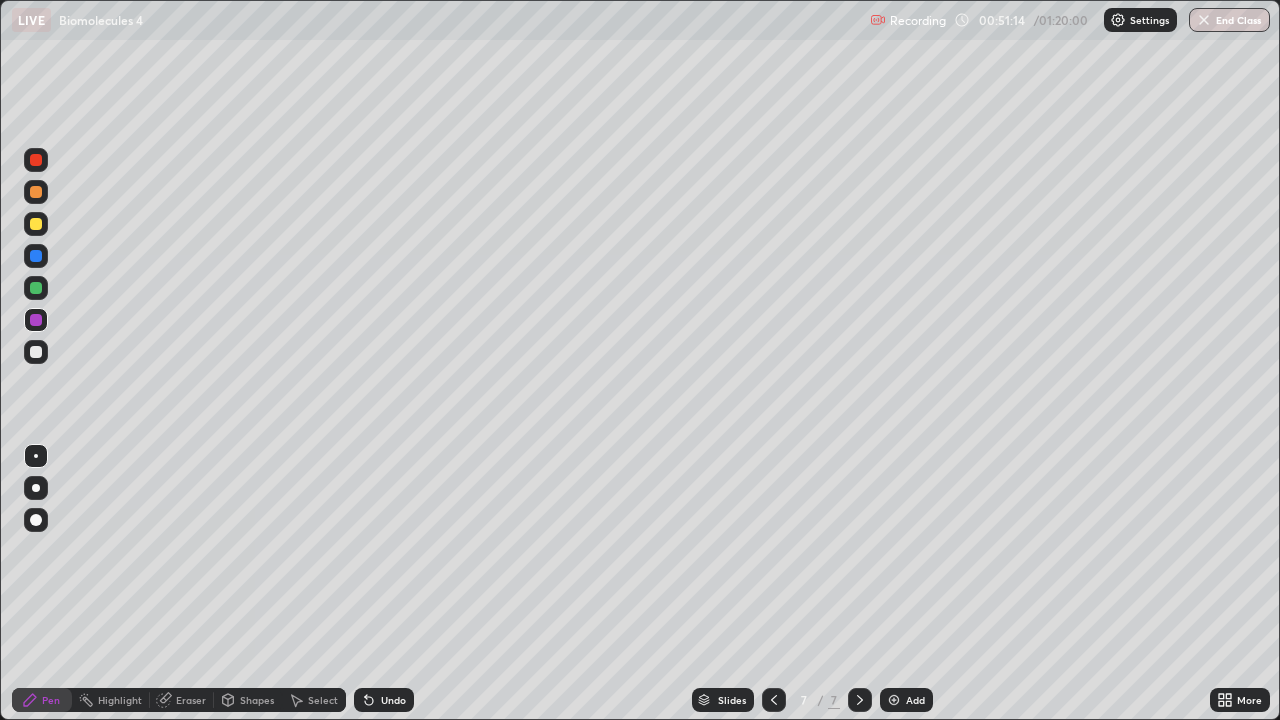 click 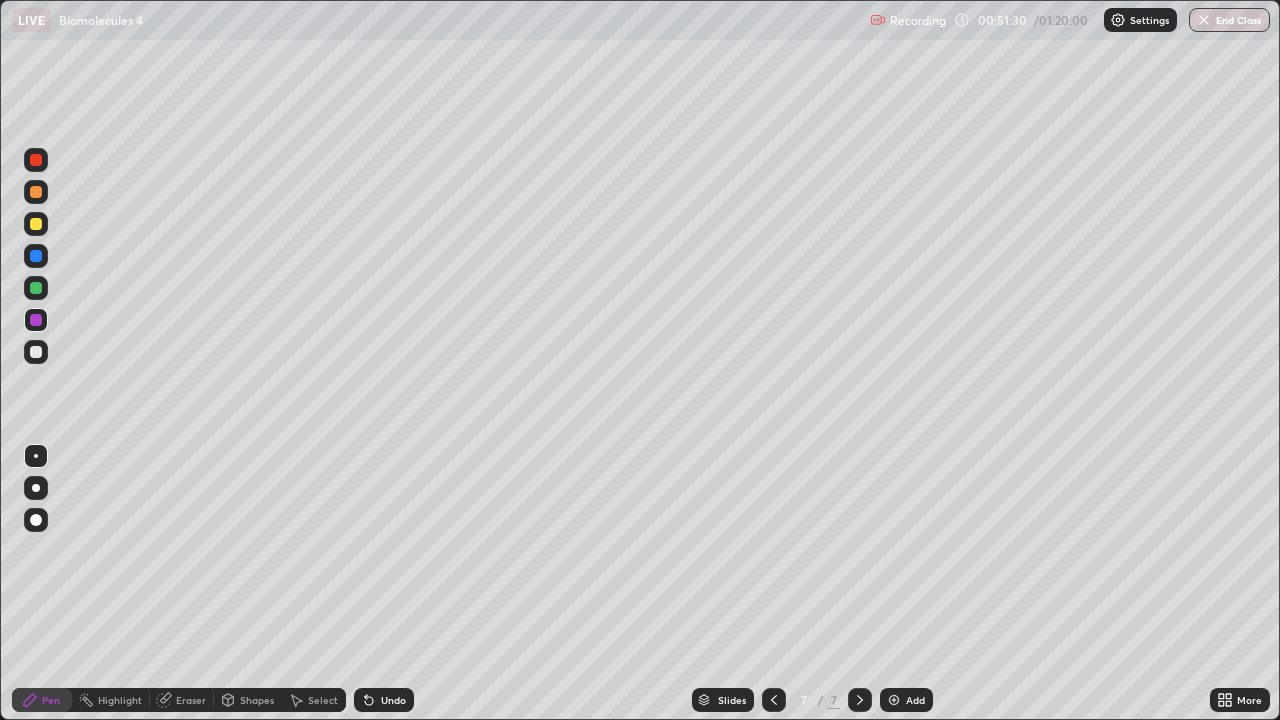 click at bounding box center [36, 224] 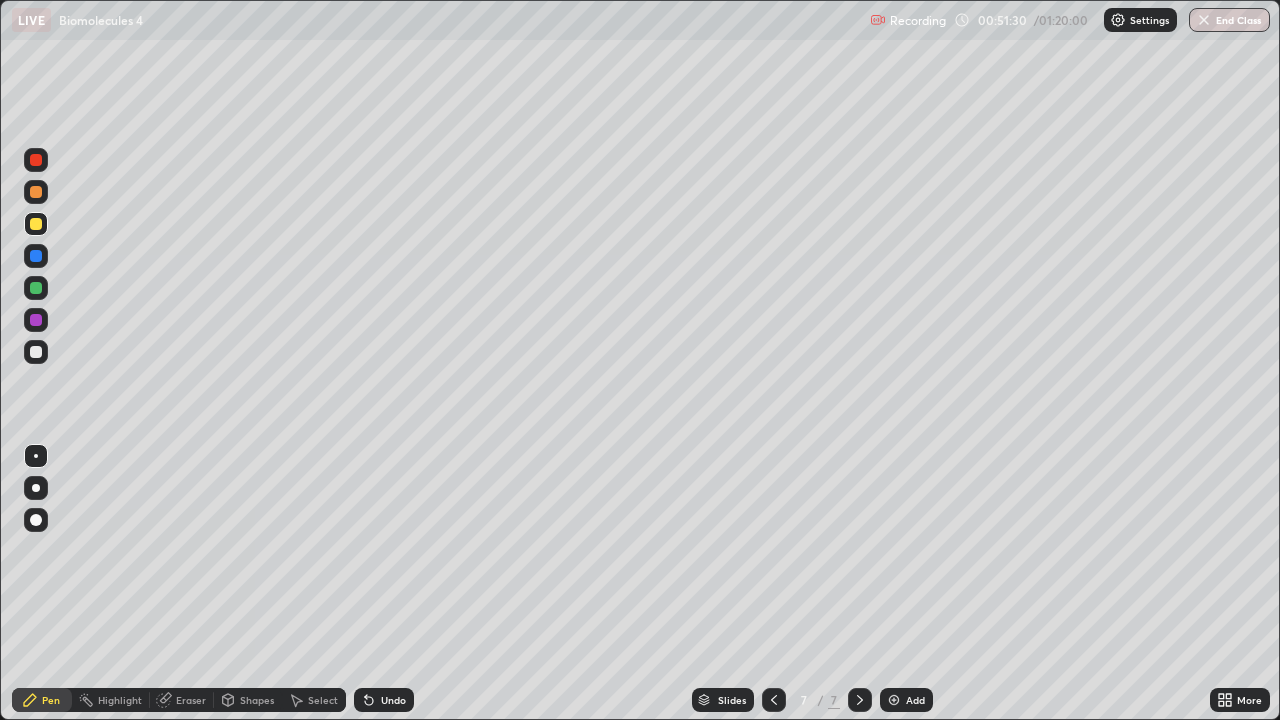 click at bounding box center (36, 192) 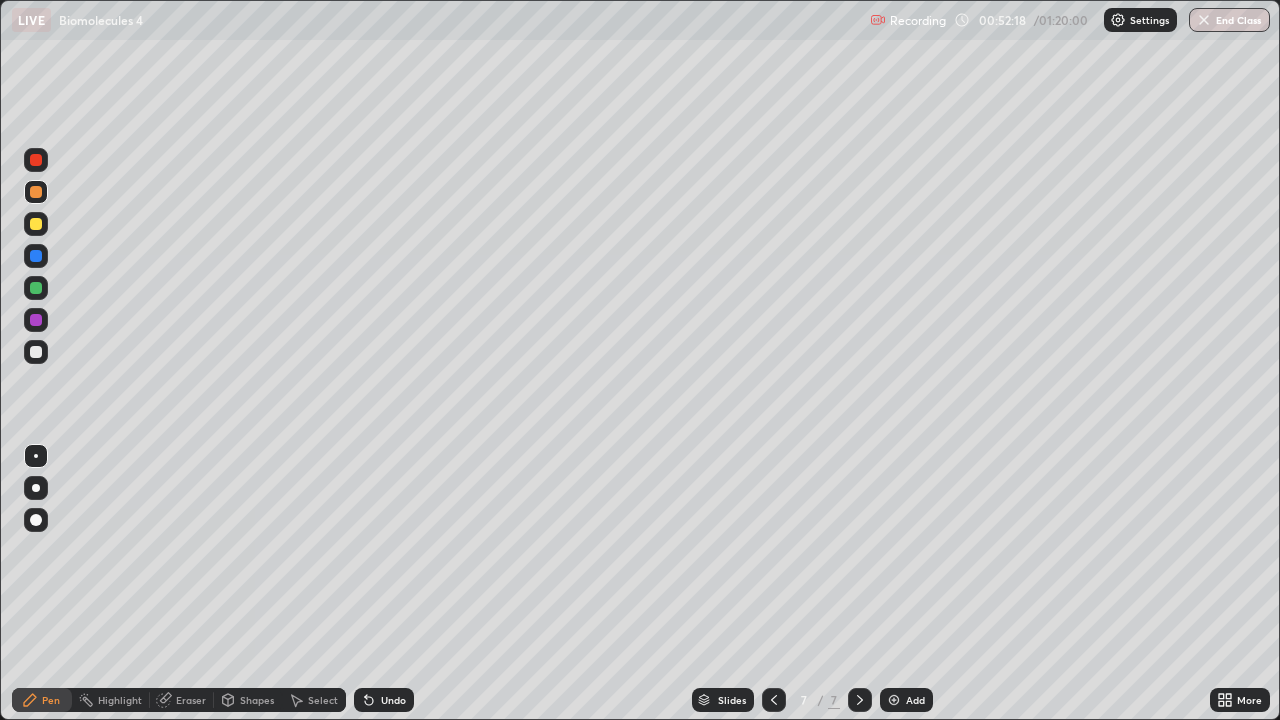 click on "Undo" at bounding box center [384, 700] 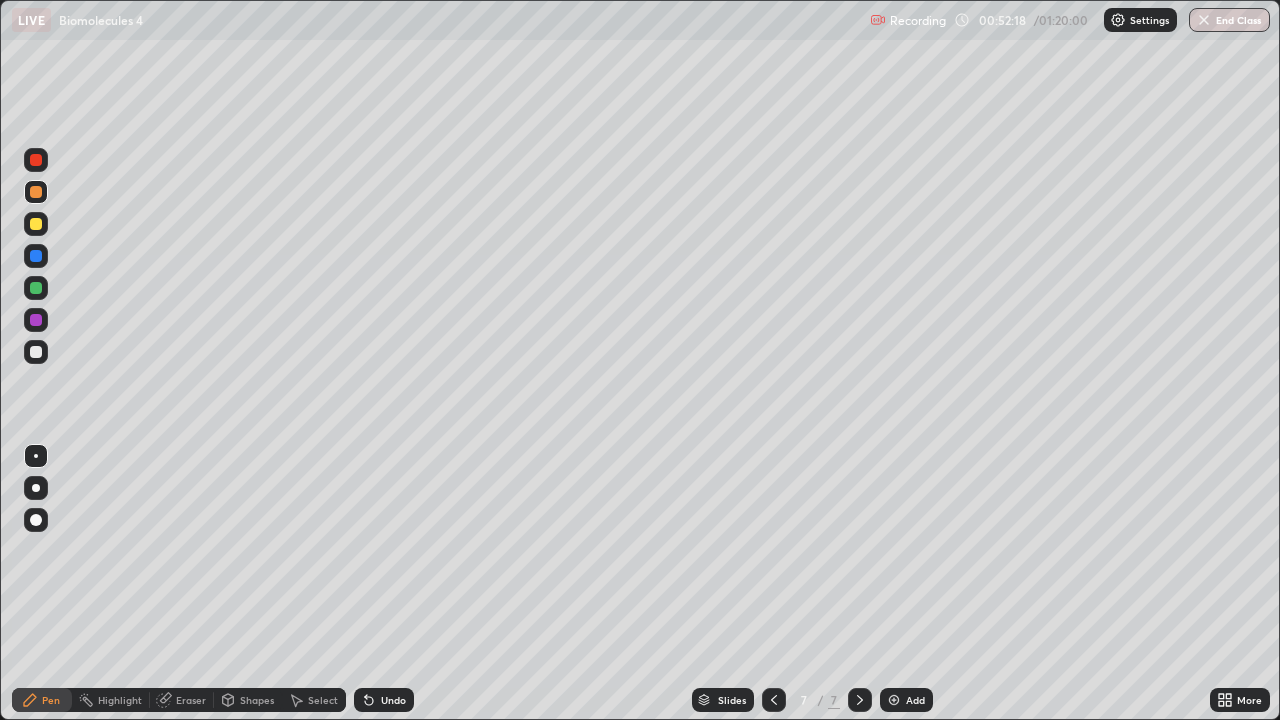 click on "Undo" at bounding box center [393, 700] 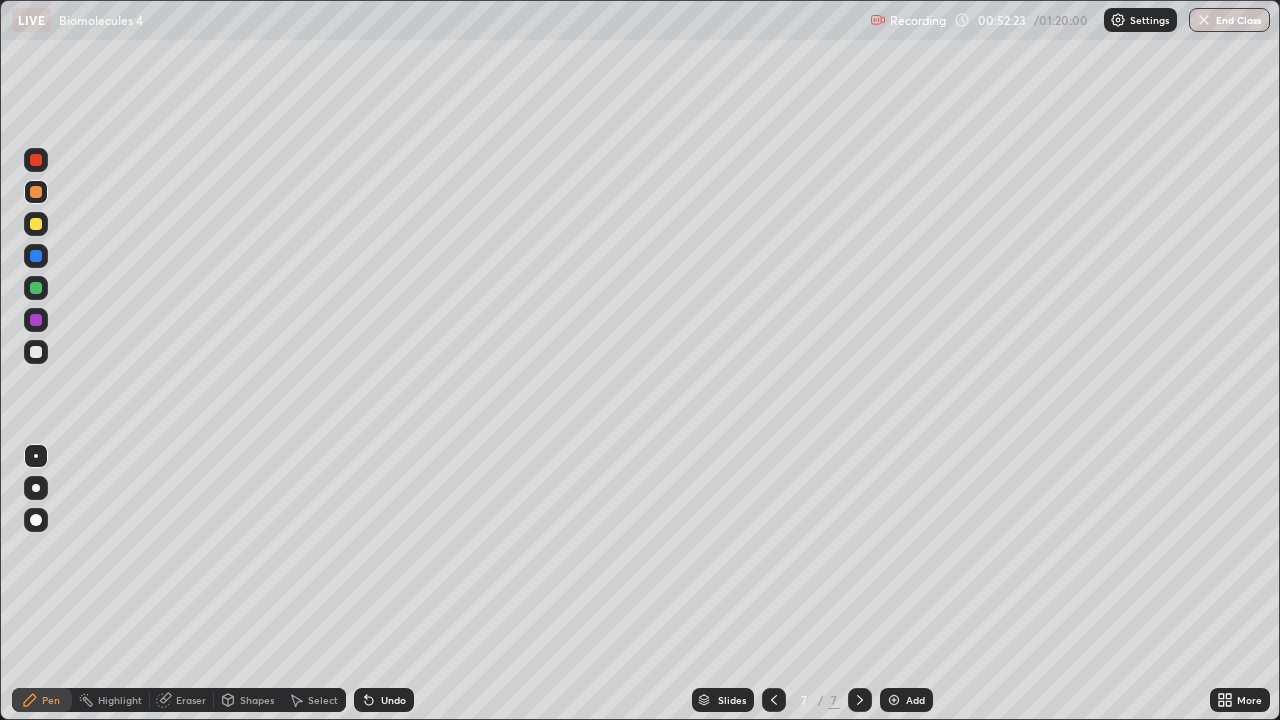 click at bounding box center (36, 224) 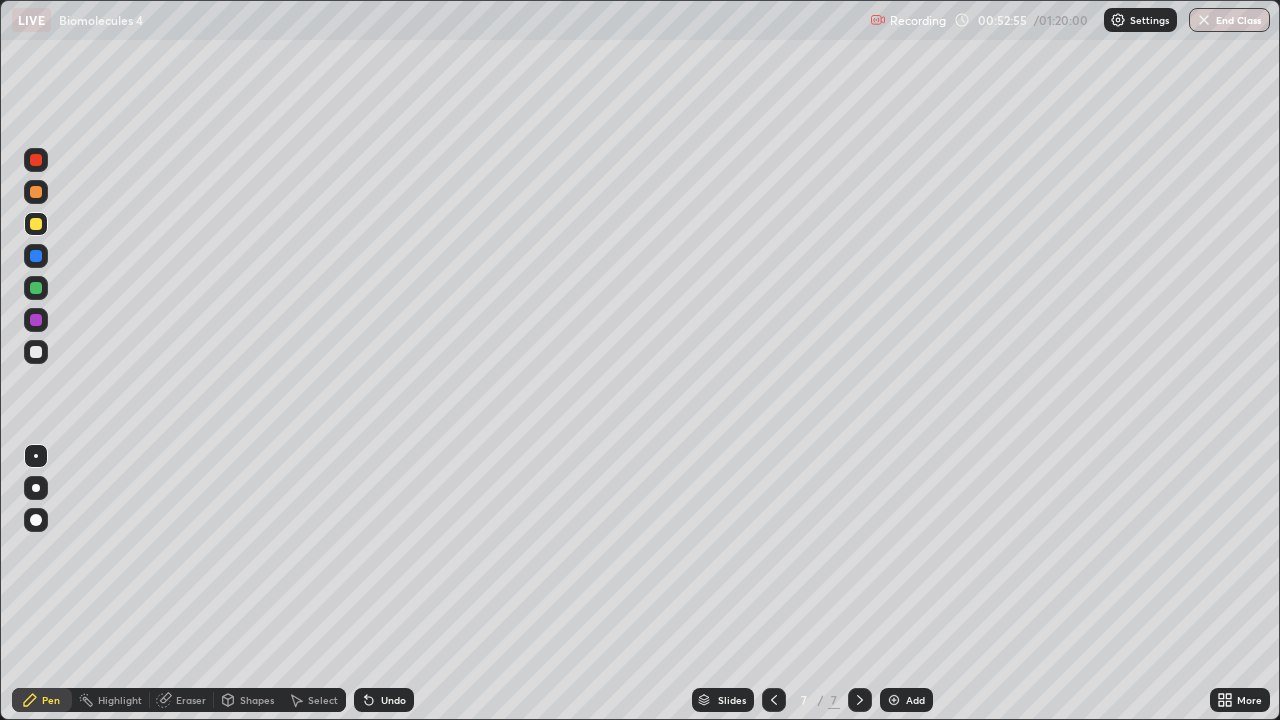 click at bounding box center (36, 352) 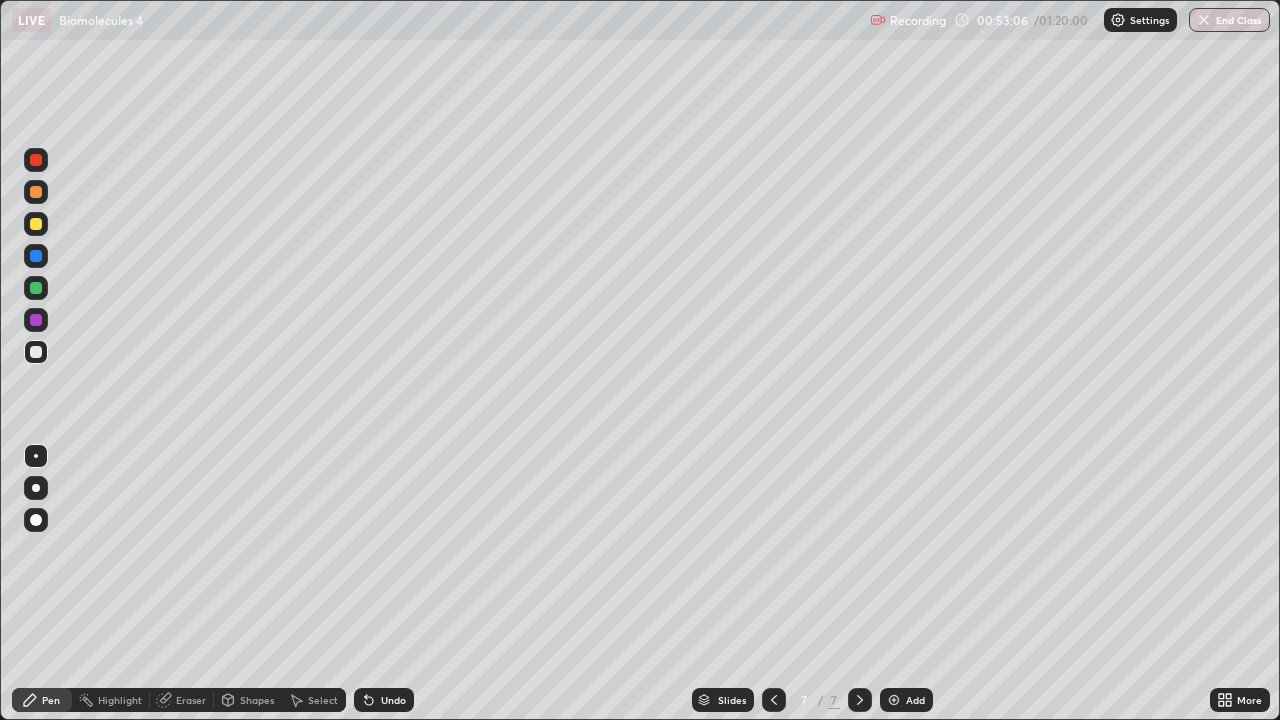 click on "Undo" at bounding box center (393, 700) 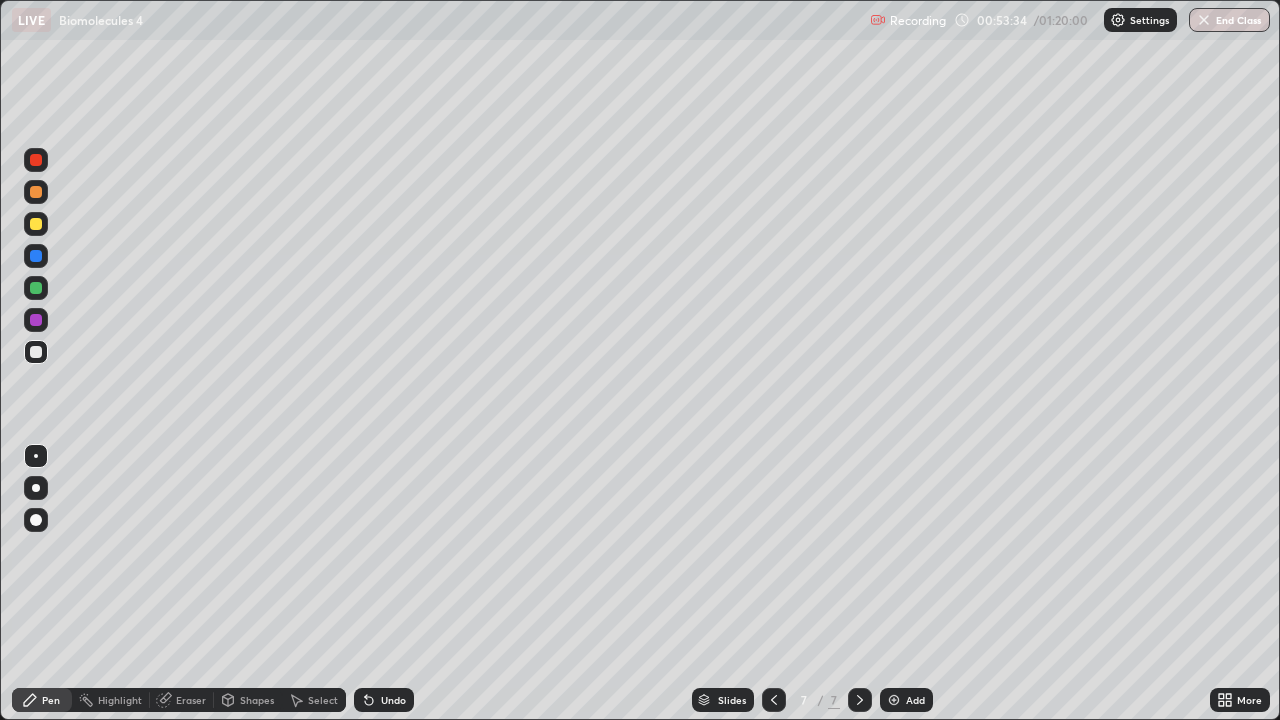 click on "Eraser" at bounding box center [191, 700] 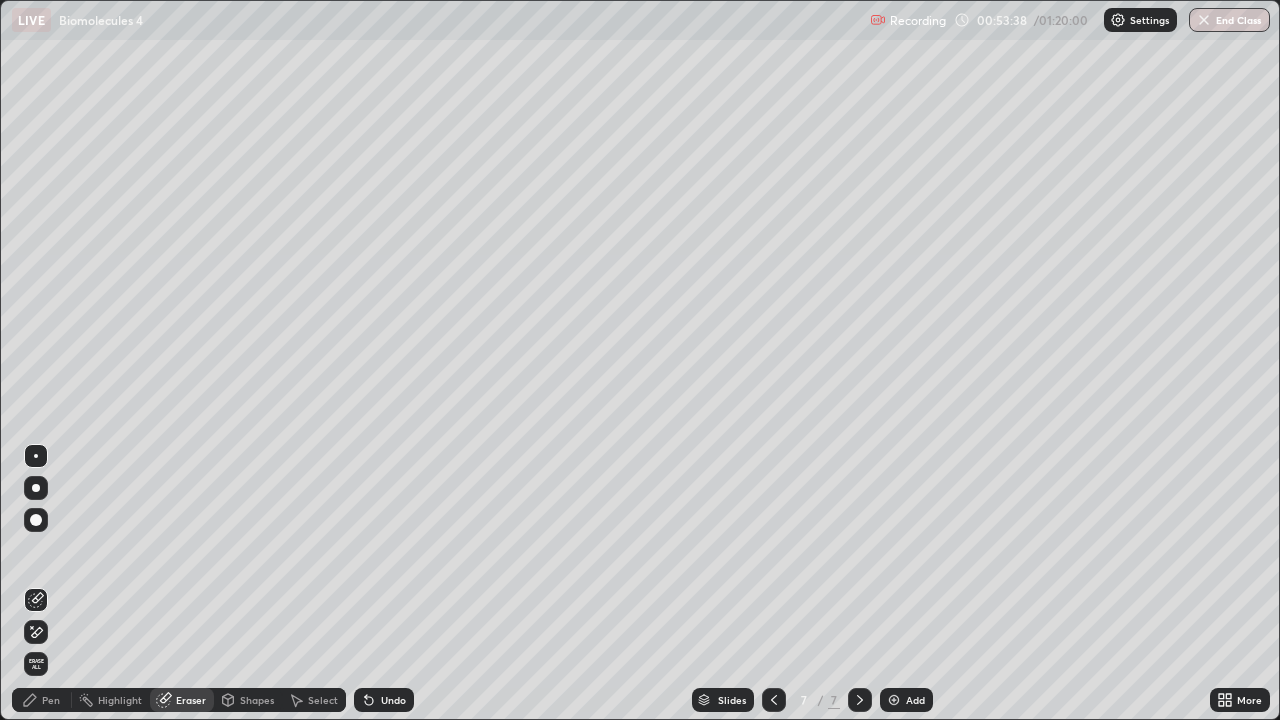 click on "Pen" at bounding box center (51, 700) 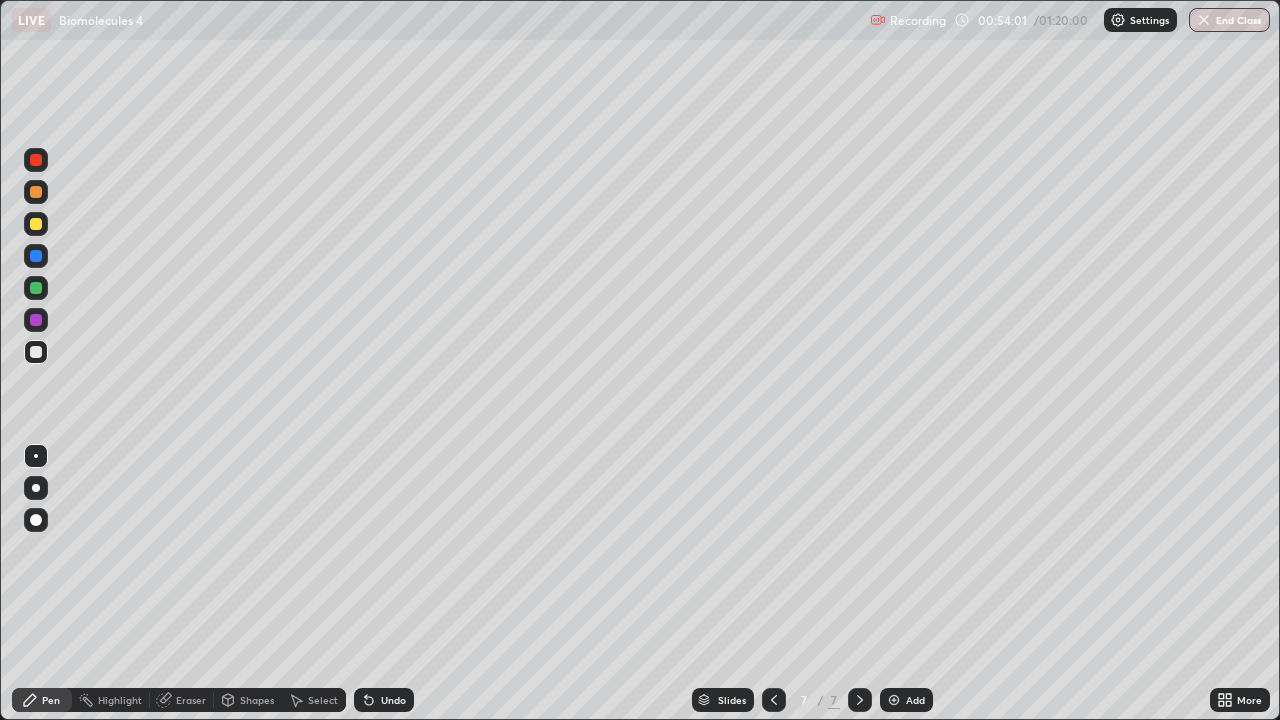 click on "Undo" at bounding box center (393, 700) 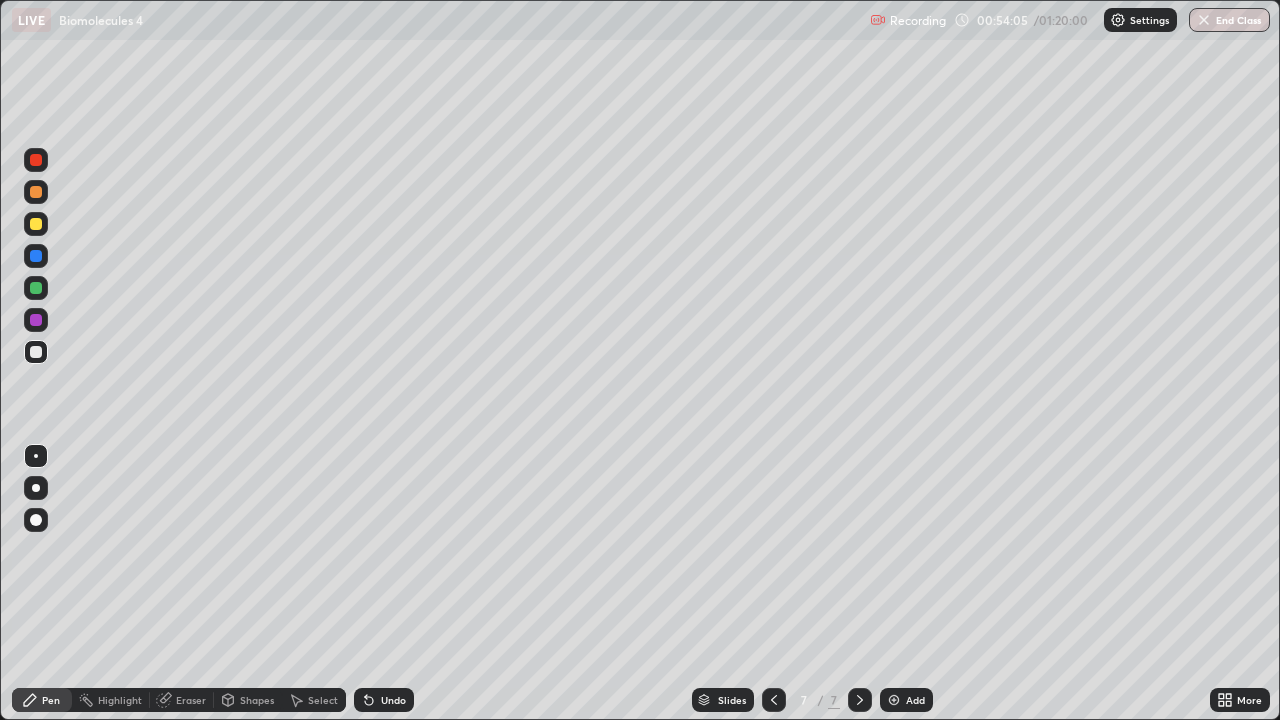 click on "Select" at bounding box center [314, 700] 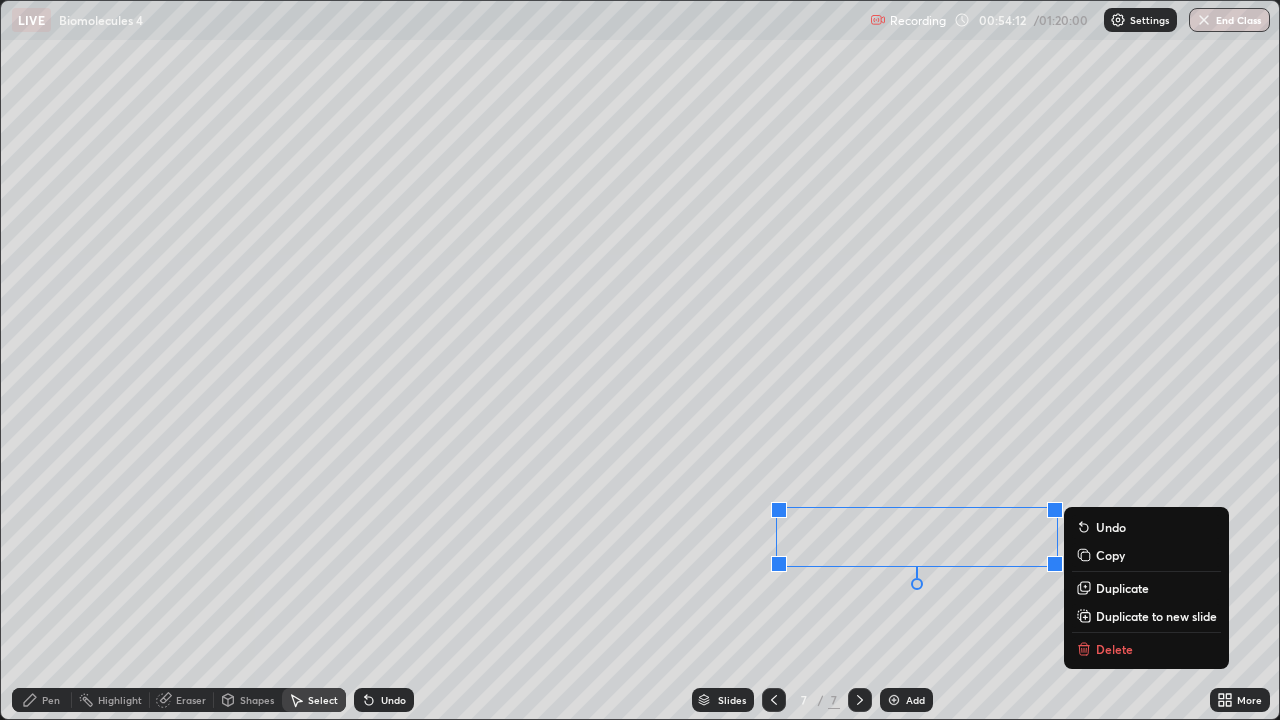click on "Pen" at bounding box center (51, 700) 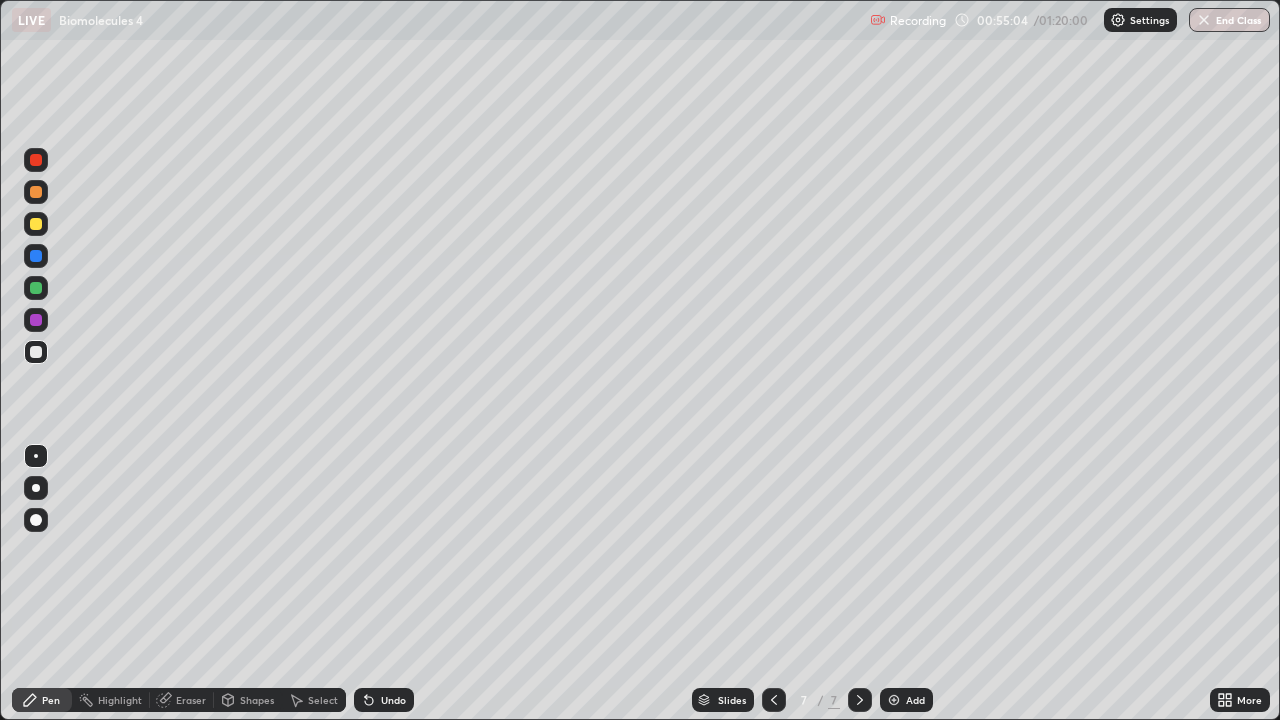 click on "Undo" at bounding box center [393, 700] 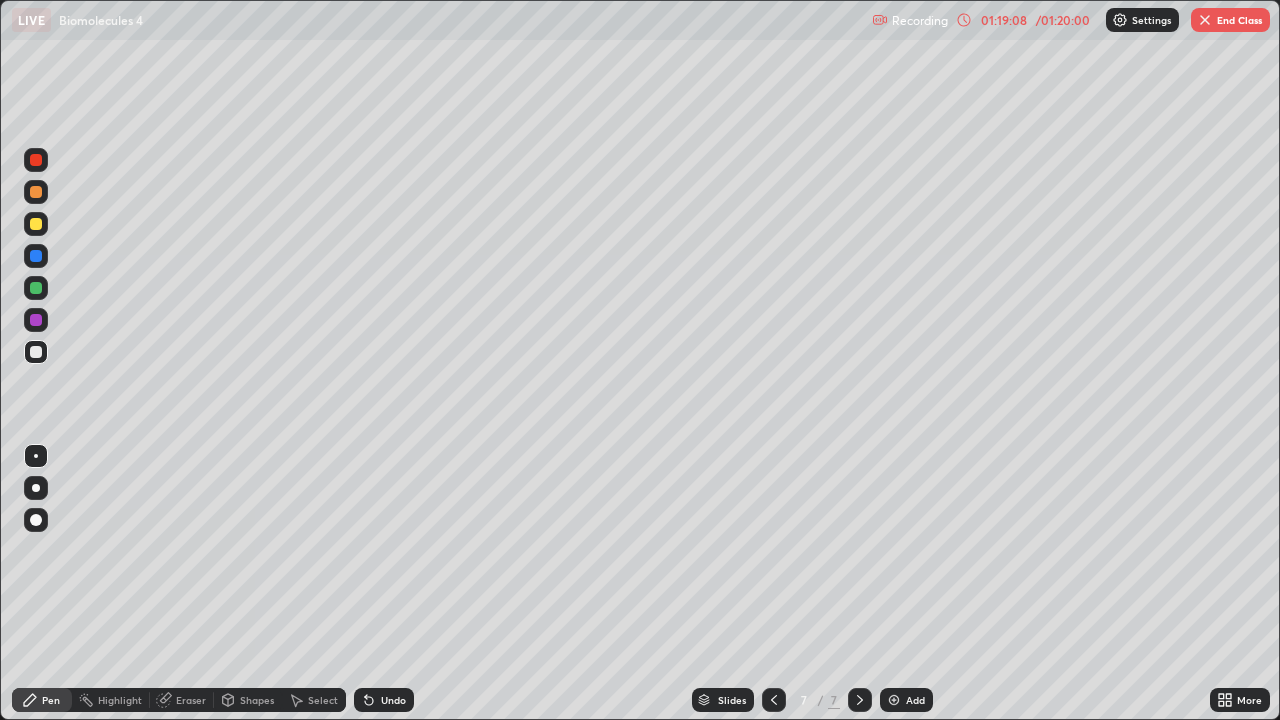 click on "End Class" at bounding box center [1230, 20] 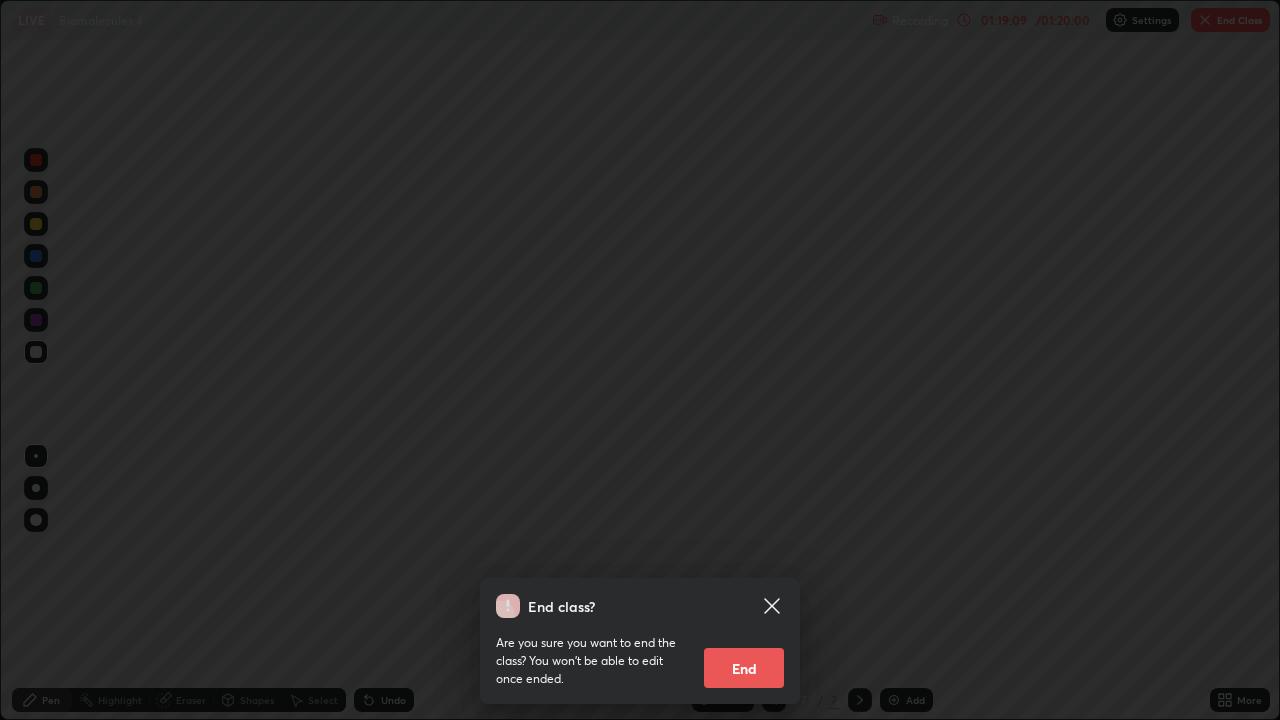 click on "End" at bounding box center [744, 668] 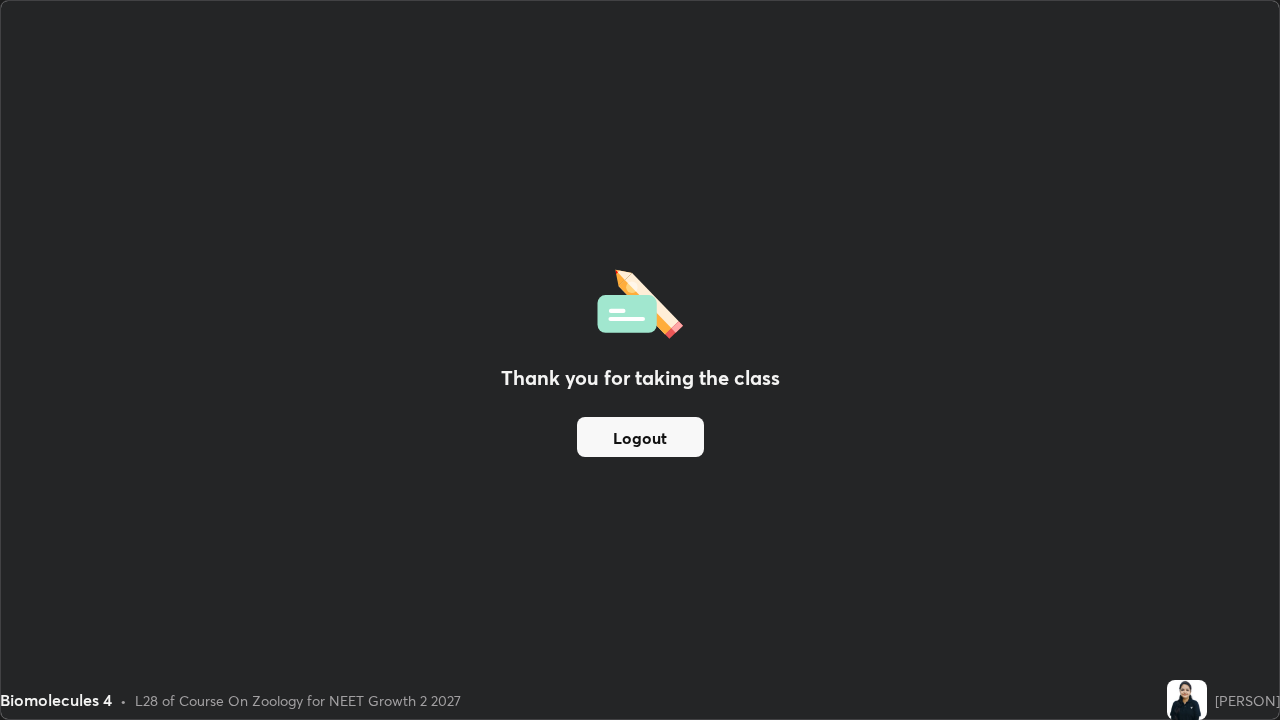 click on "Logout" at bounding box center (640, 437) 